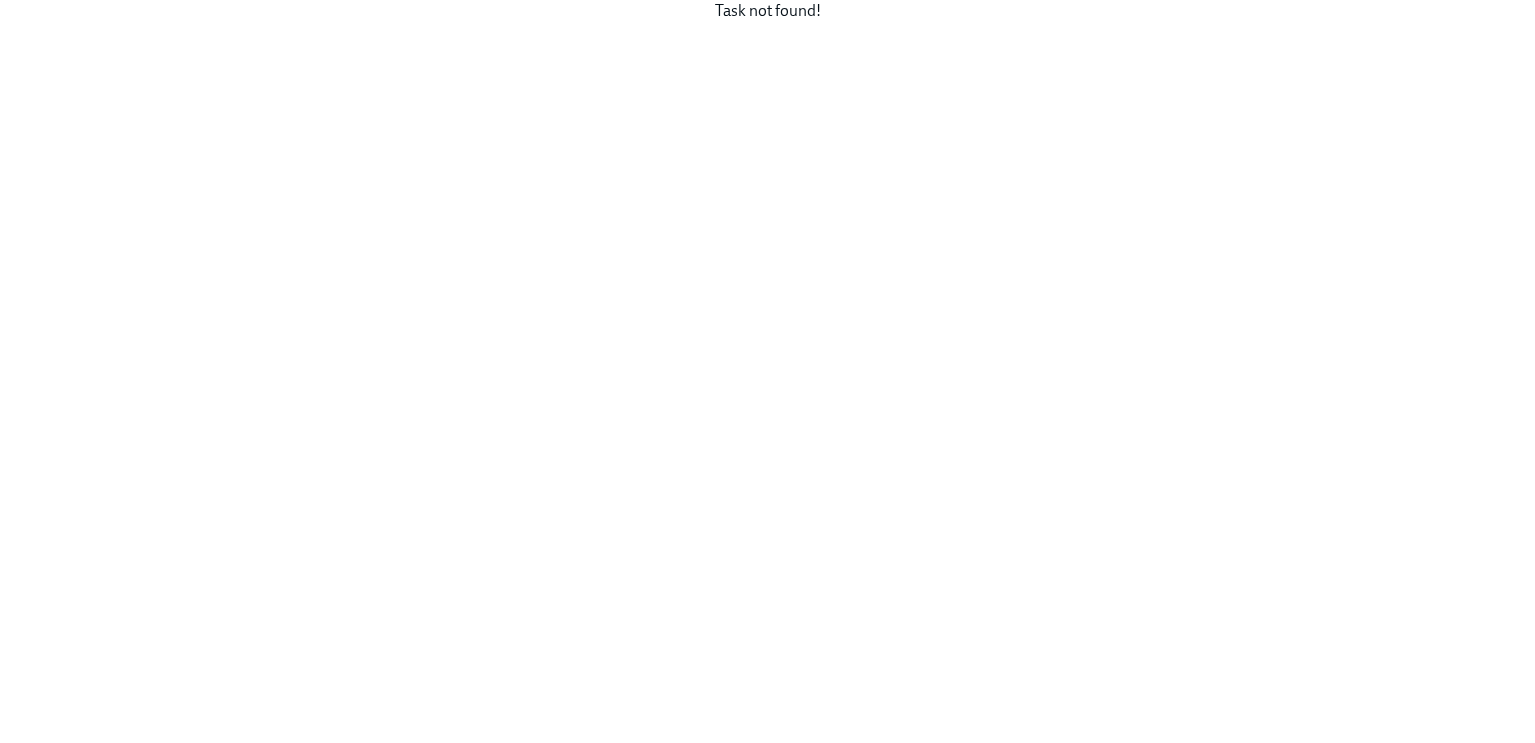 scroll, scrollTop: 0, scrollLeft: 0, axis: both 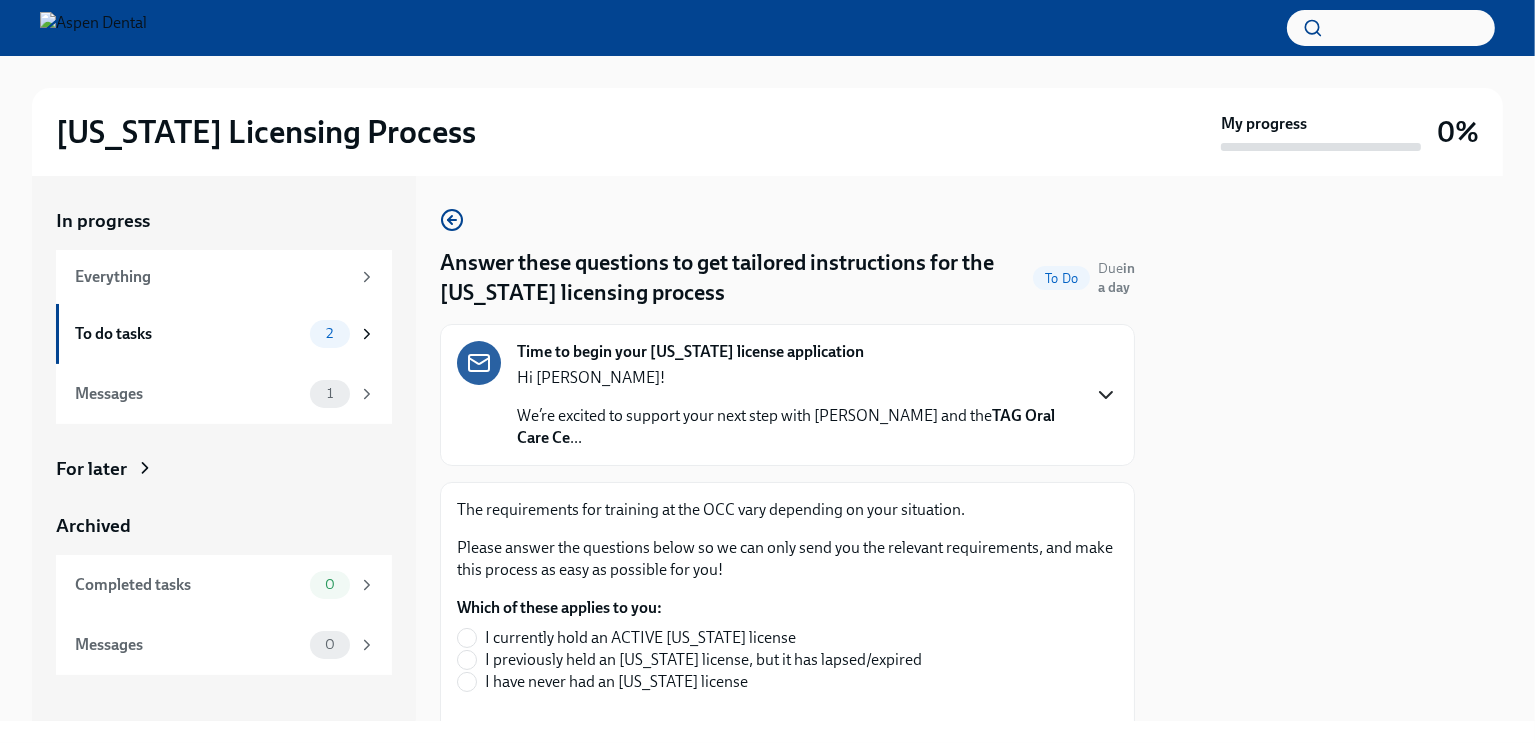 click 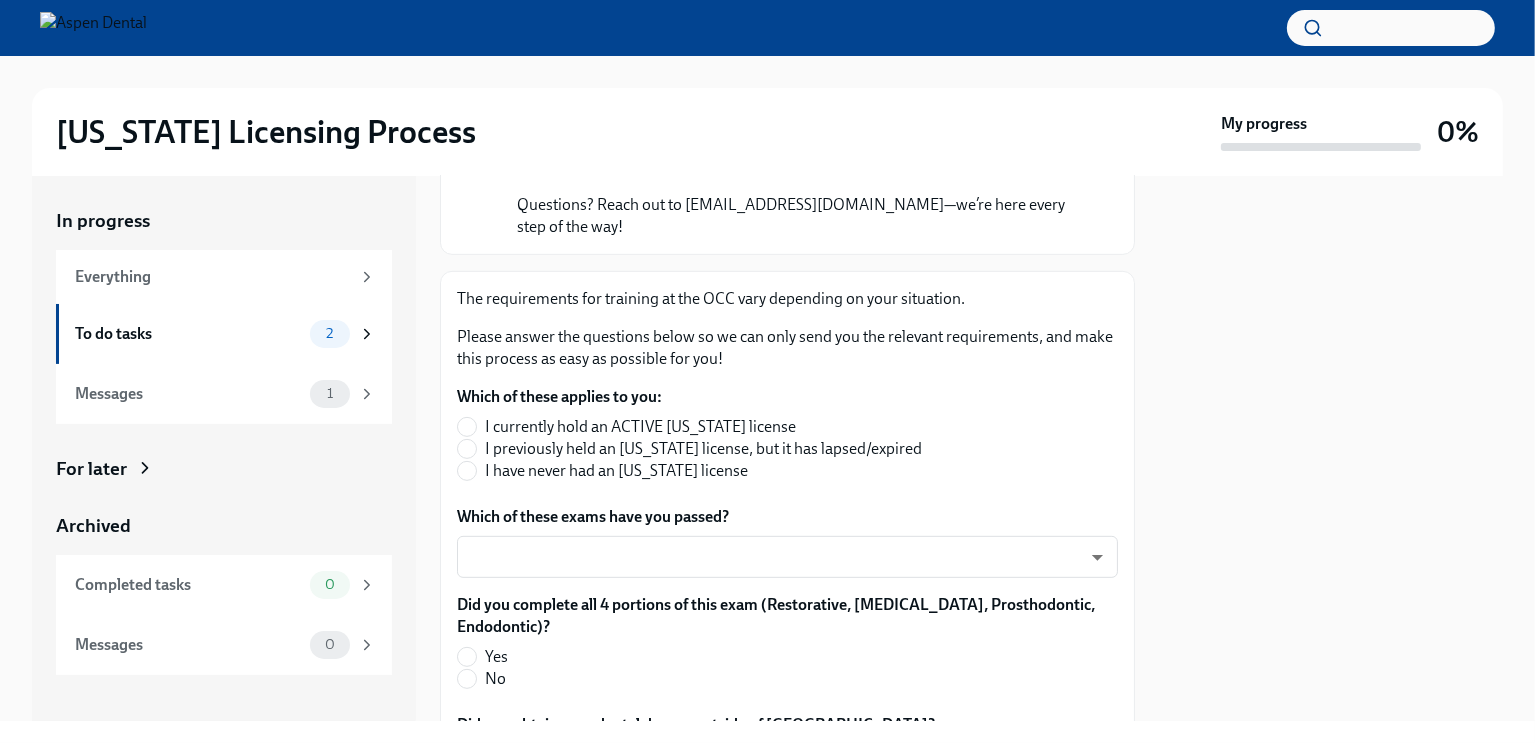 scroll, scrollTop: 912, scrollLeft: 0, axis: vertical 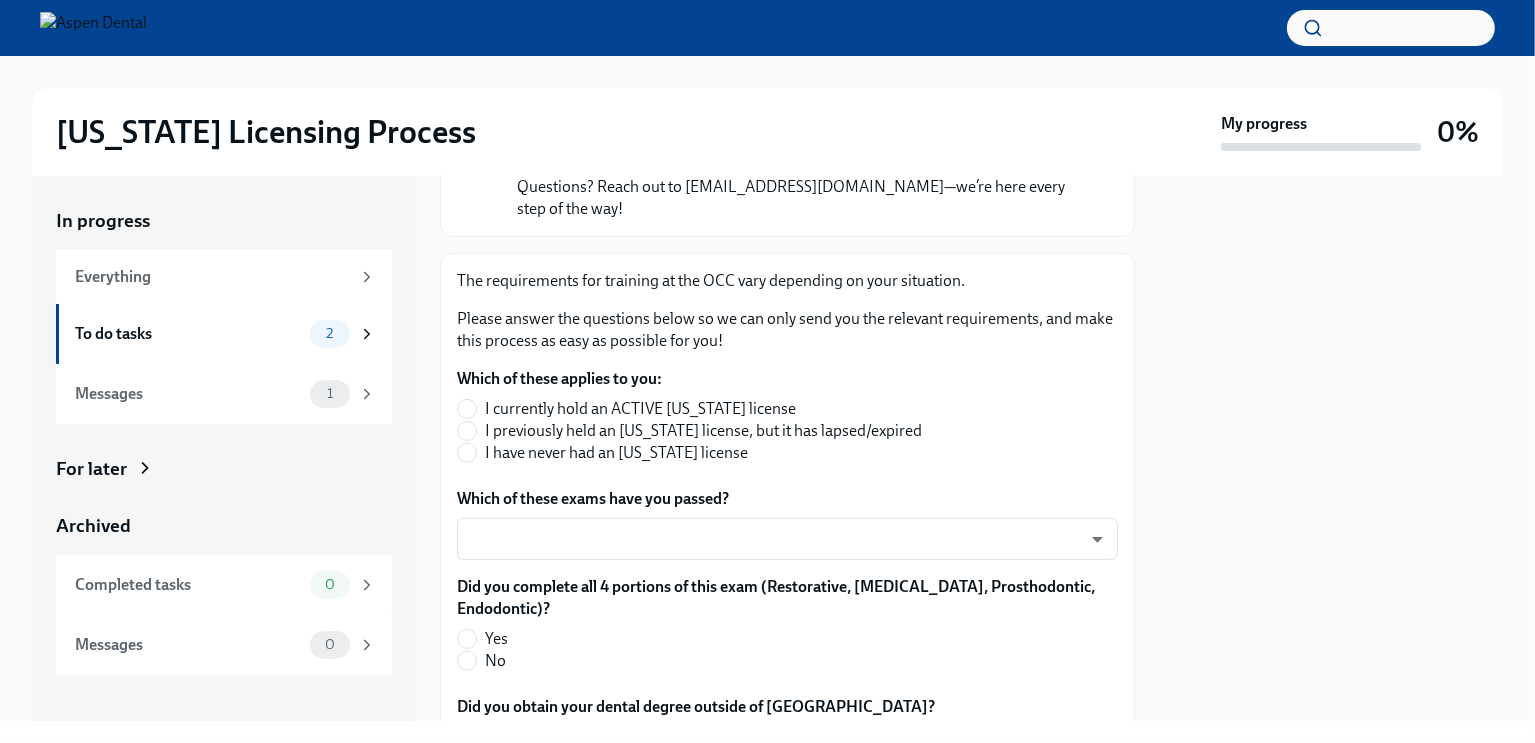 click on "I have never had an [US_STATE] license" at bounding box center (616, 453) 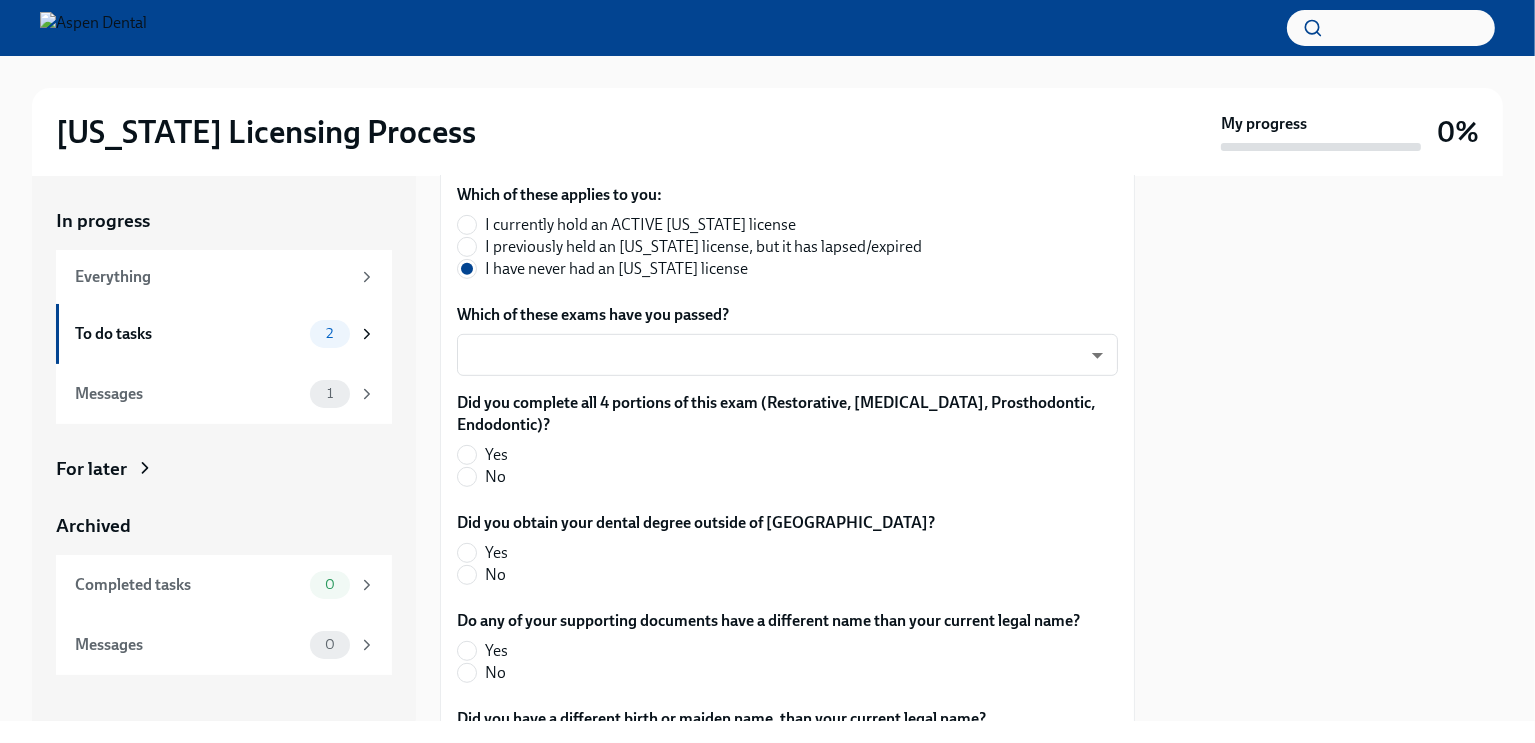 scroll, scrollTop: 1096, scrollLeft: 0, axis: vertical 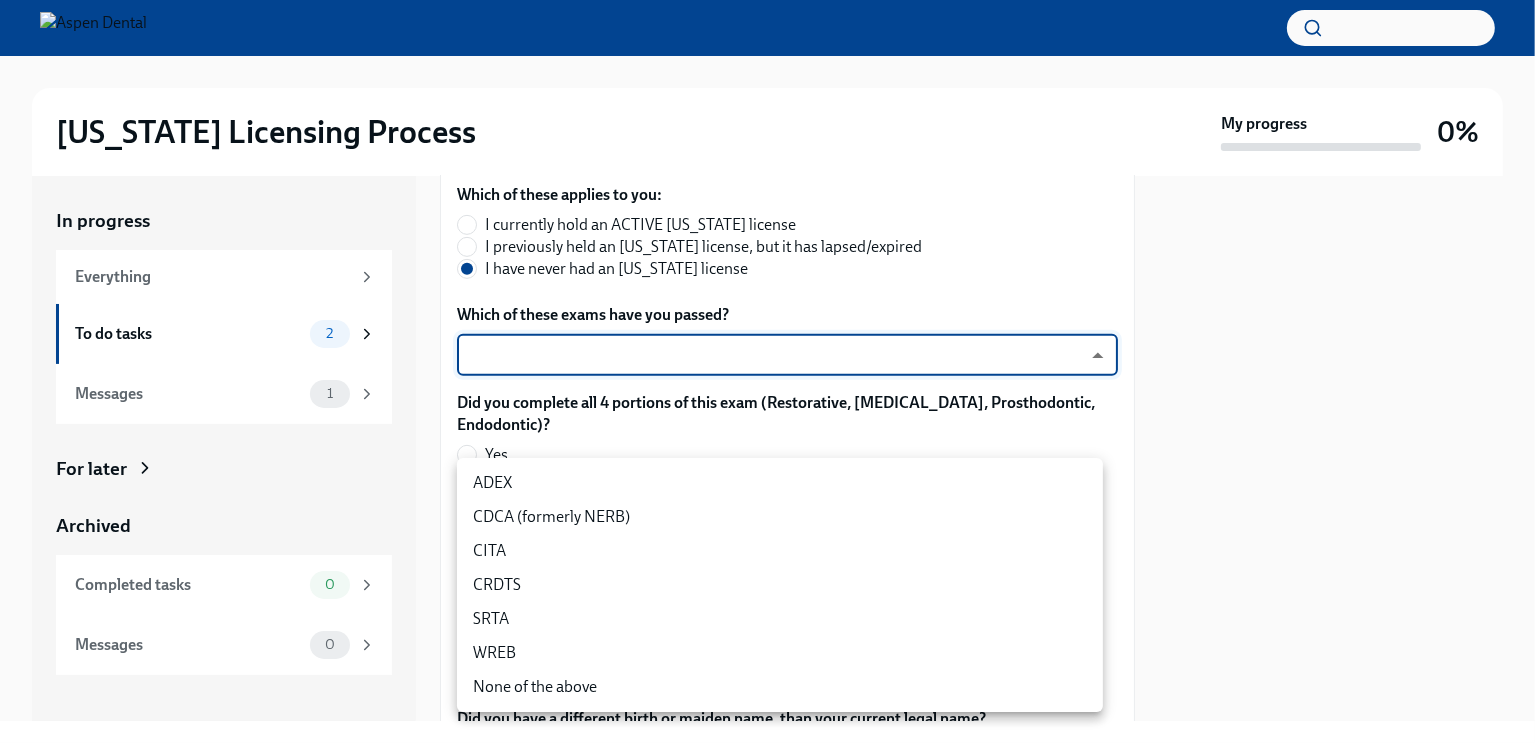 click on "[US_STATE] Licensing Process My progress 0% In progress Everything To do tasks 2 Messages 1 For later Archived Completed tasks 0 Messages 0 Answer these questions to get tailored instructions for the [US_STATE] licensing process To Do Due  in a day Time to begin your [US_STATE] license application [DATE] Hi [PERSON_NAME]!
We’re excited to support your next step with Aspen Dental and the  TAG Oral Care Center (OCC) in [GEOGRAPHIC_DATA] —our hub for advanced, hands-on clinical training.
Your learning and growth is a priority.  All doctors are required to obtain a permanent [US_STATE] license in order to participate in OCC courses and future training opportunities.
We’re committed to making this process simple:
Answer the short questionnaire below so we can provide you a tailored to-do list
You’ll begin submitting the documents and information needed for your license
Aspen Dental covers the [US_STATE] license application fee
Which of these applies to you: ​ ​ Yes No" at bounding box center (767, 371) 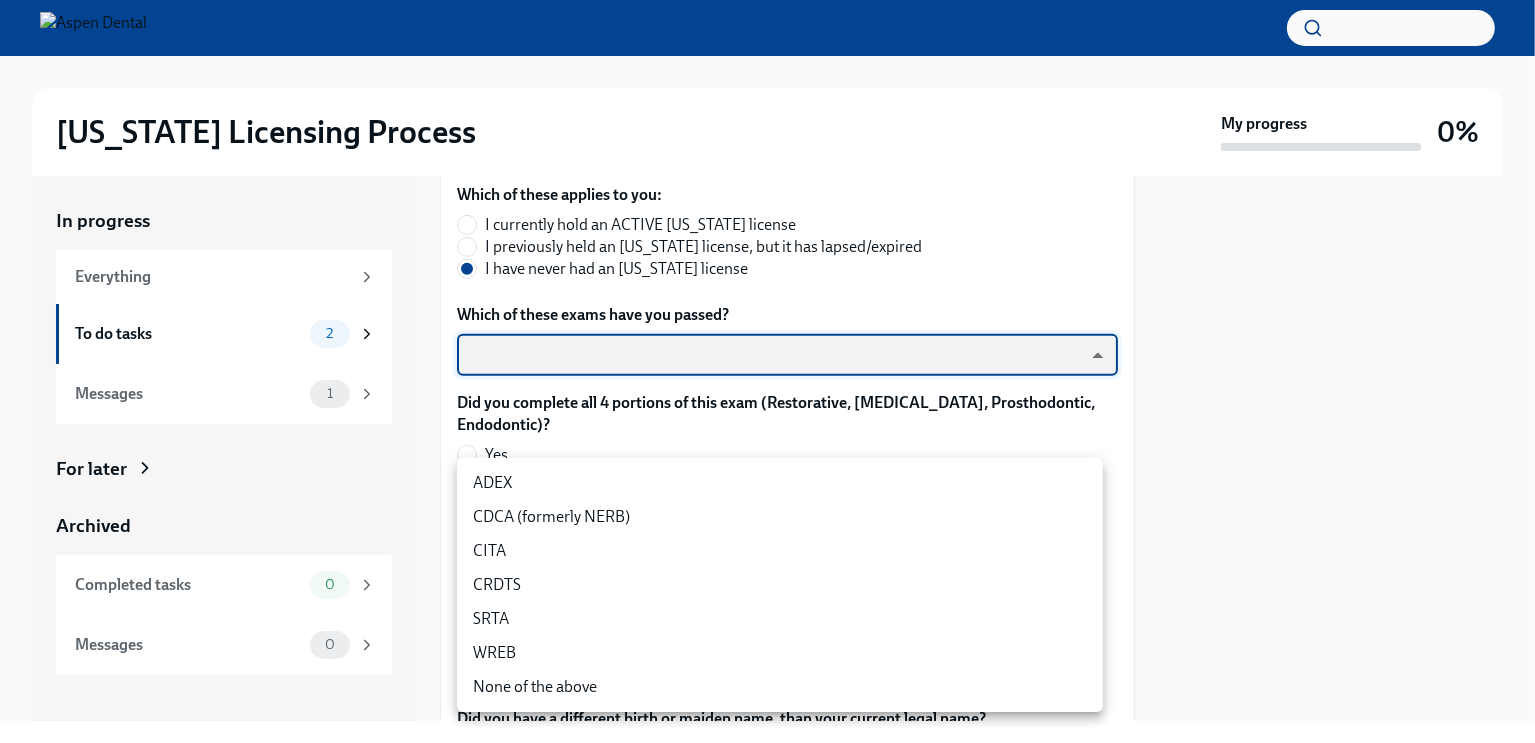 type on "nrE-1nMl1" 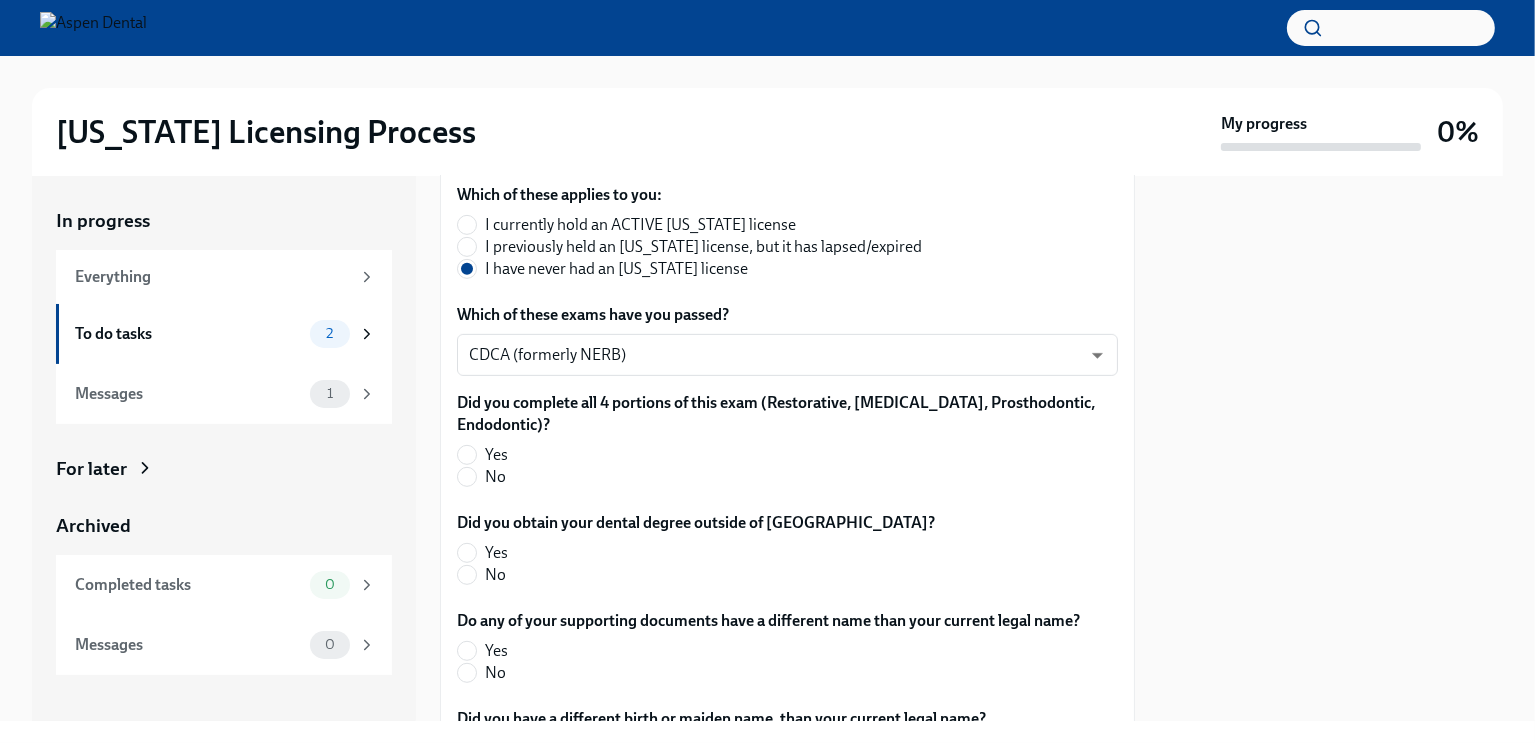 click on "Yes" at bounding box center (779, 455) 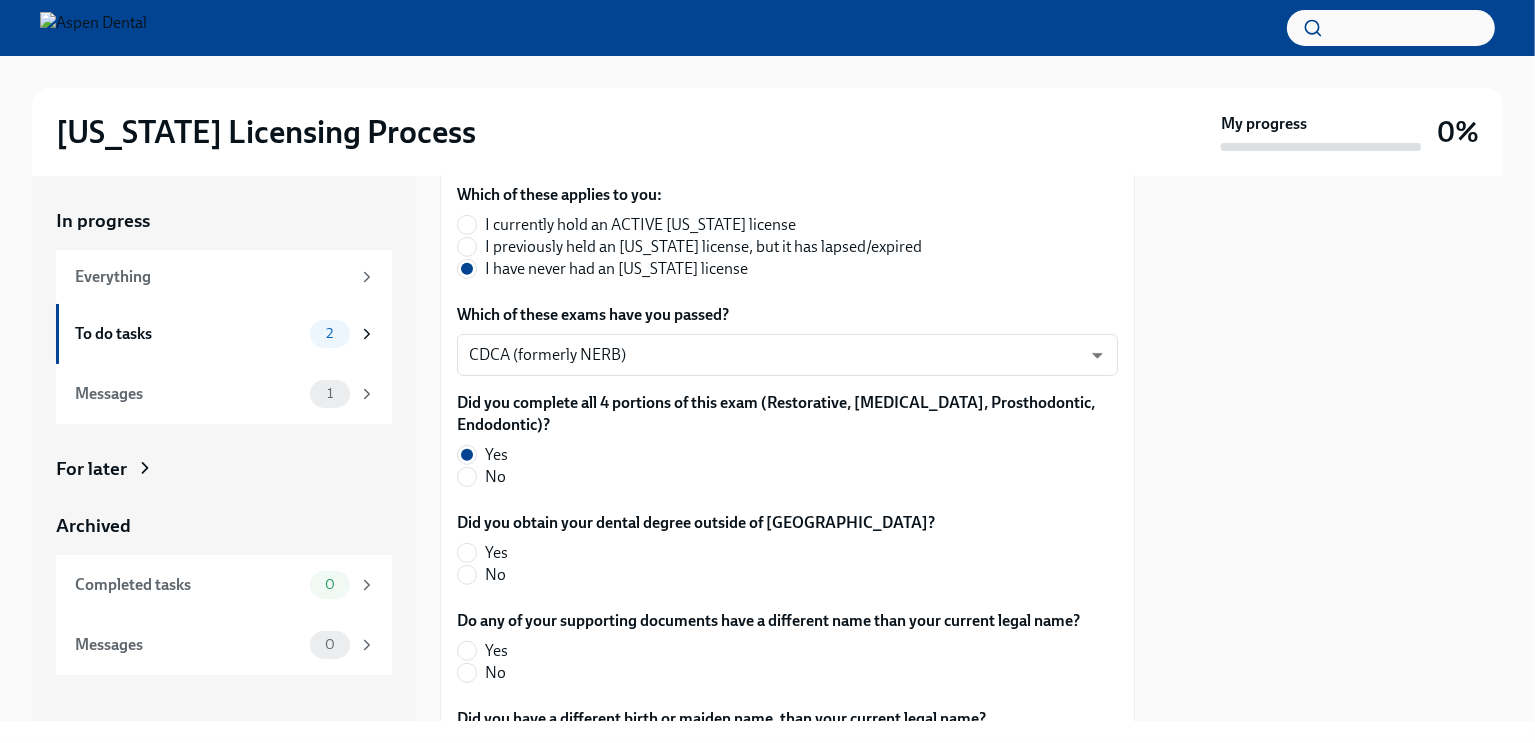 scroll, scrollTop: 1164, scrollLeft: 0, axis: vertical 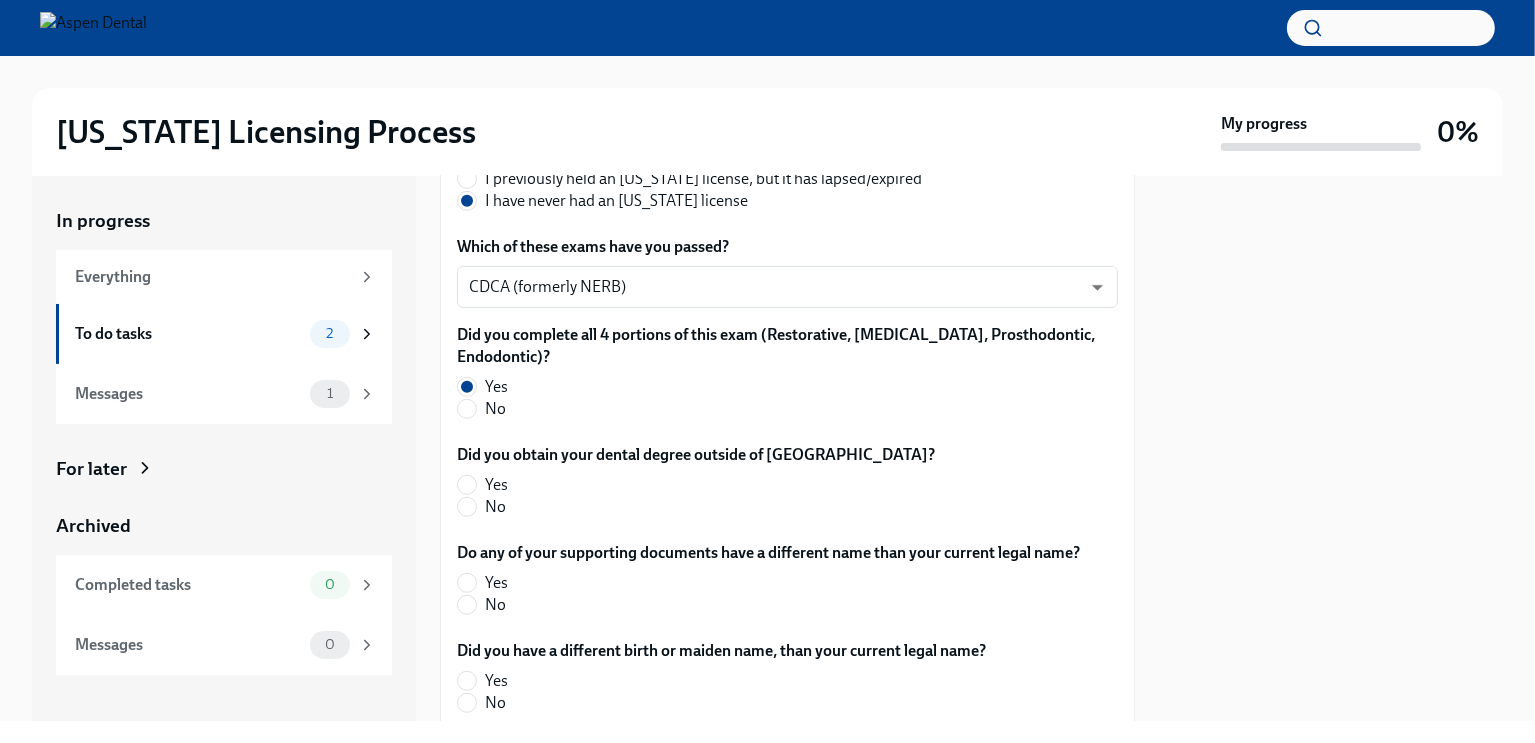 click on "No" at bounding box center [495, 507] 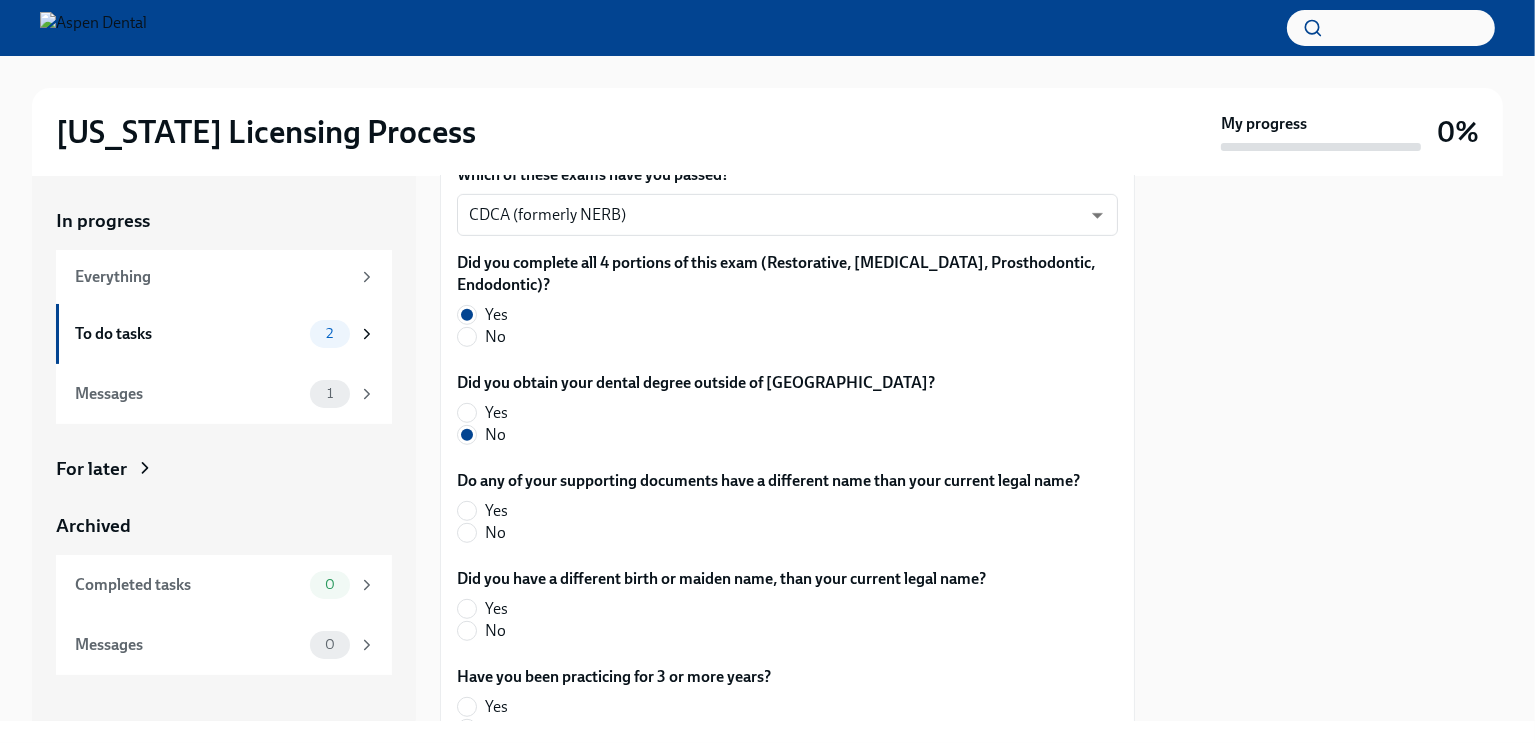 scroll, scrollTop: 1239, scrollLeft: 0, axis: vertical 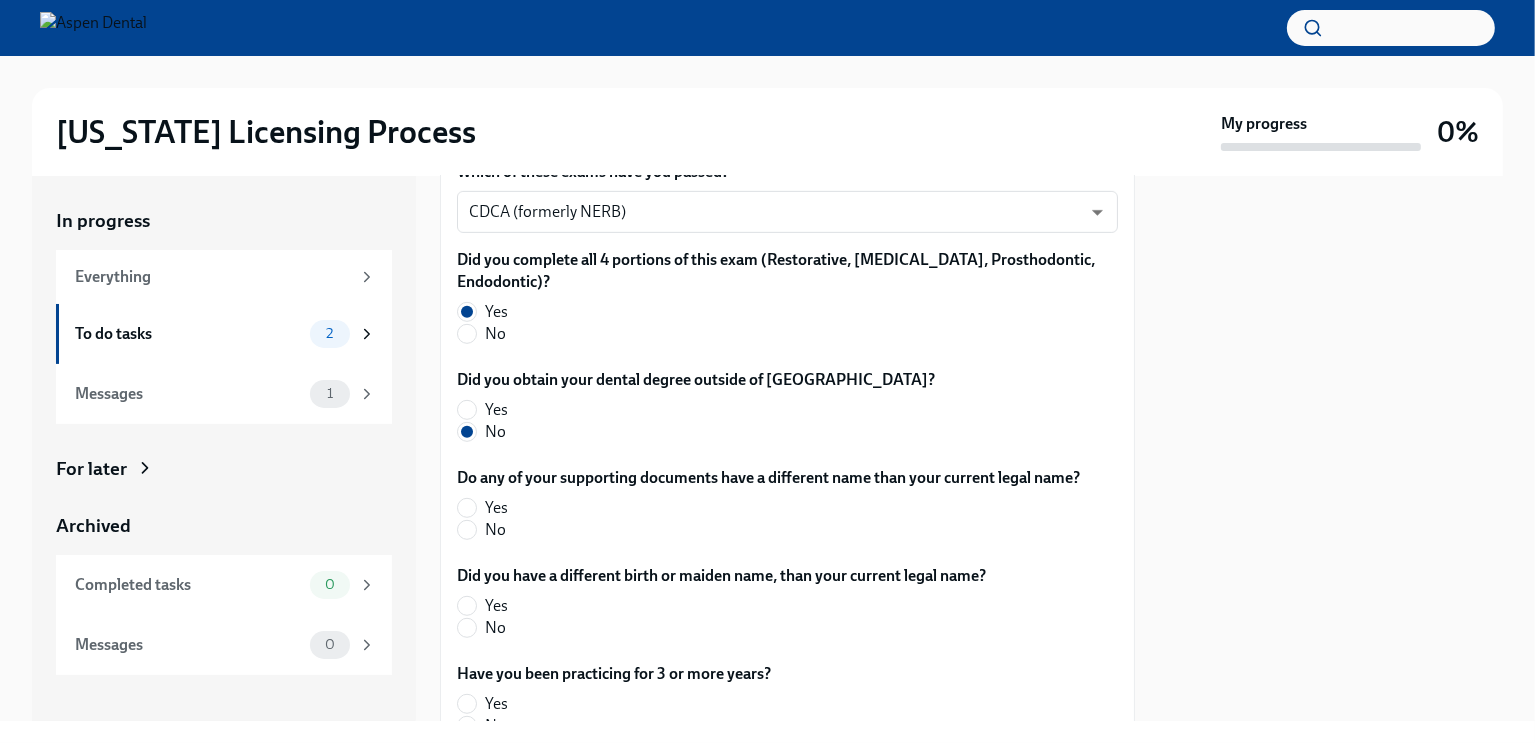 click on "No" at bounding box center (760, 530) 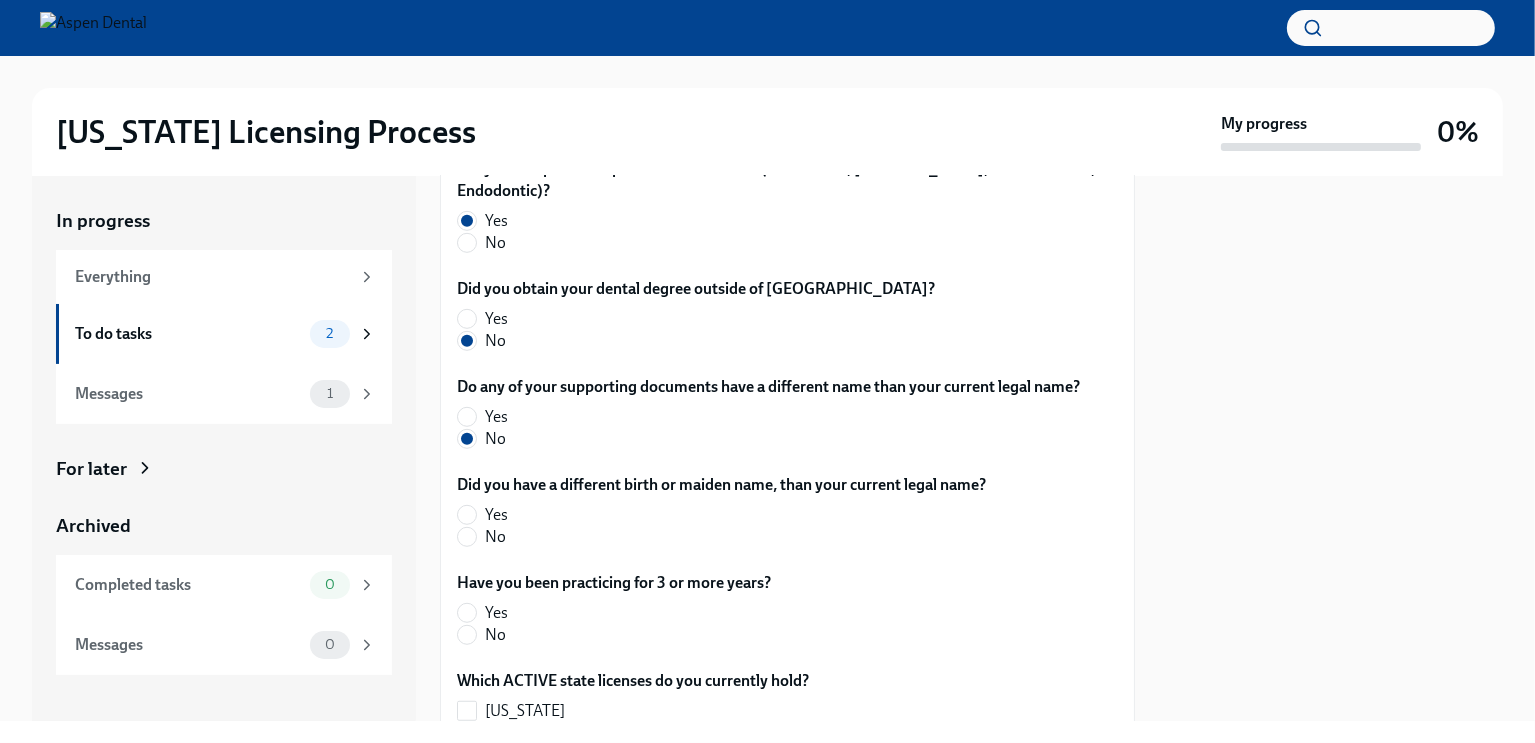 scroll, scrollTop: 1338, scrollLeft: 0, axis: vertical 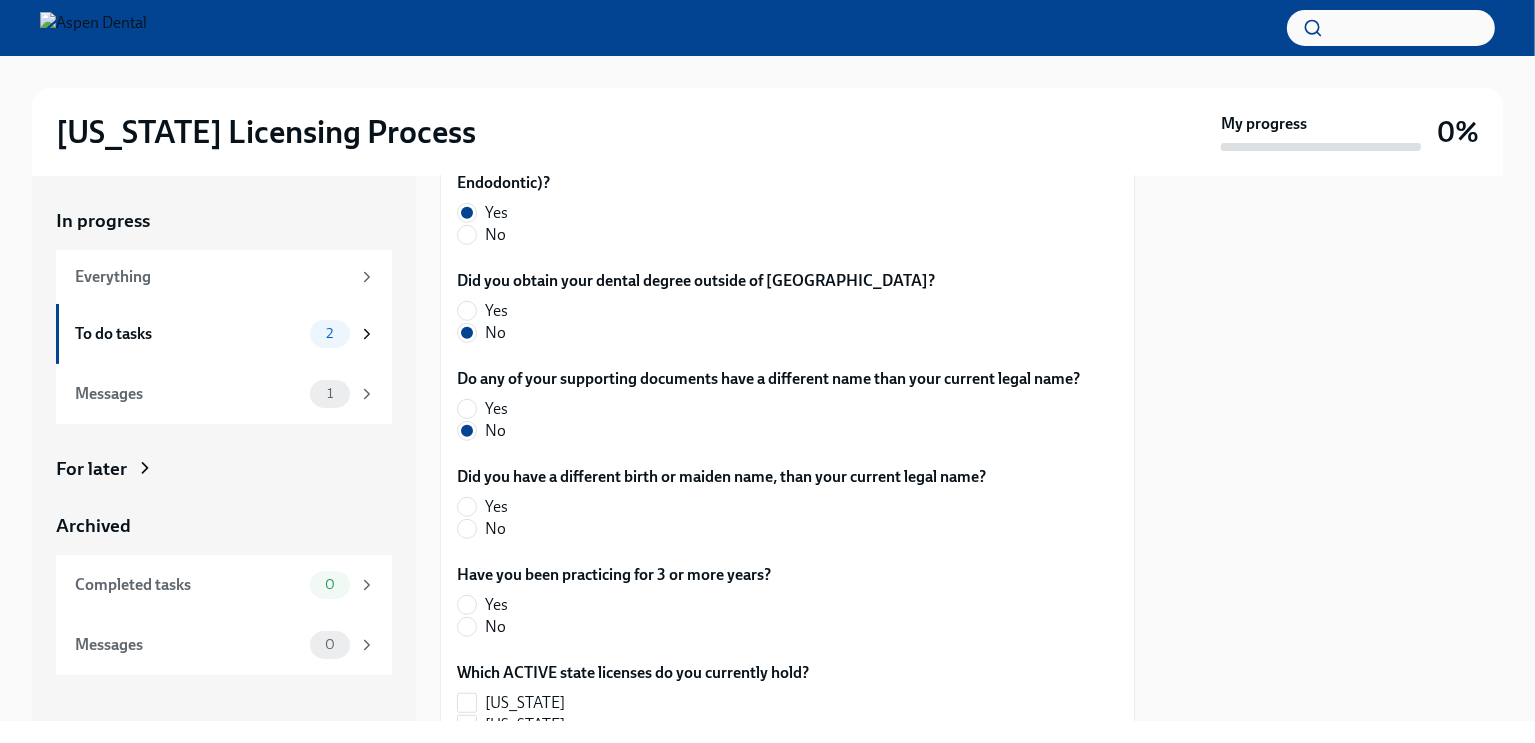 click on "No" at bounding box center (713, 529) 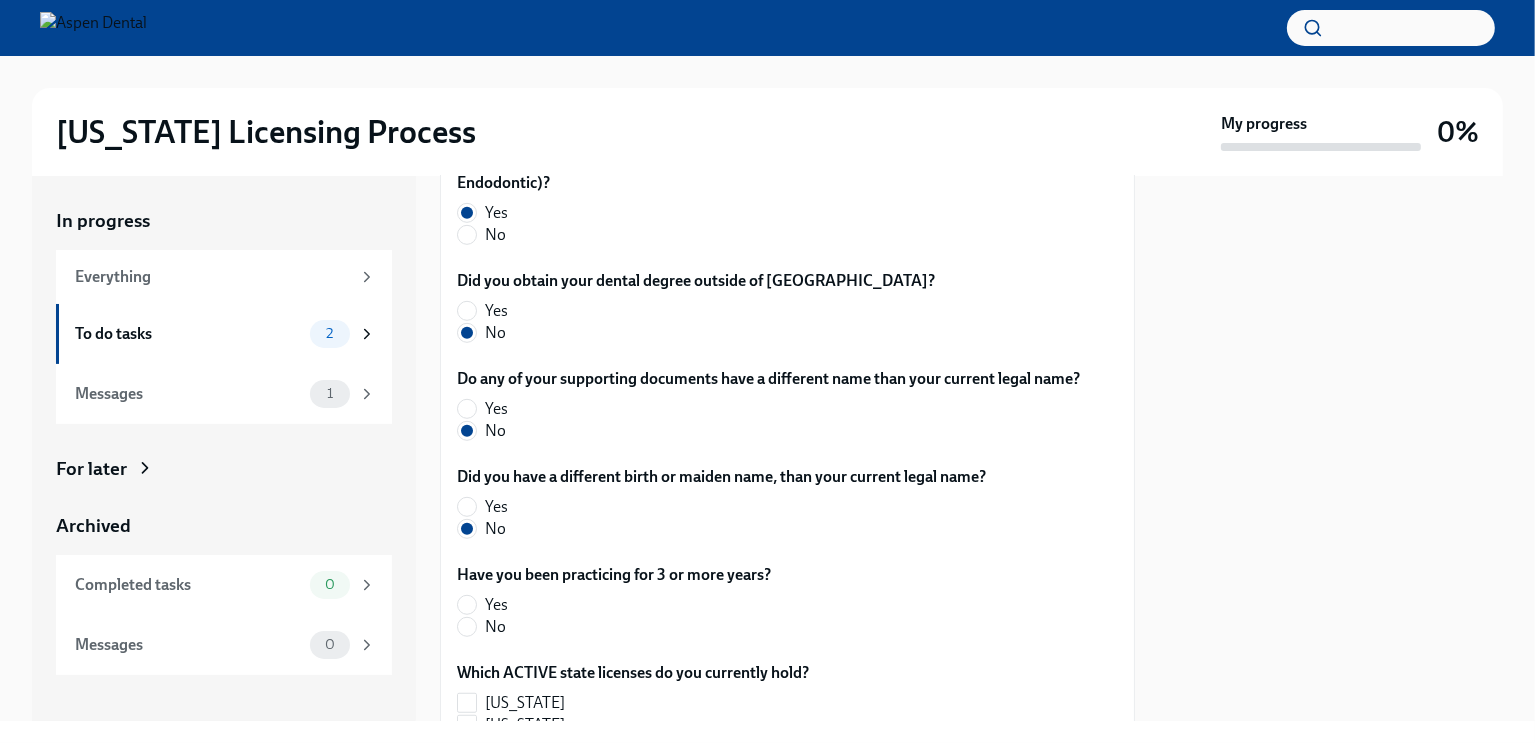 scroll, scrollTop: 1628, scrollLeft: 0, axis: vertical 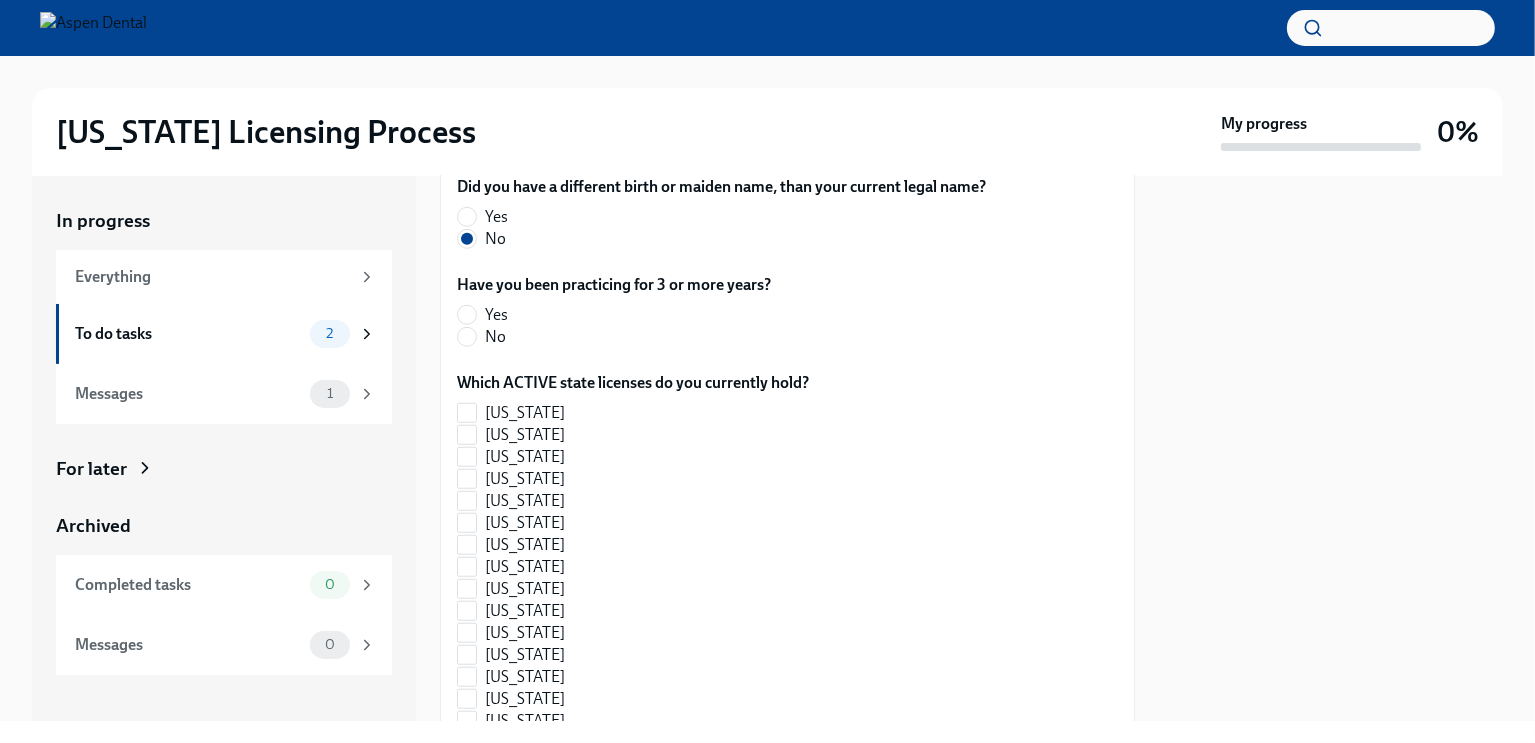 click on "No" at bounding box center (606, 337) 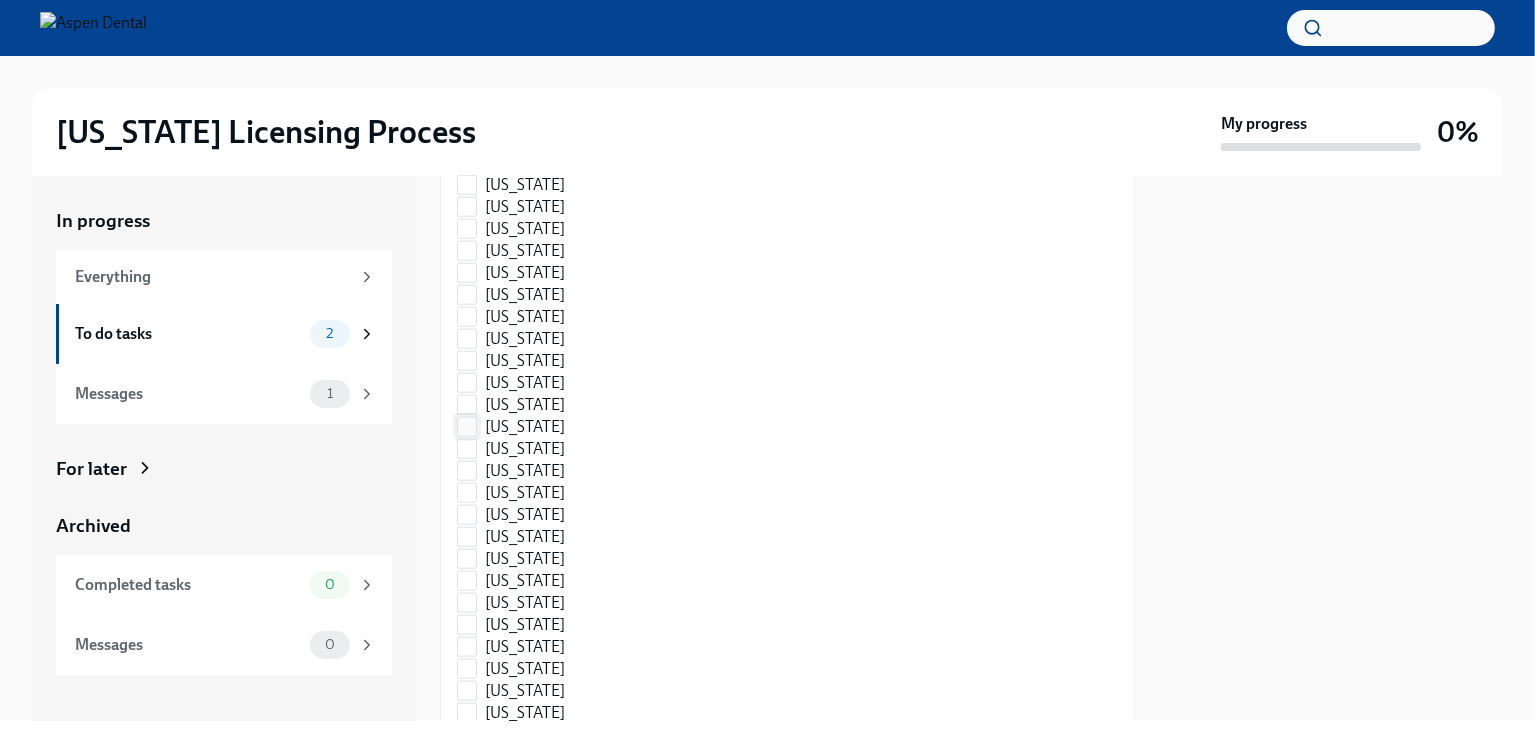 scroll, scrollTop: 2690, scrollLeft: 0, axis: vertical 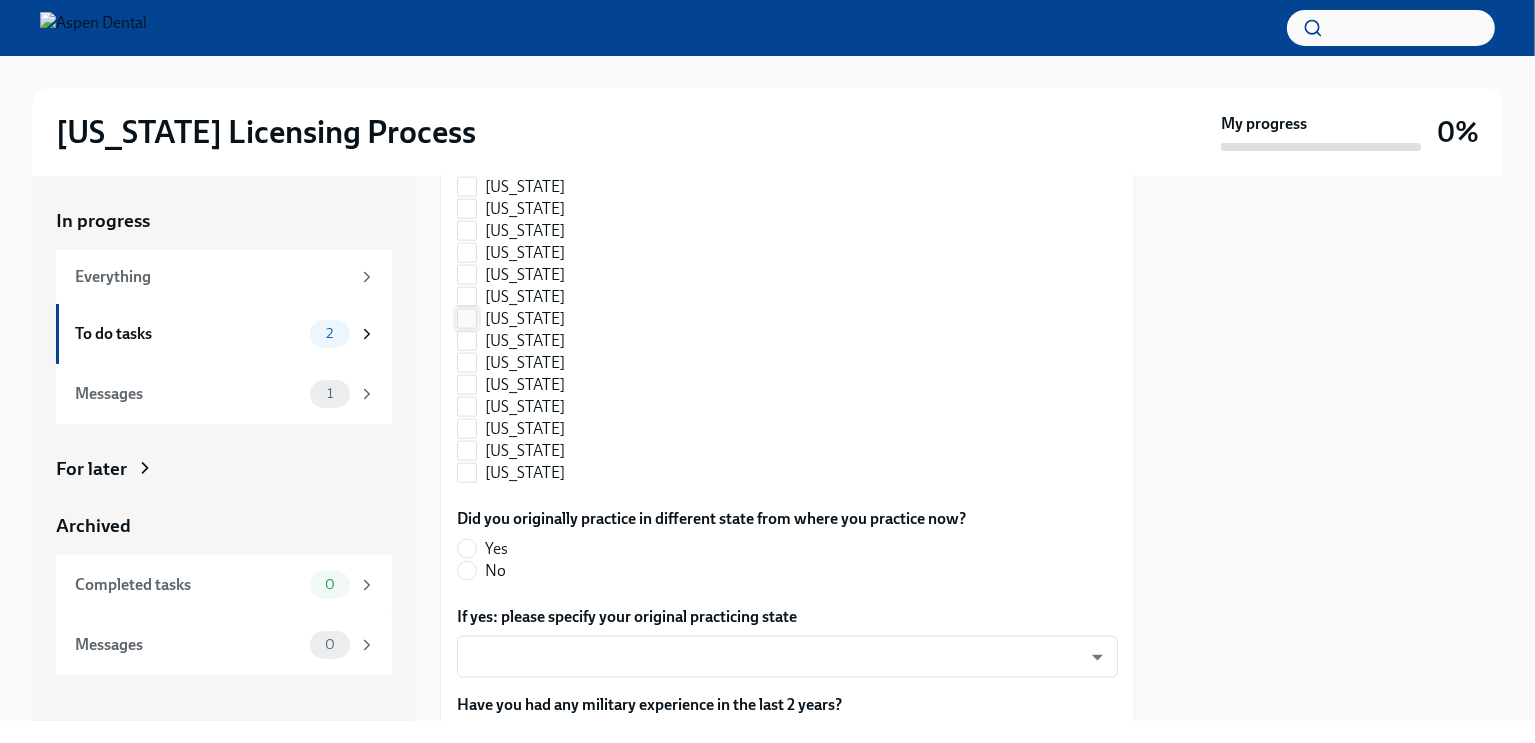 click on "[US_STATE]" at bounding box center (525, 319) 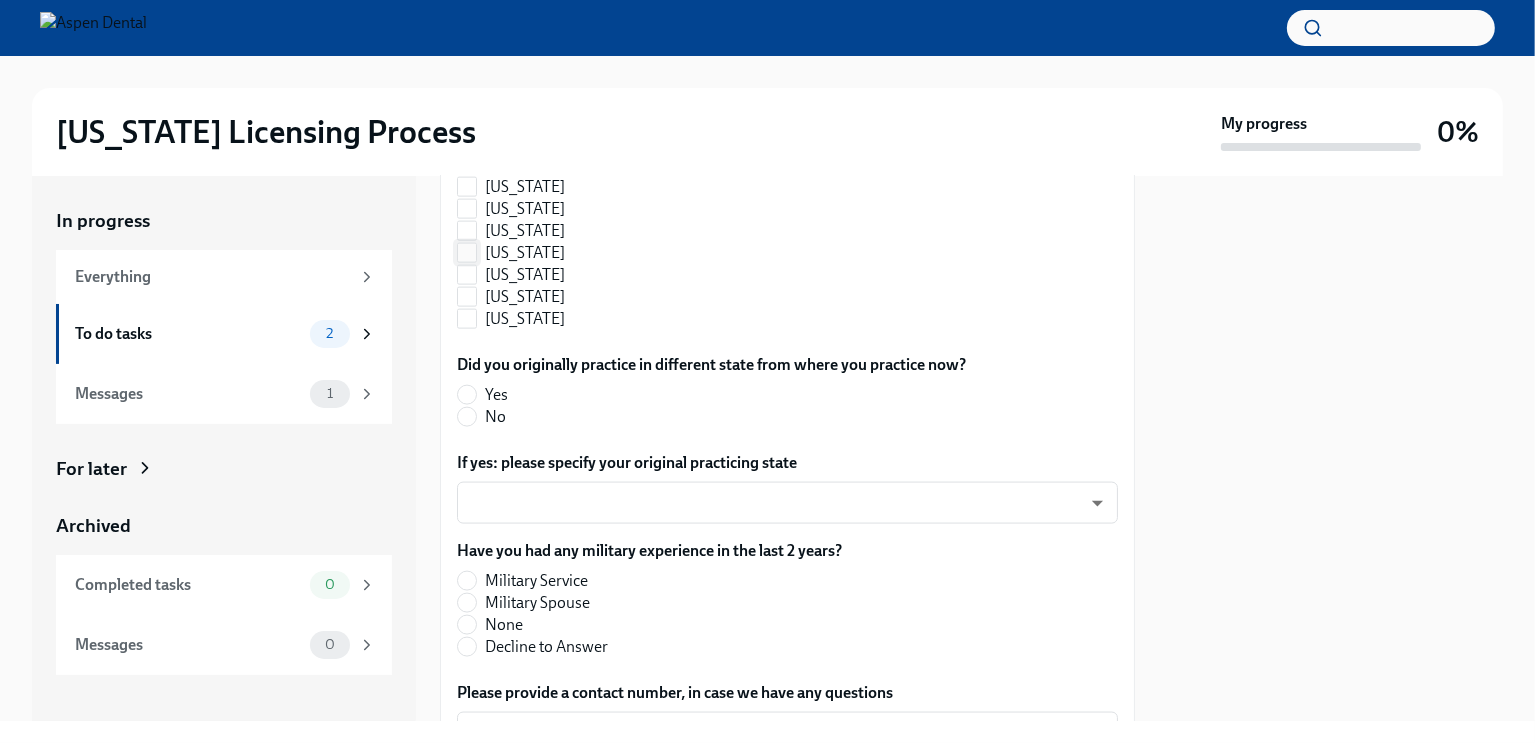scroll, scrollTop: 2847, scrollLeft: 0, axis: vertical 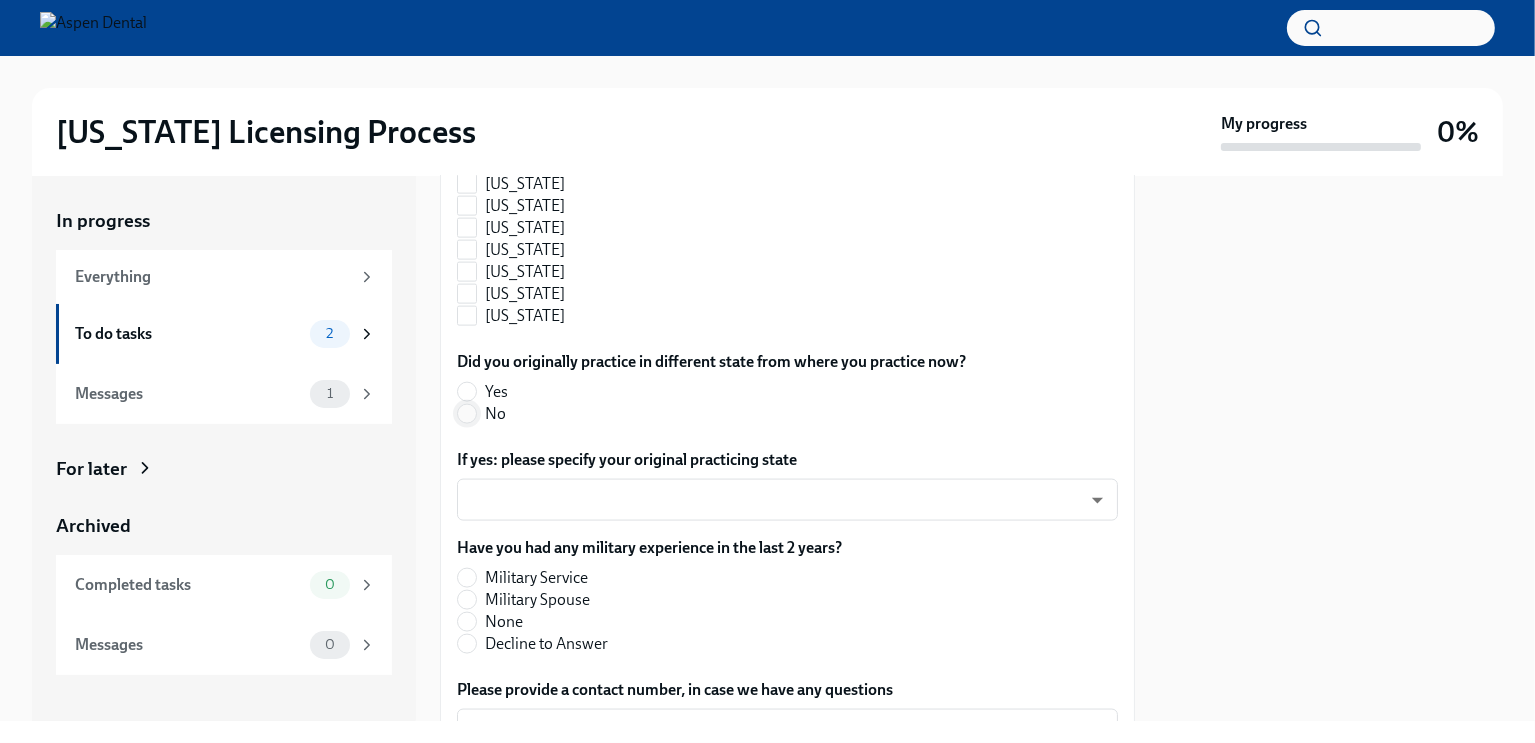 click on "No" at bounding box center (467, 414) 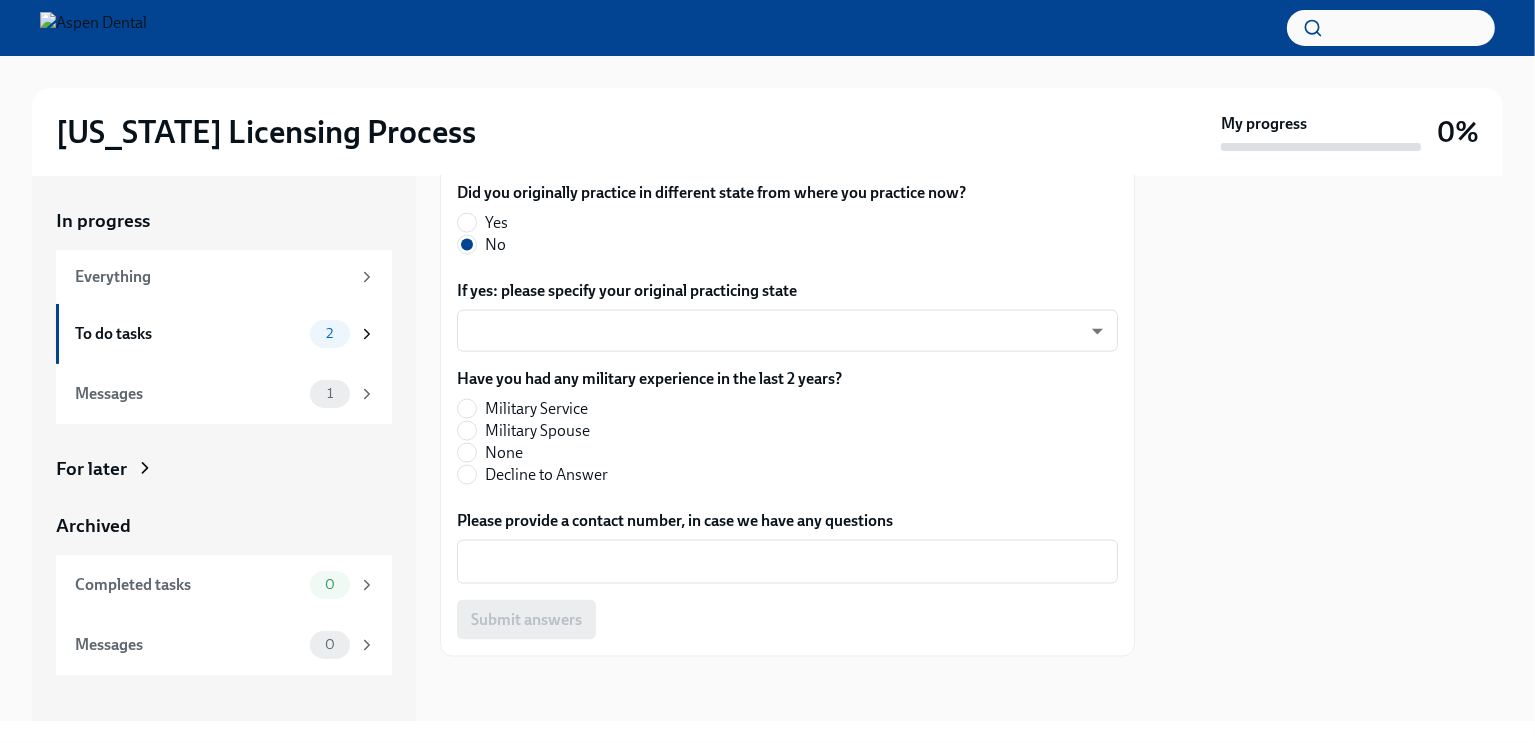 scroll, scrollTop: 3047, scrollLeft: 0, axis: vertical 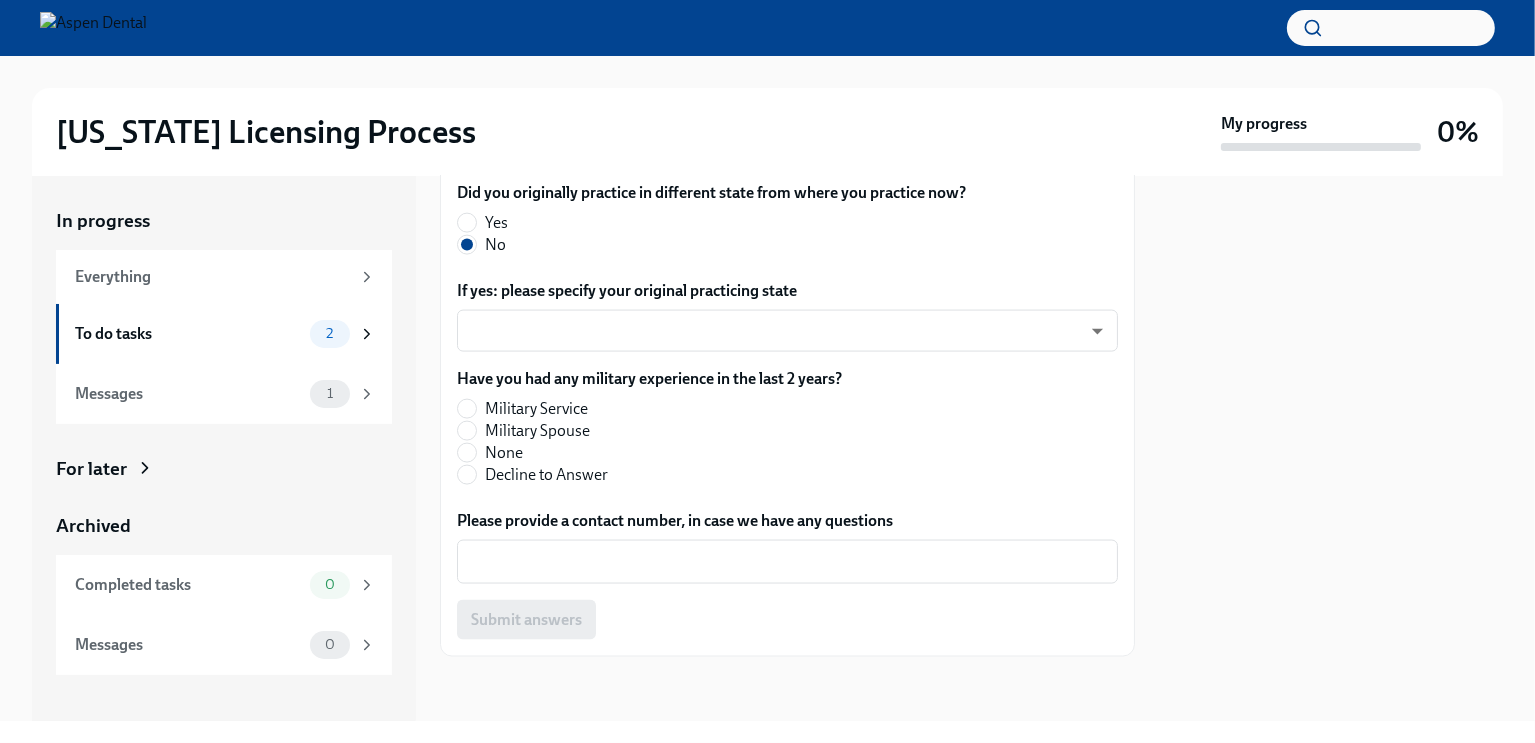 click on "Decline to Answer" at bounding box center [546, 475] 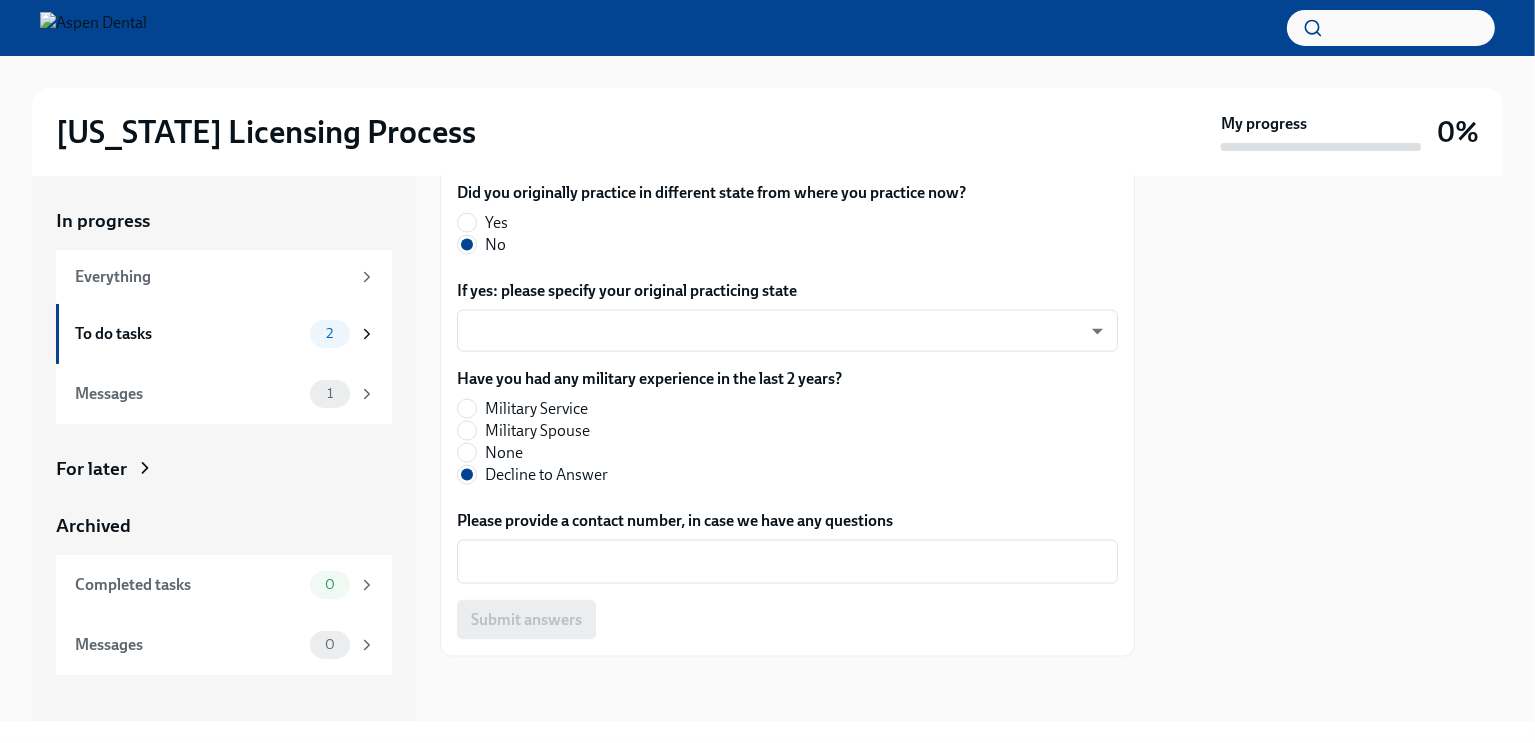 click on "None" at bounding box center (504, 453) 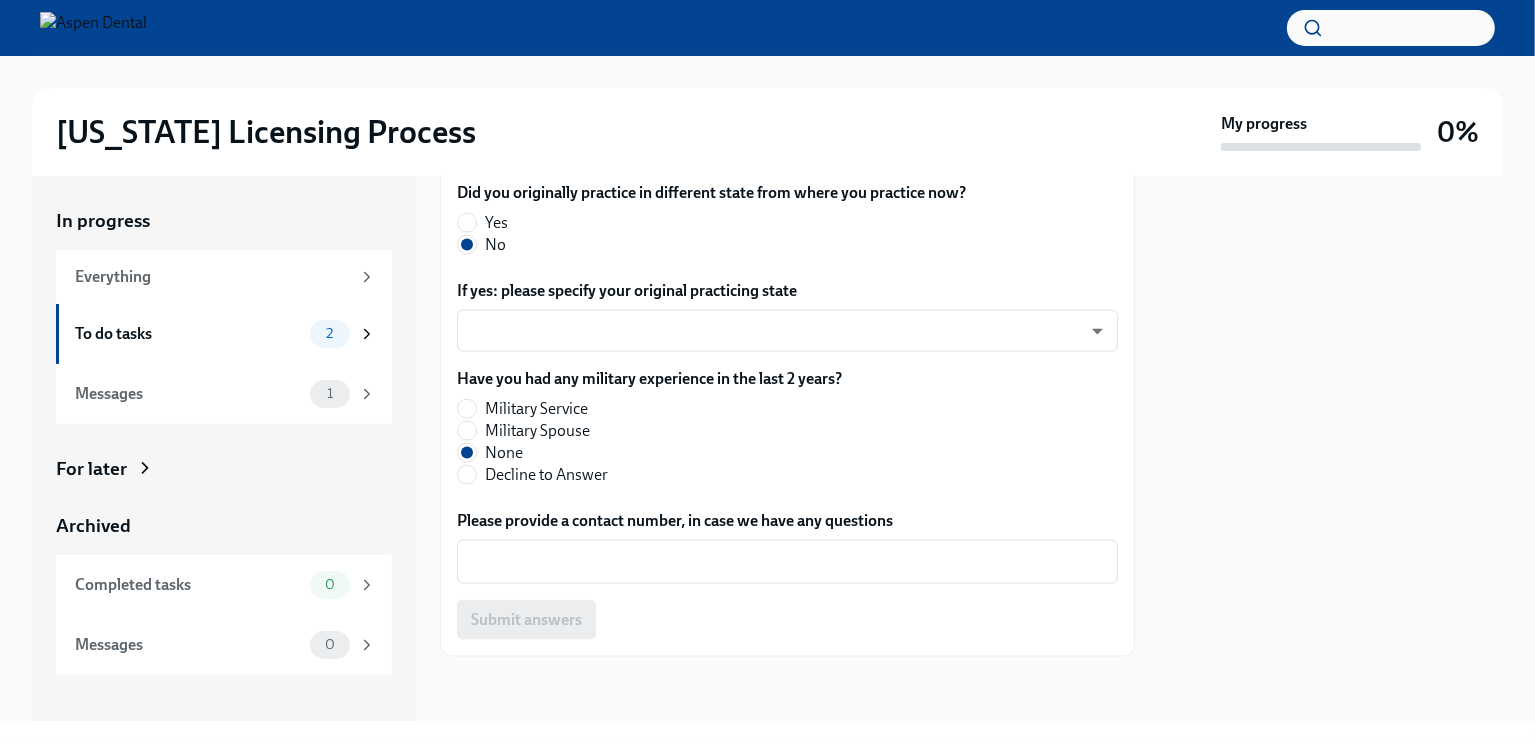 scroll, scrollTop: 3144, scrollLeft: 0, axis: vertical 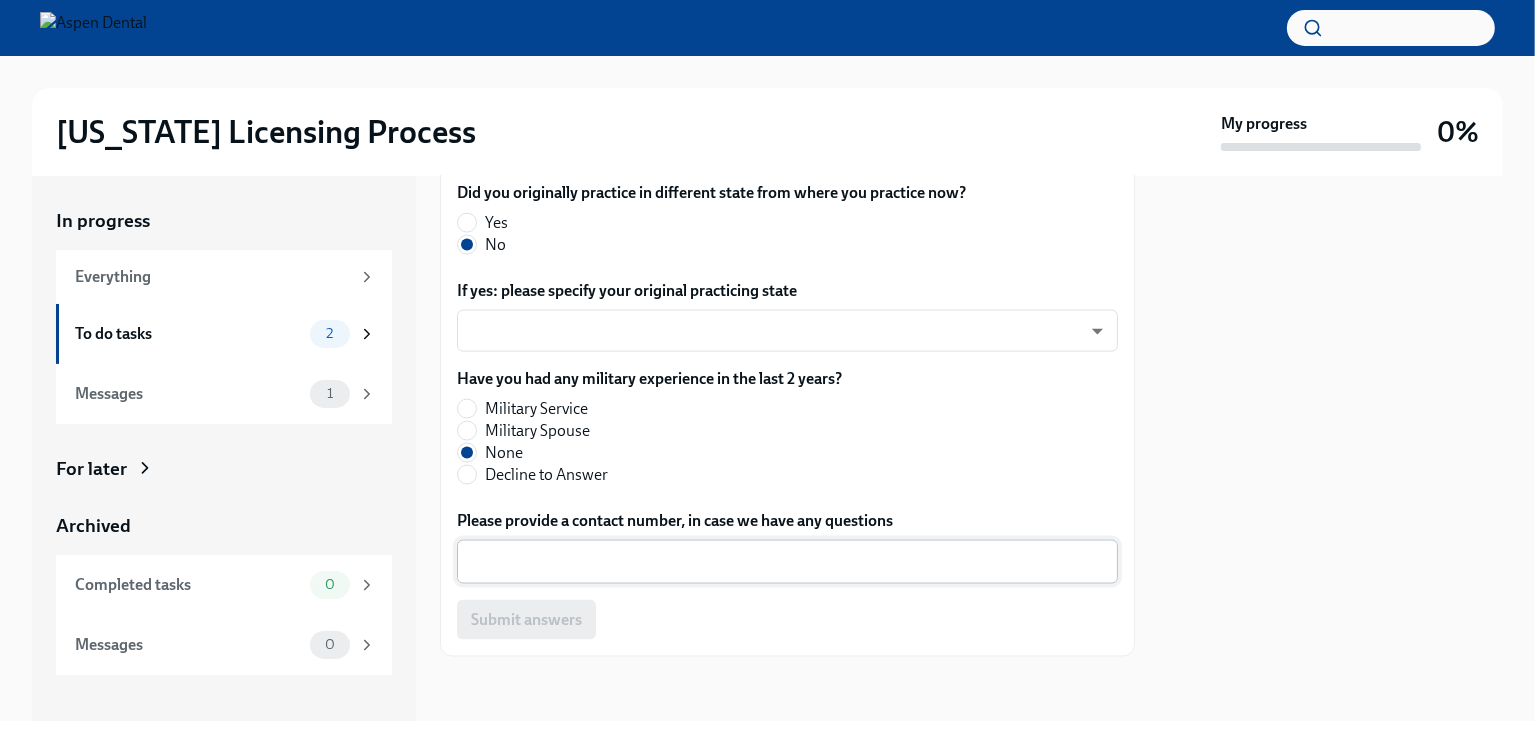 click on "Please provide a contact number, in case we have any questions" at bounding box center (787, 562) 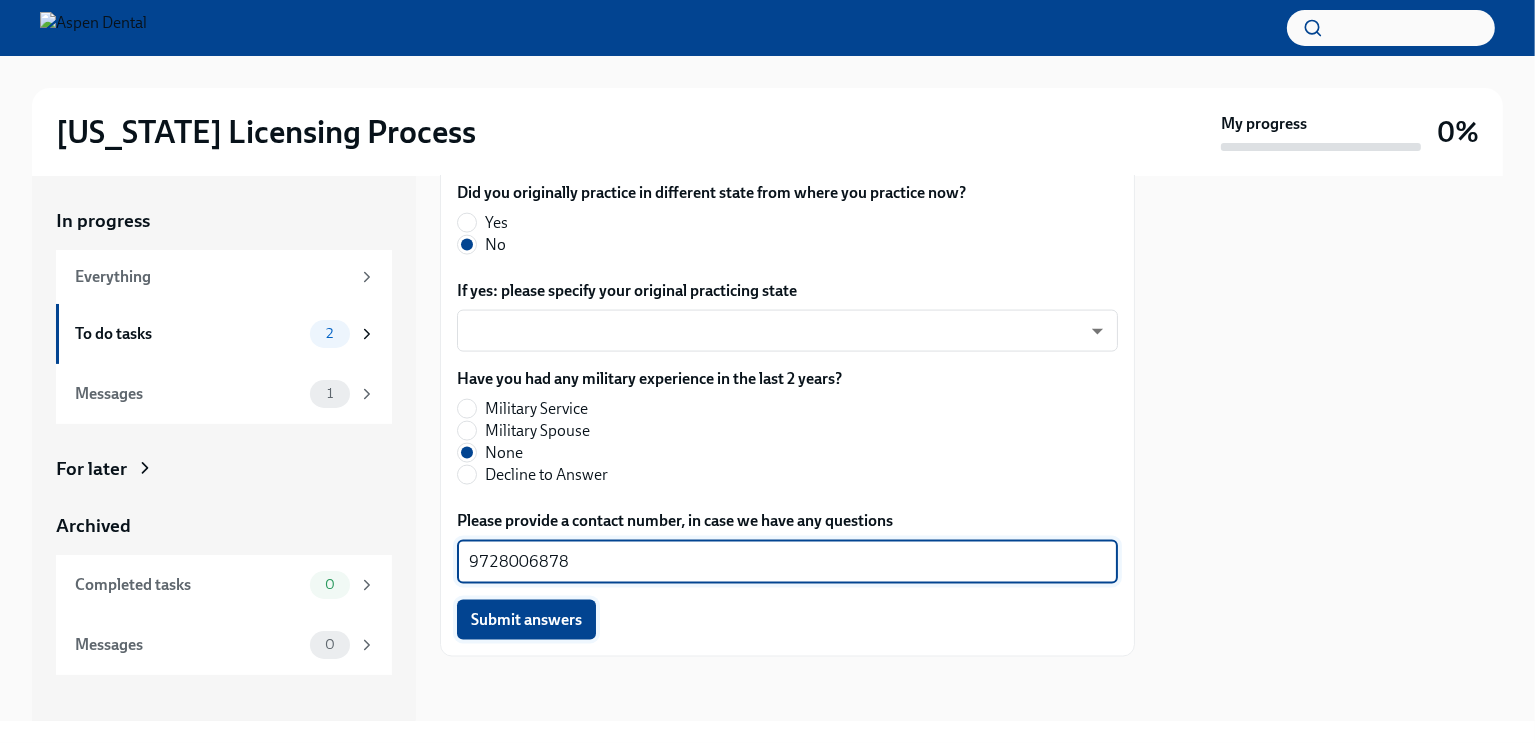 type on "9728006878" 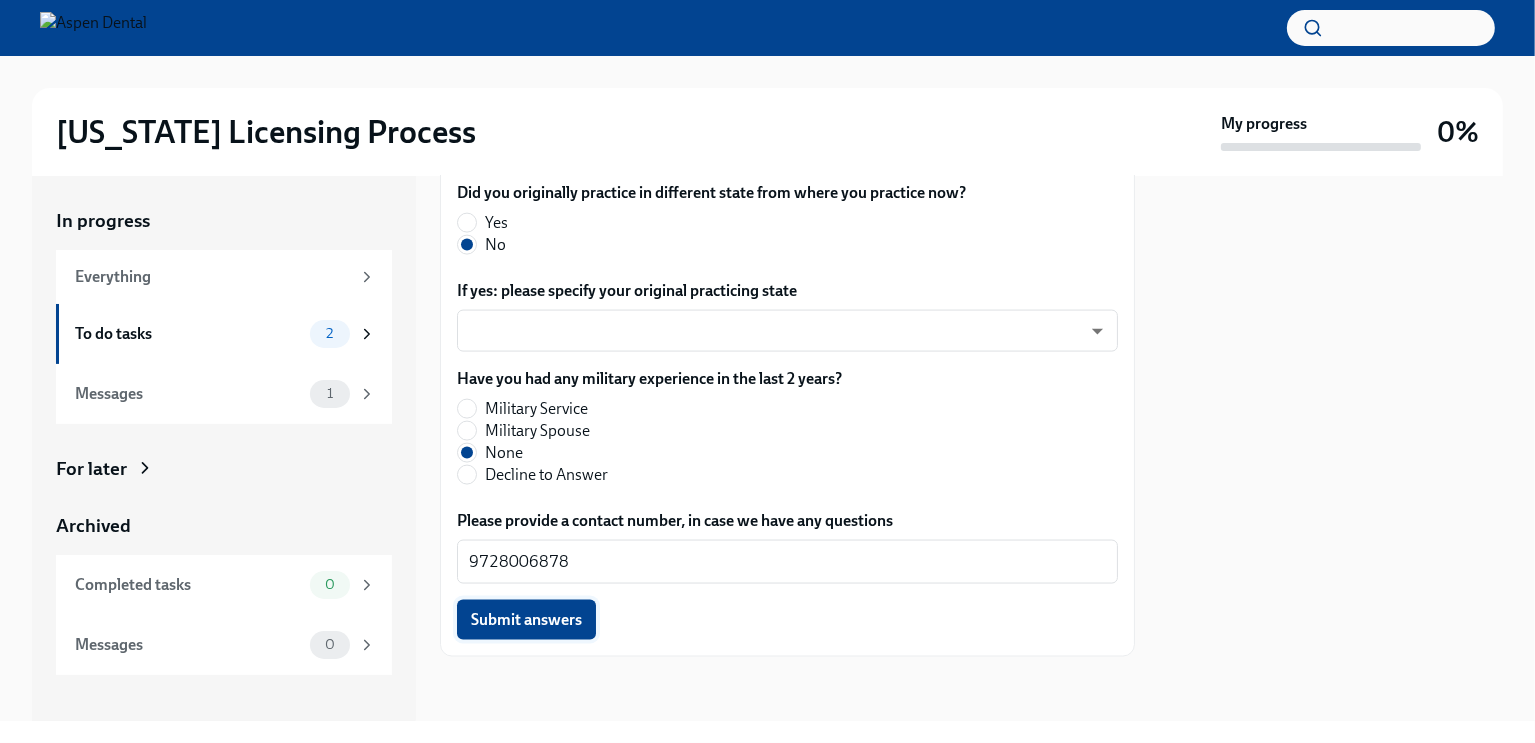 click on "Submit answers" at bounding box center [526, 620] 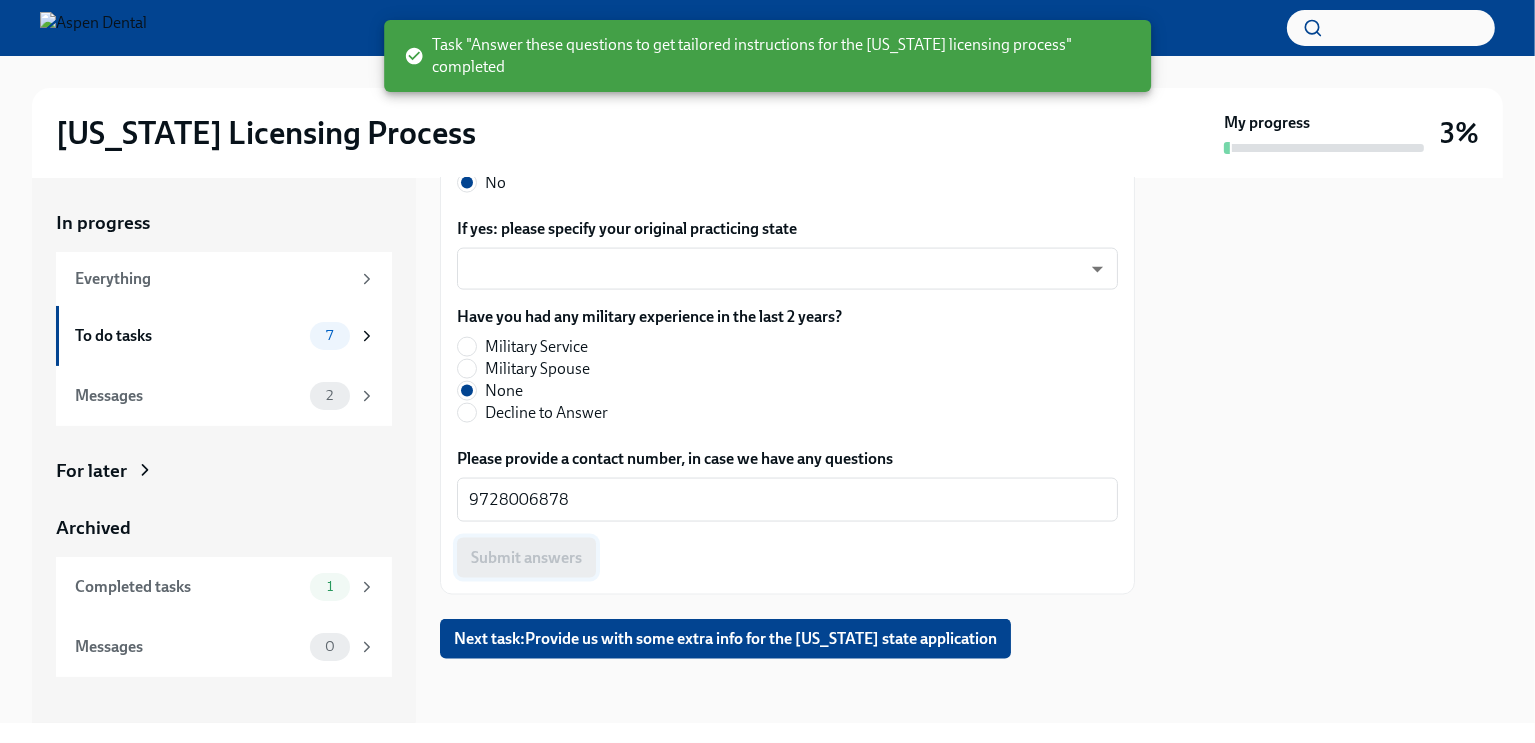 scroll, scrollTop: 3208, scrollLeft: 0, axis: vertical 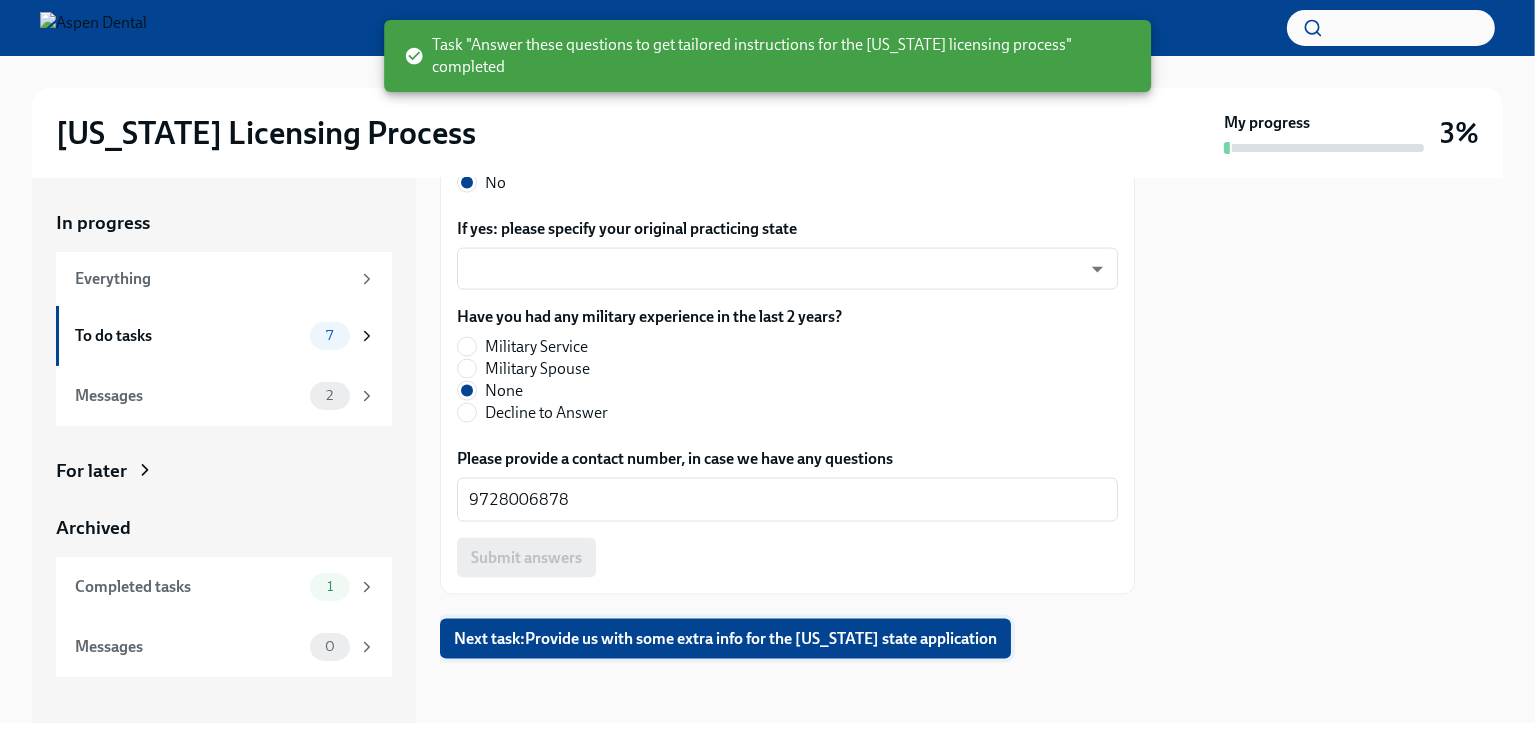 click on "Next task :  Provide us with some extra info for the [US_STATE] state application" at bounding box center [725, 639] 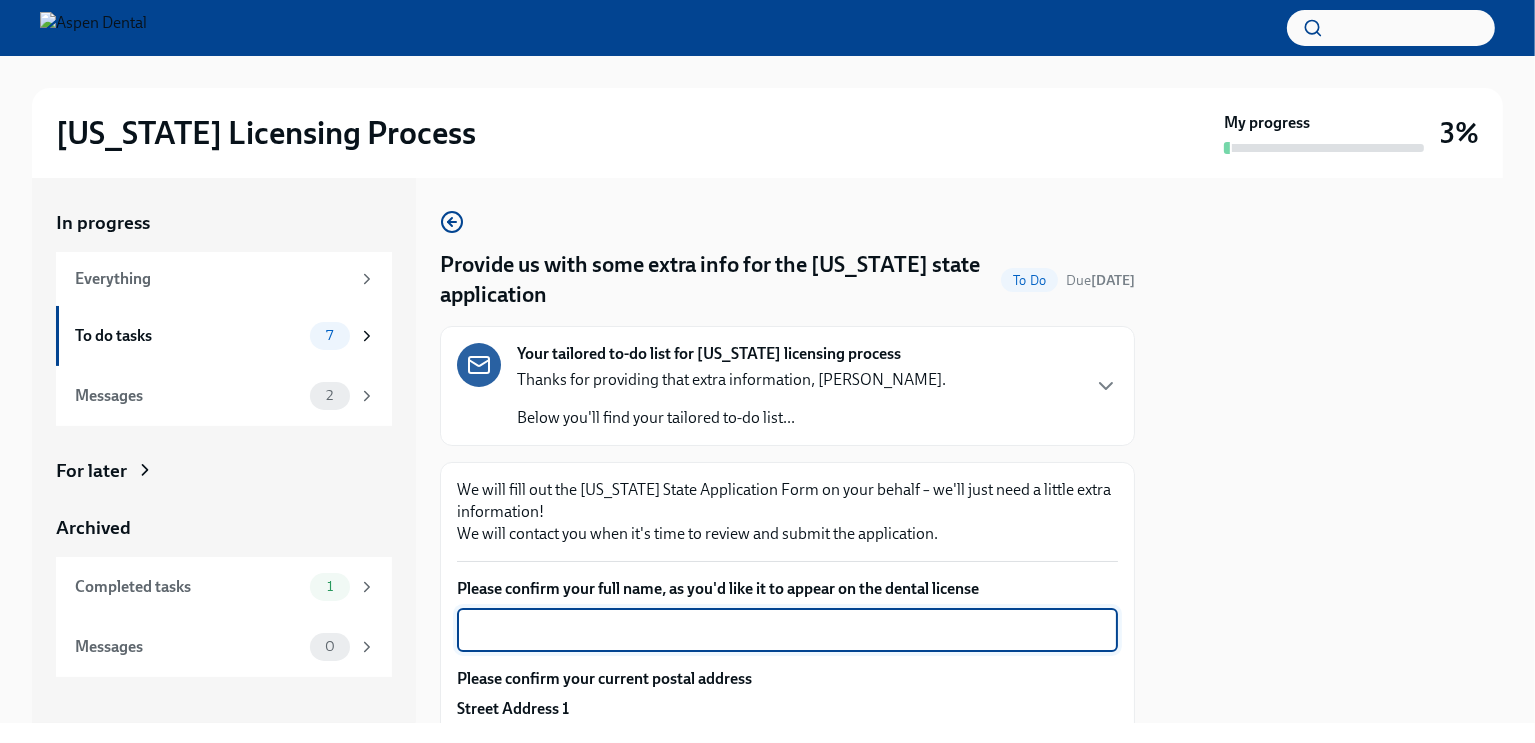 click on "Please confirm your full name, as you'd like it to appear on the dental license" at bounding box center (787, 630) 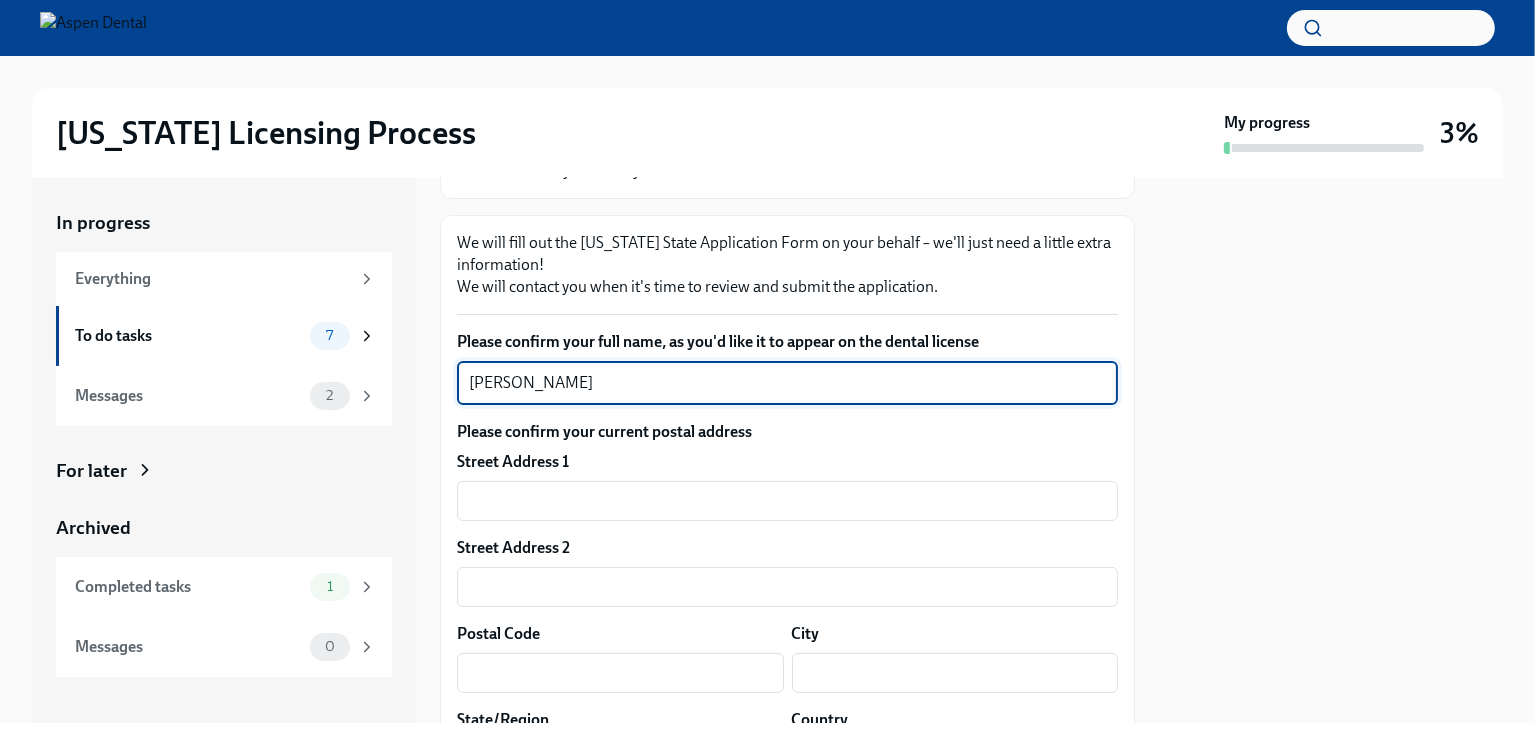 scroll, scrollTop: 264, scrollLeft: 0, axis: vertical 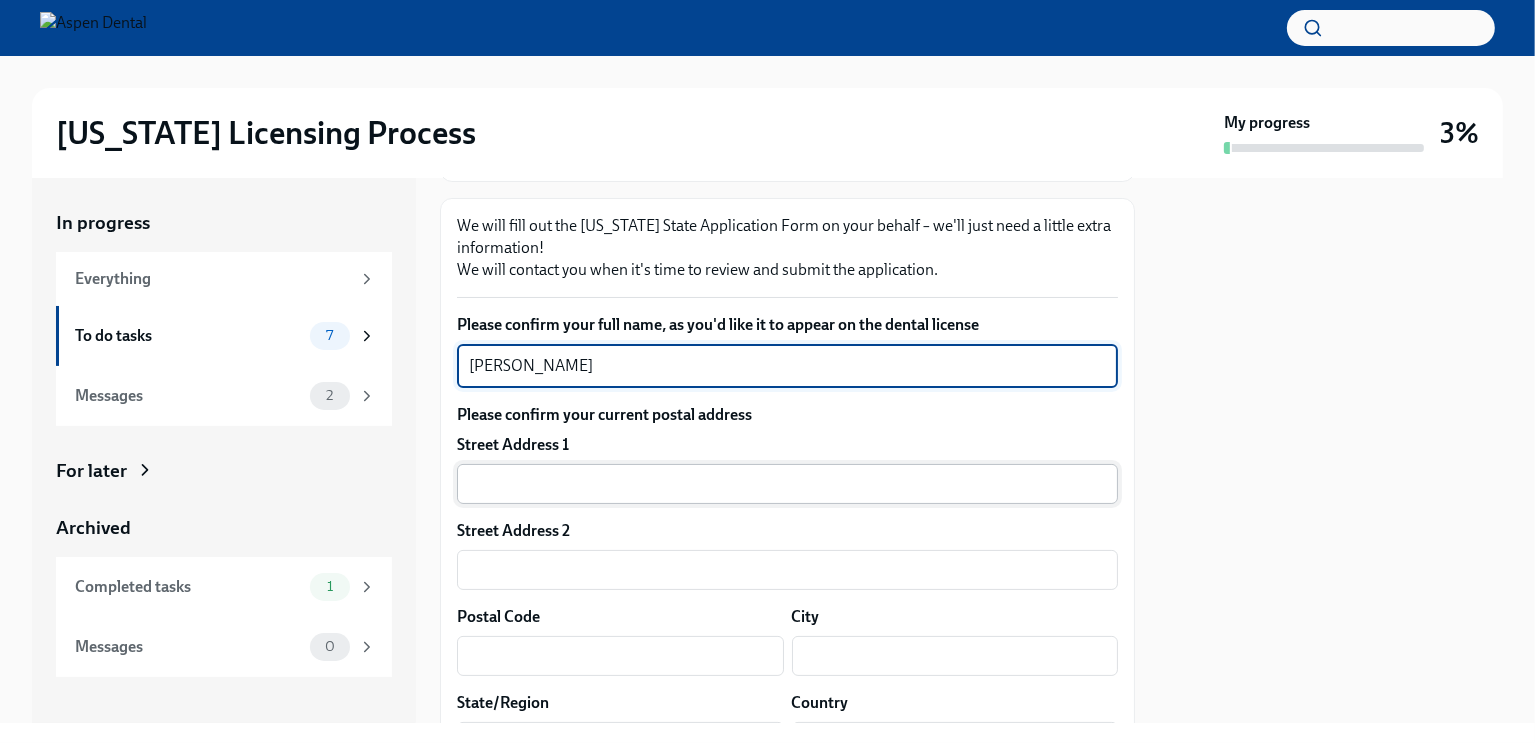 type on "[PERSON_NAME]" 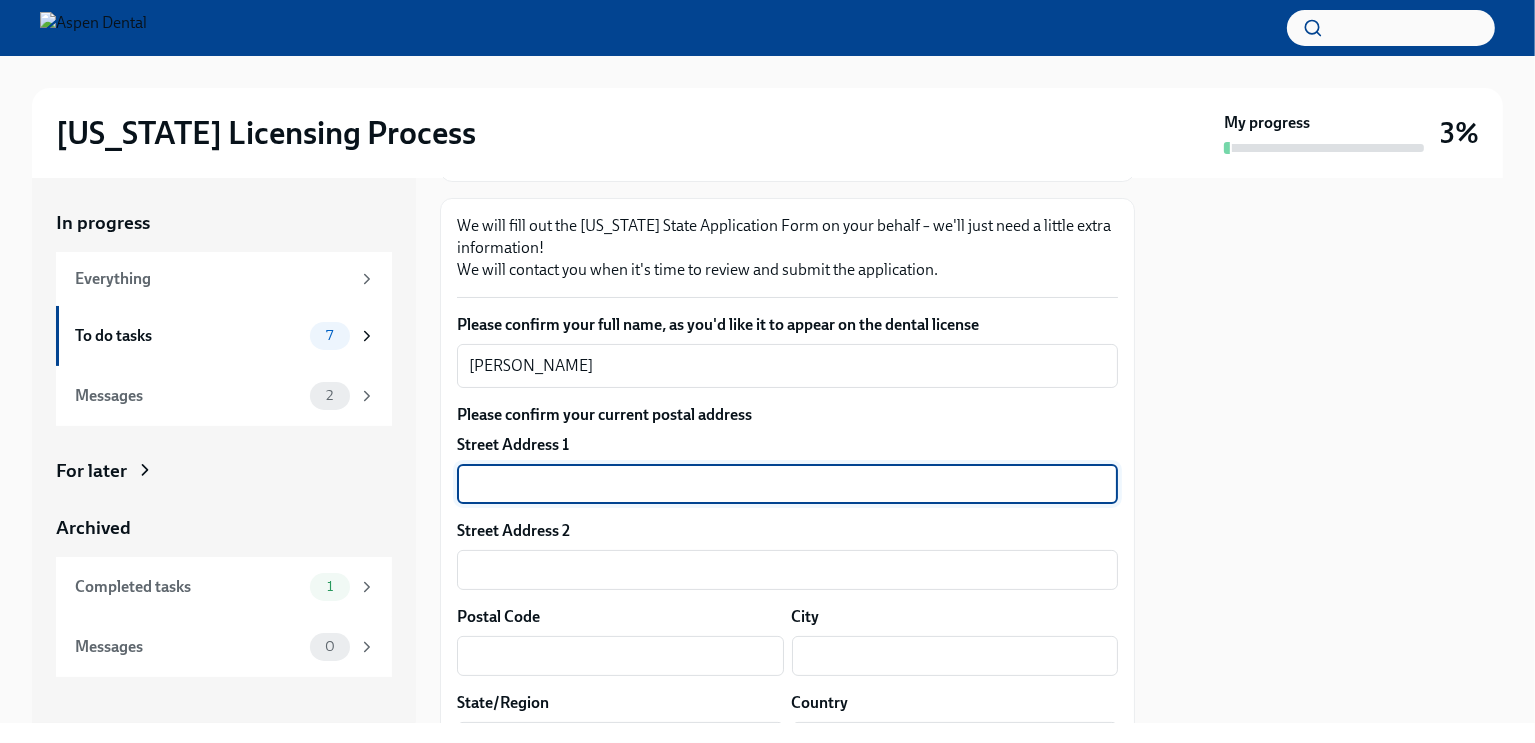 click at bounding box center (787, 484) 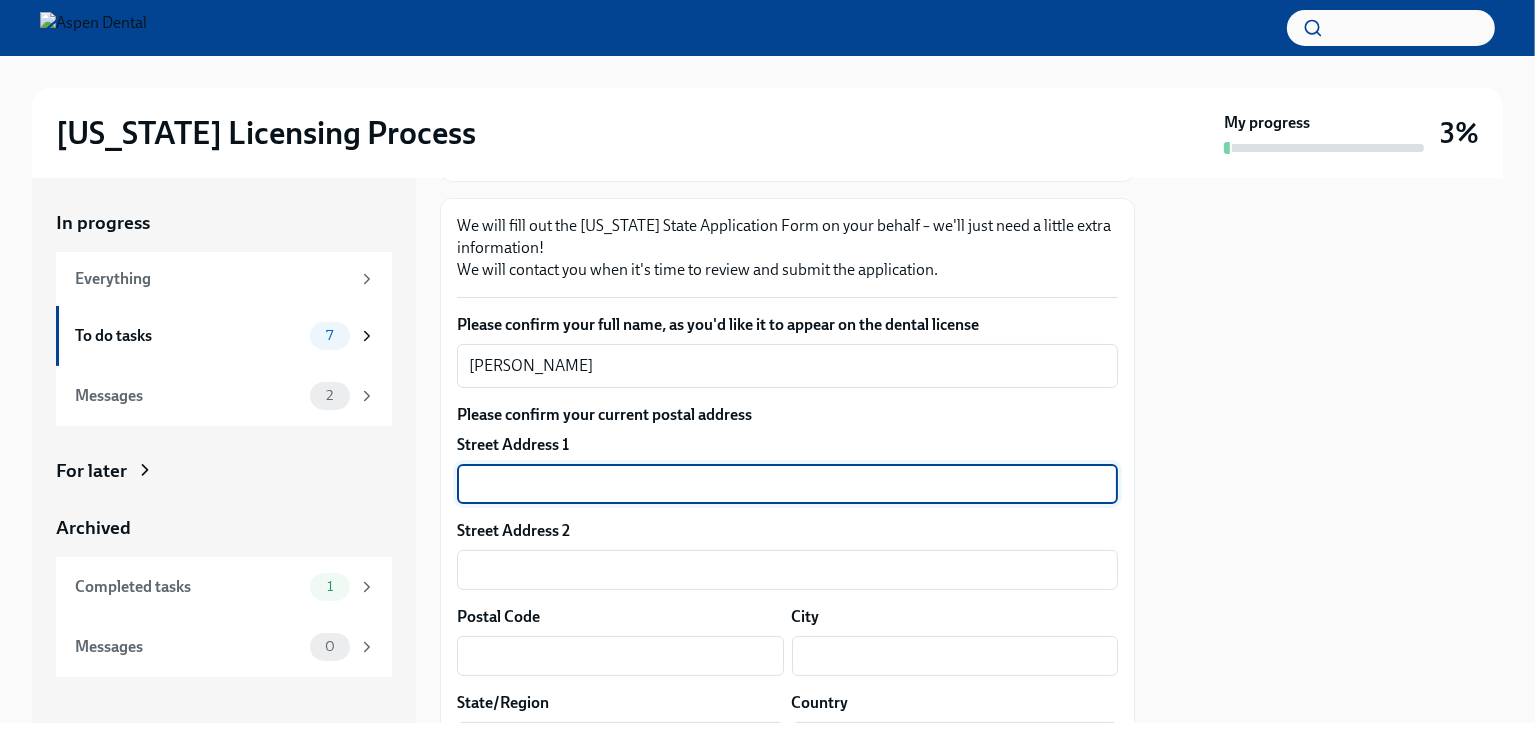 paste on "[STREET_ADDRESS]" 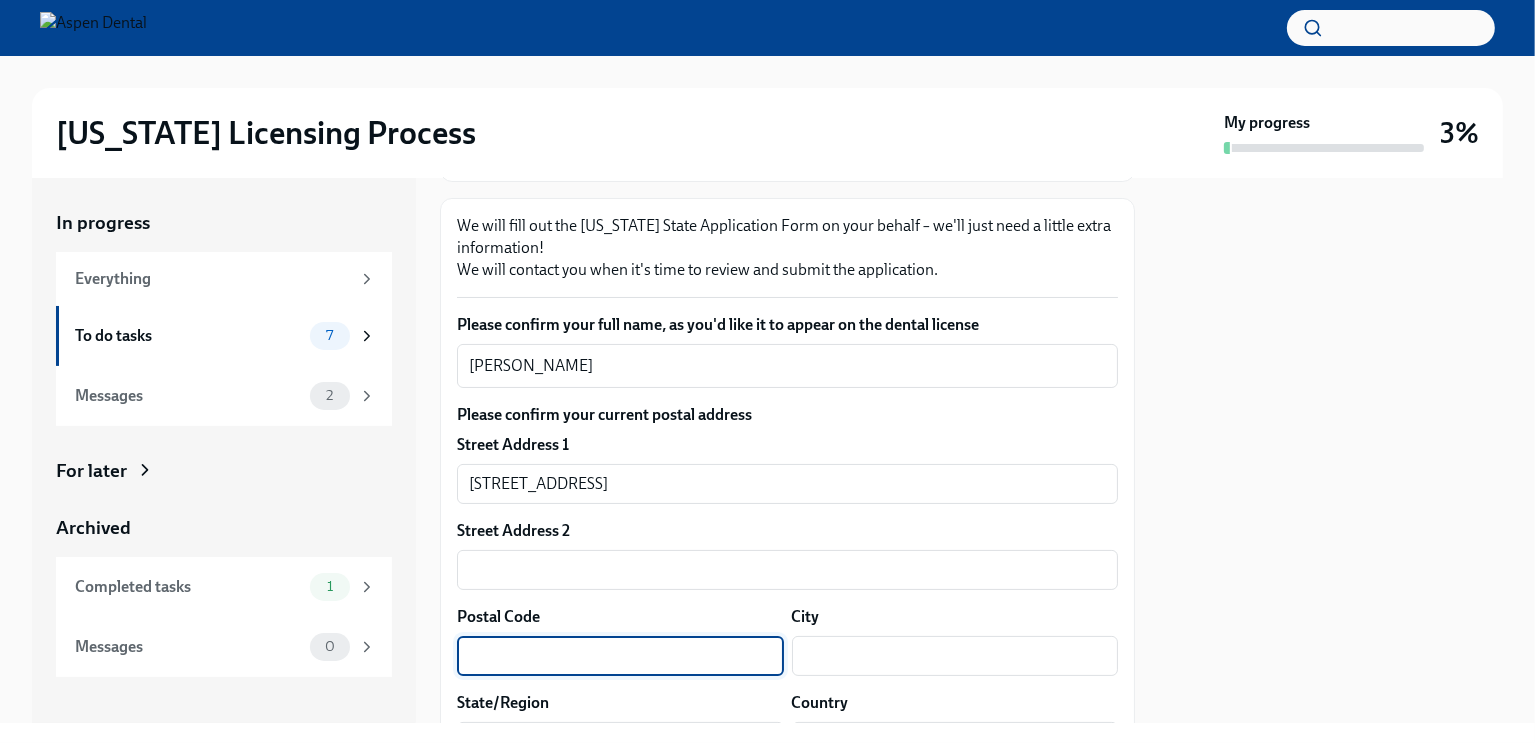 click at bounding box center [620, 656] 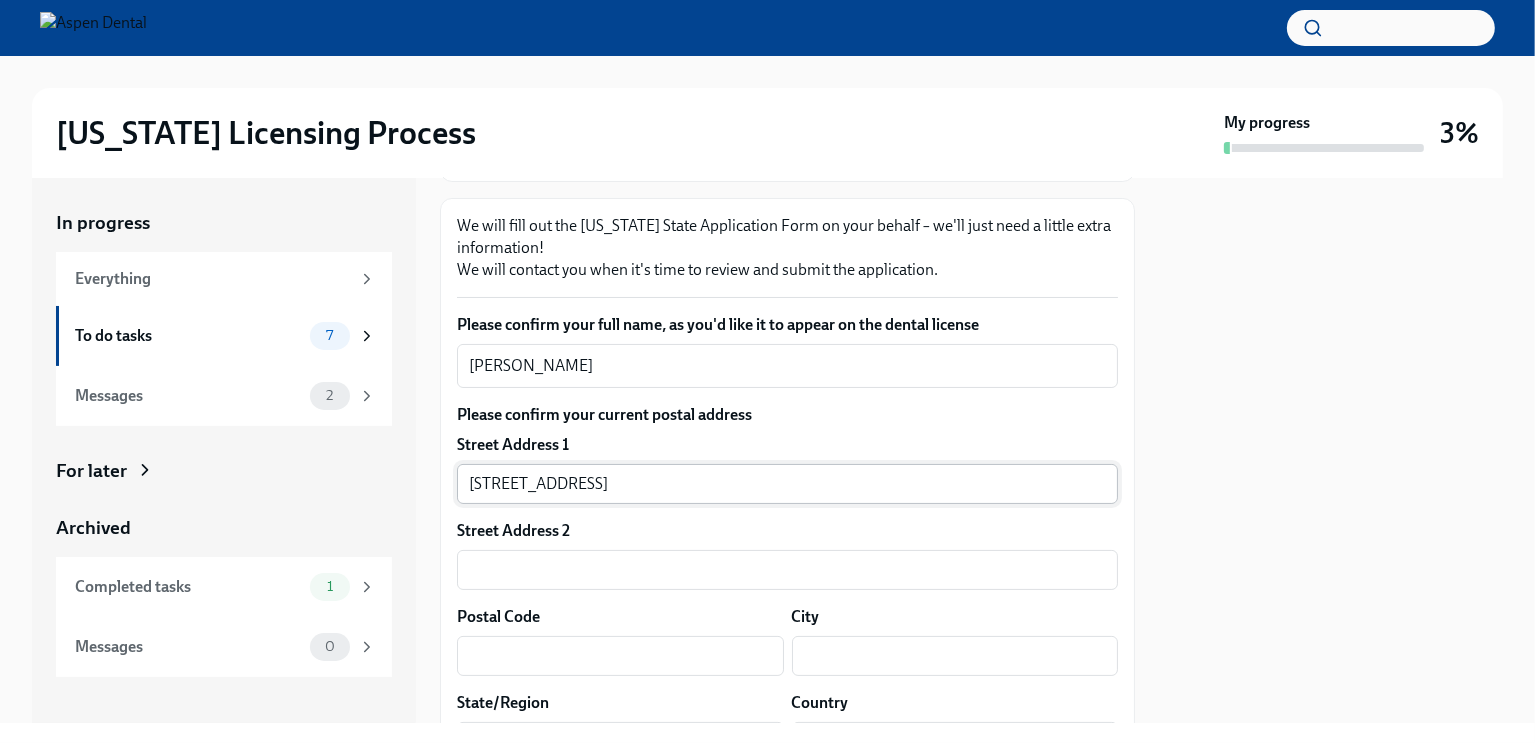 click on "[STREET_ADDRESS]" at bounding box center (787, 484) 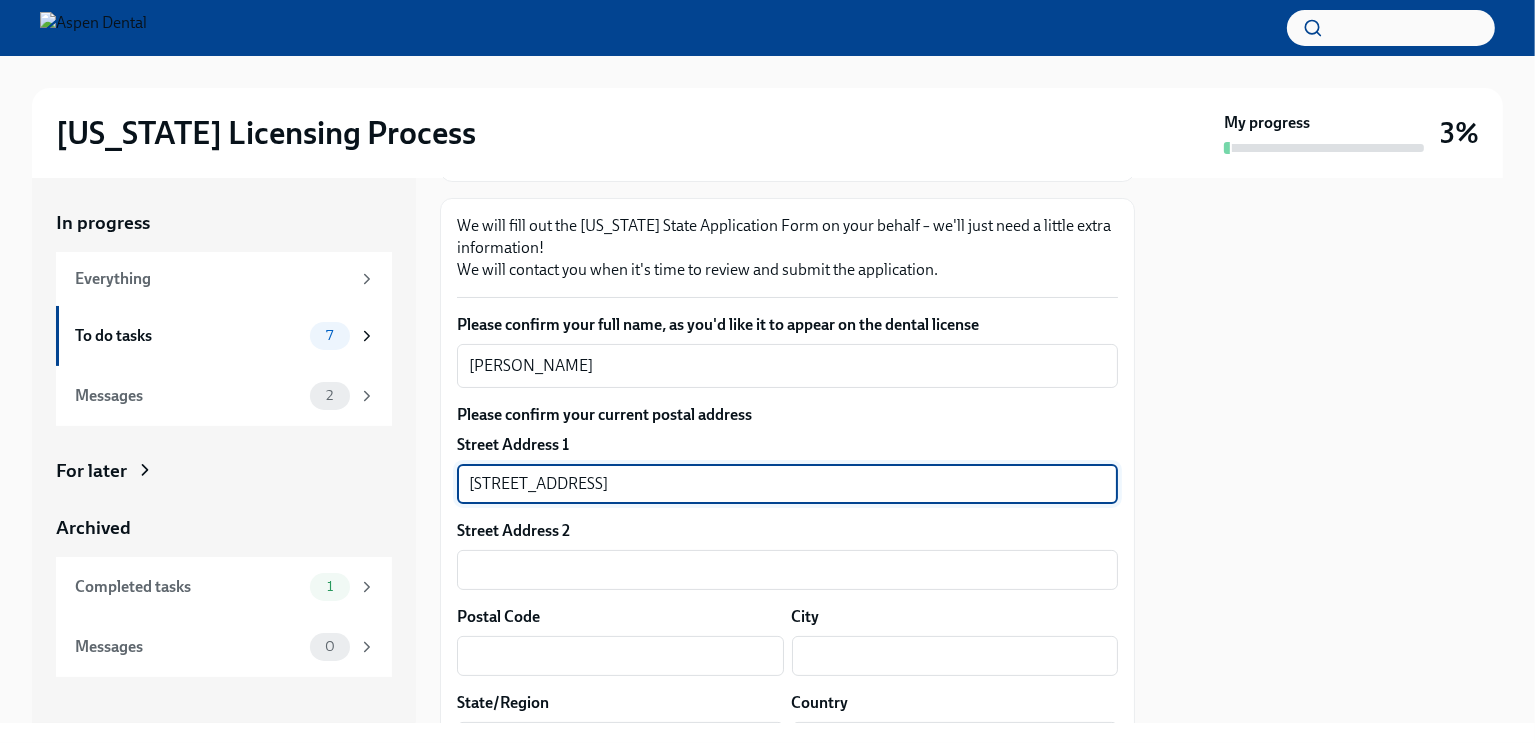 click on "[STREET_ADDRESS]" at bounding box center (787, 484) 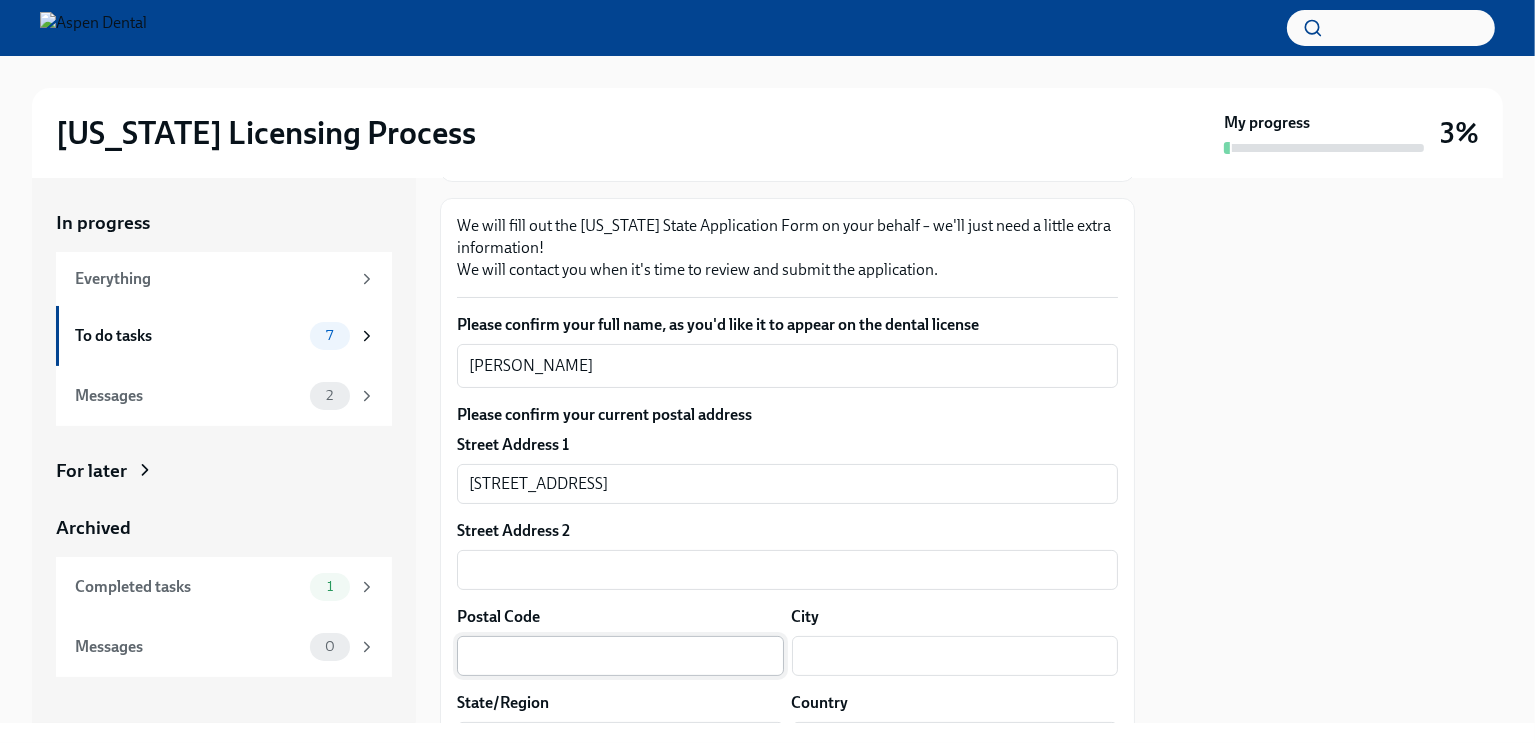 click at bounding box center (620, 656) 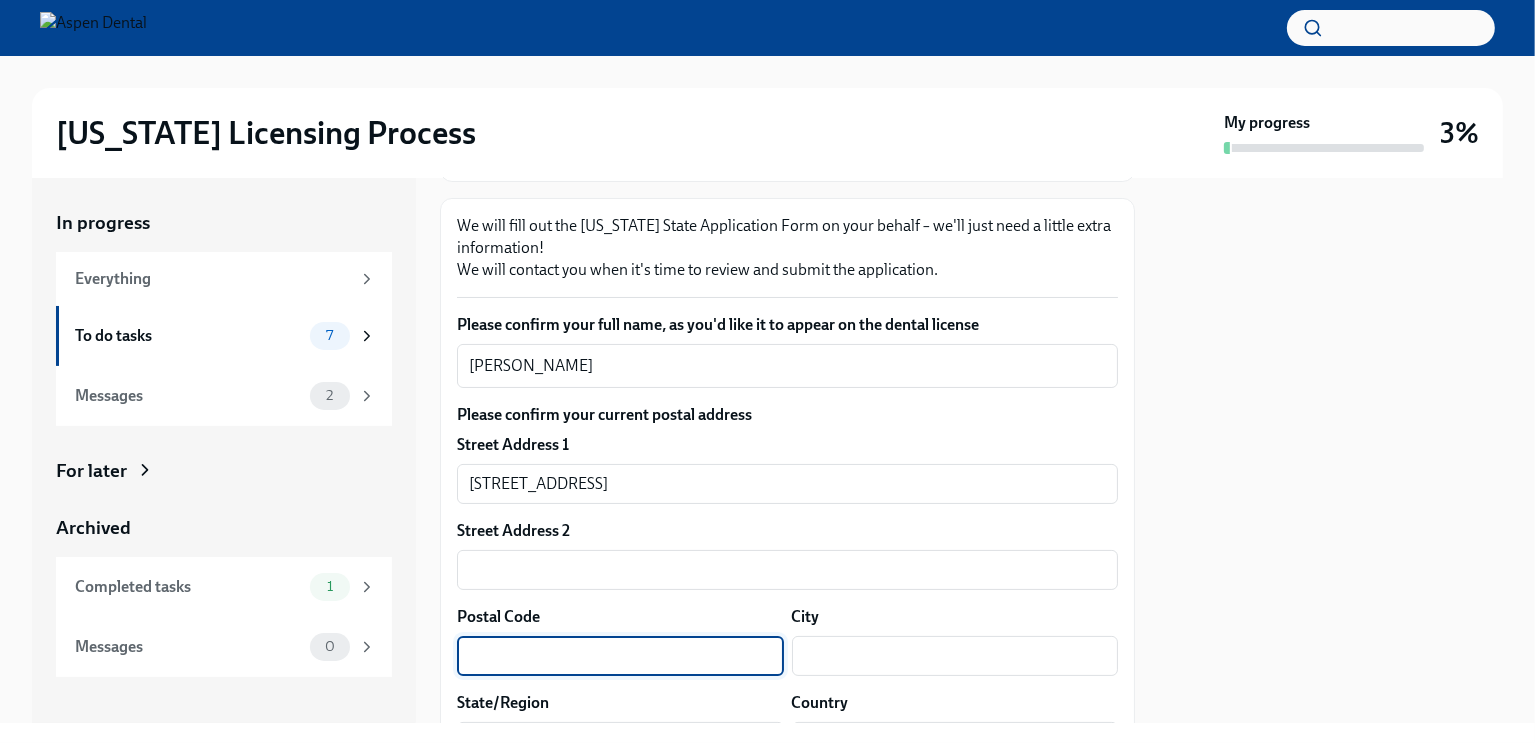 paste on "75703" 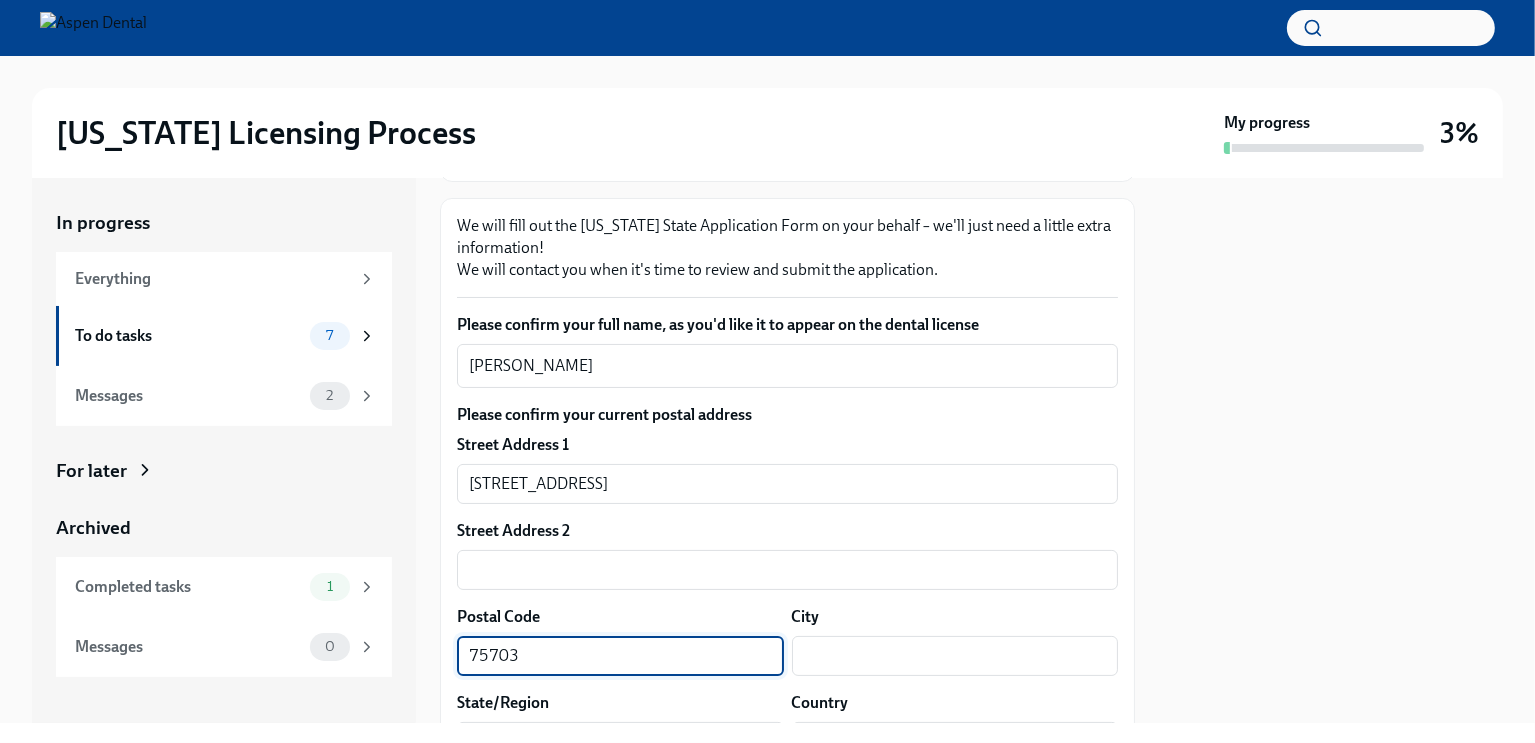 type on "75703" 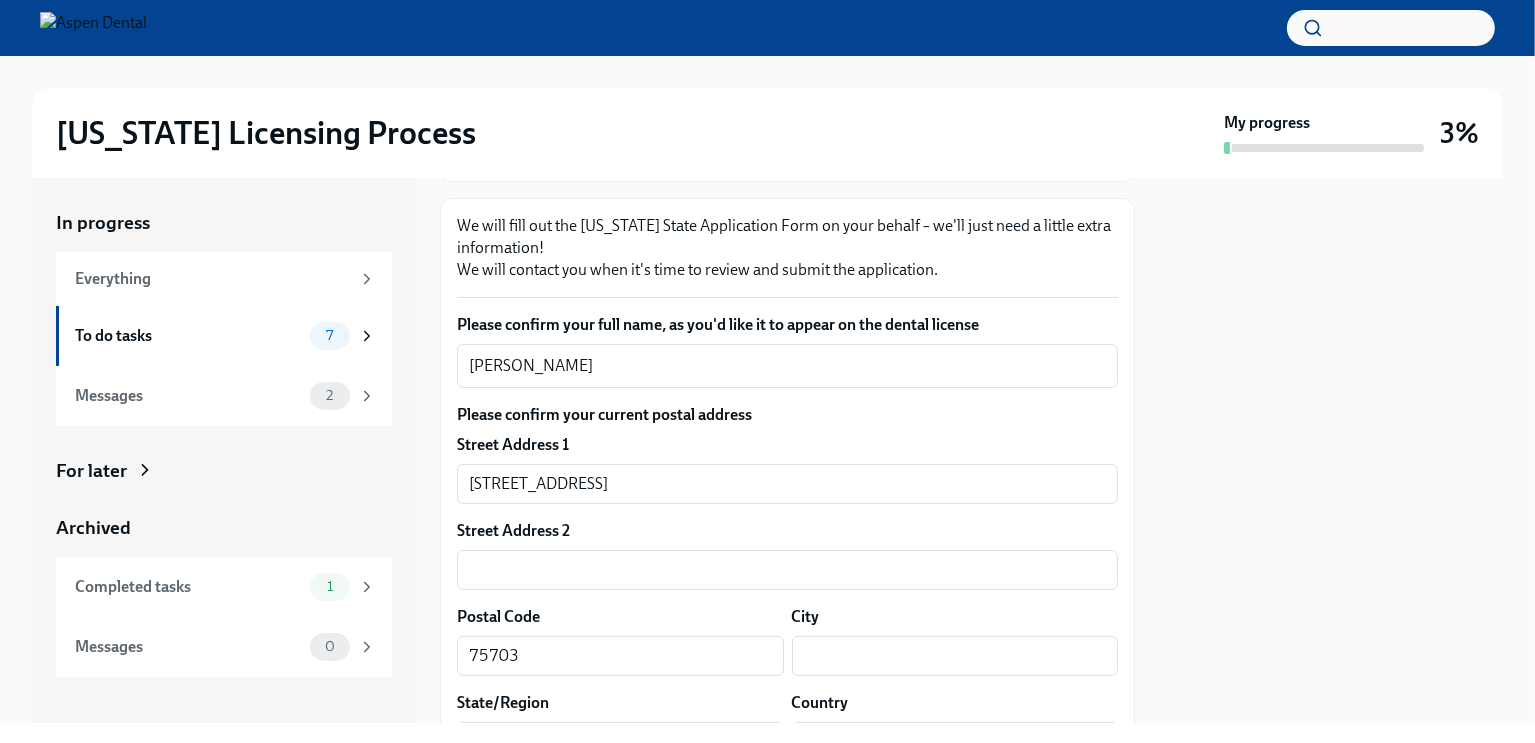 click on "City ​" at bounding box center (955, 641) 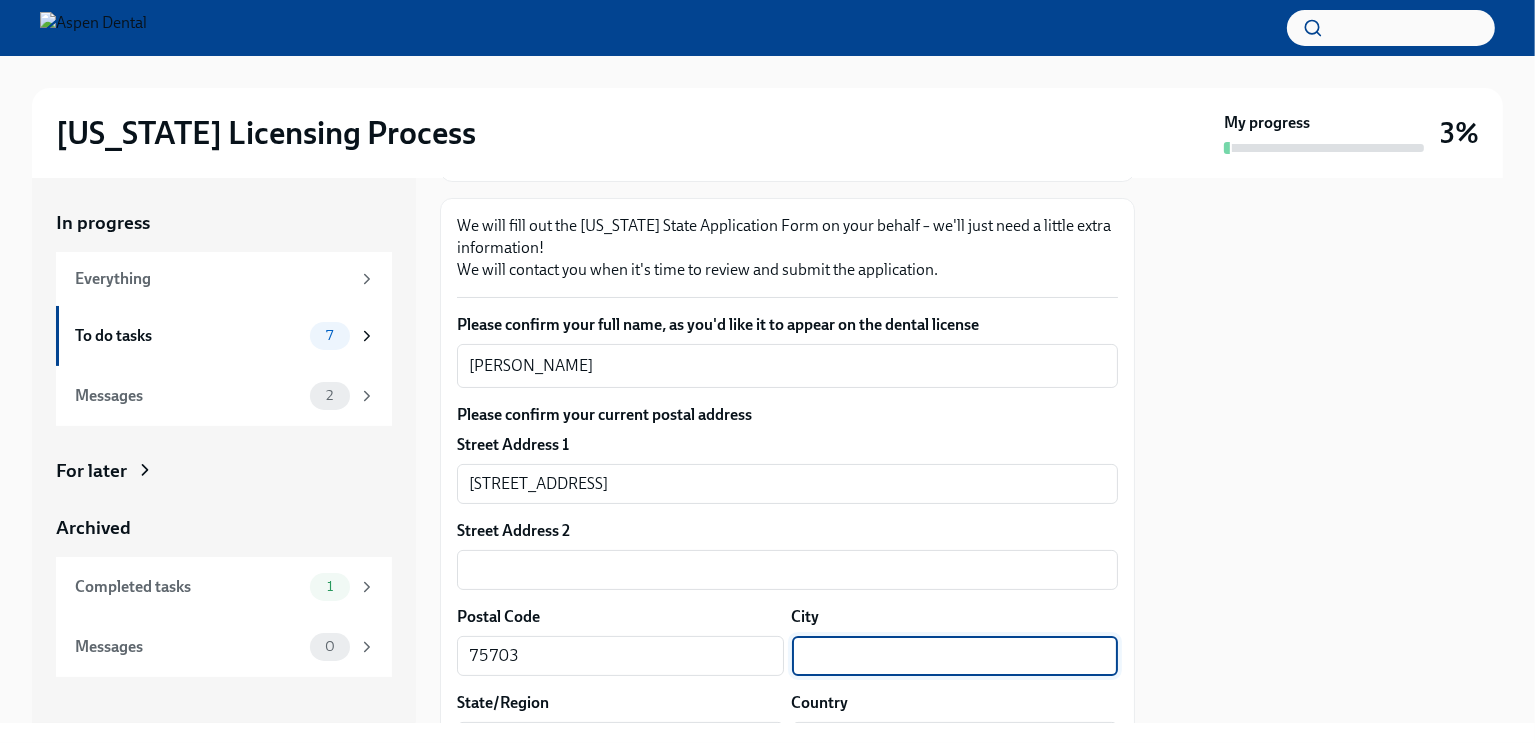 click at bounding box center (955, 656) 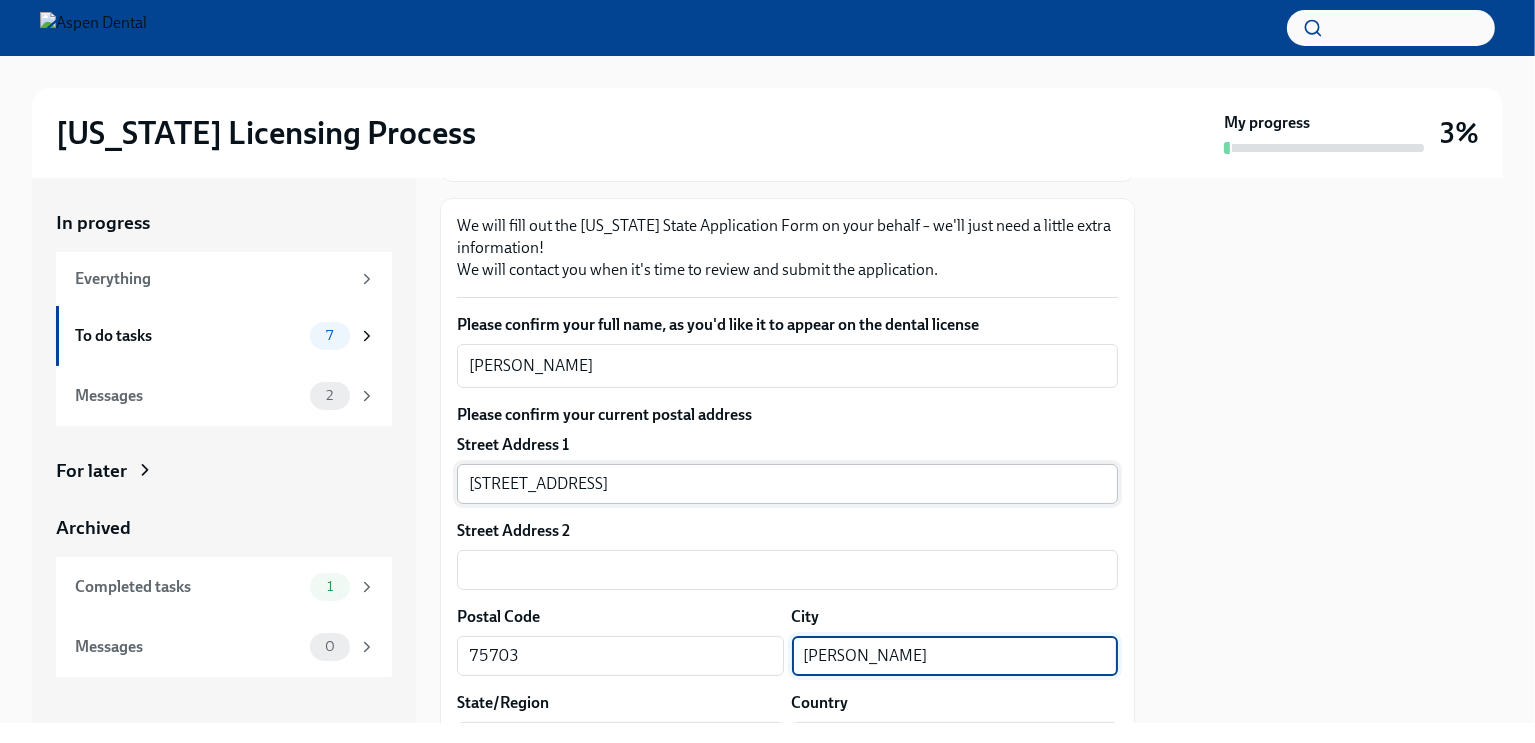 type on "[PERSON_NAME]" 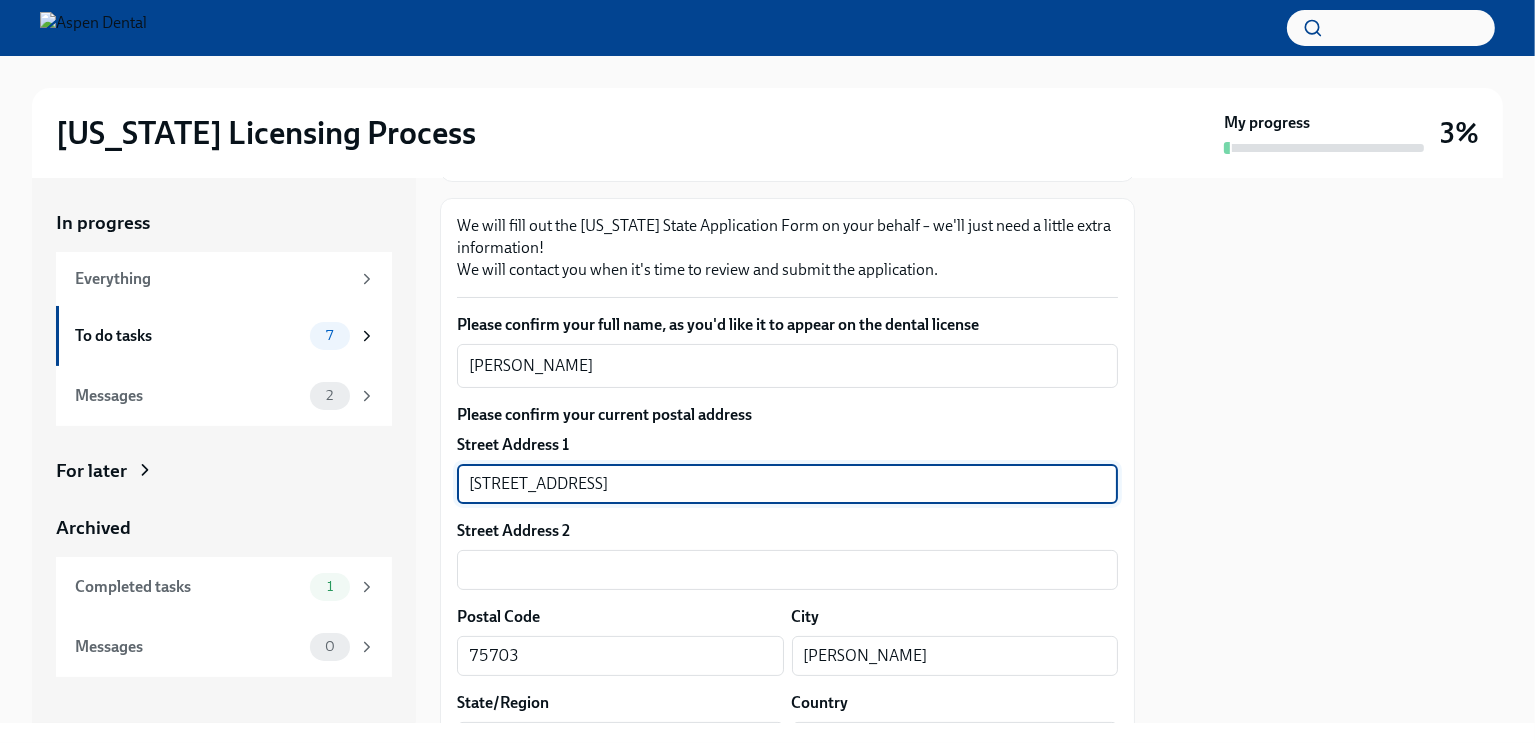 drag, startPoint x: 618, startPoint y: 479, endPoint x: 688, endPoint y: 476, distance: 70.064255 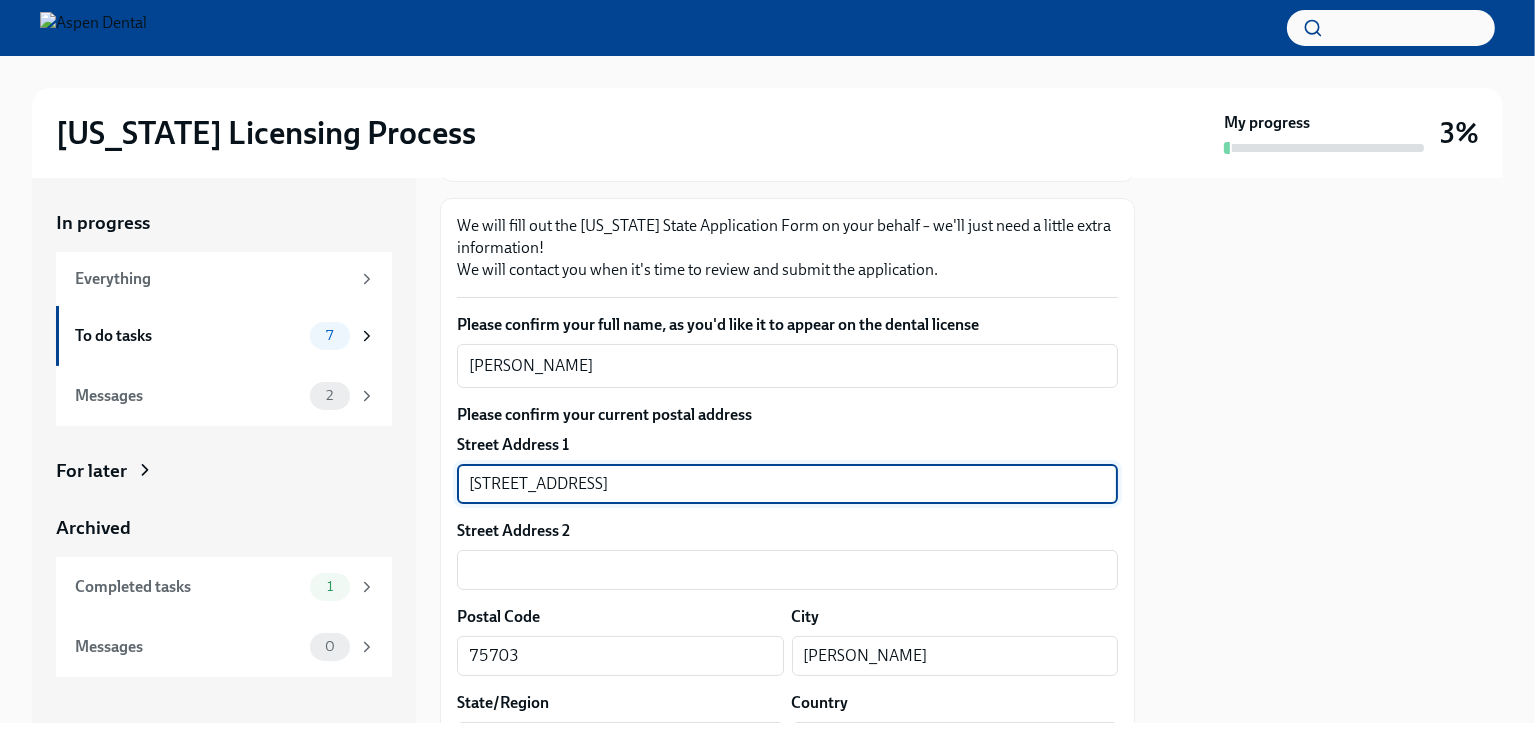 type on "[STREET_ADDRESS]" 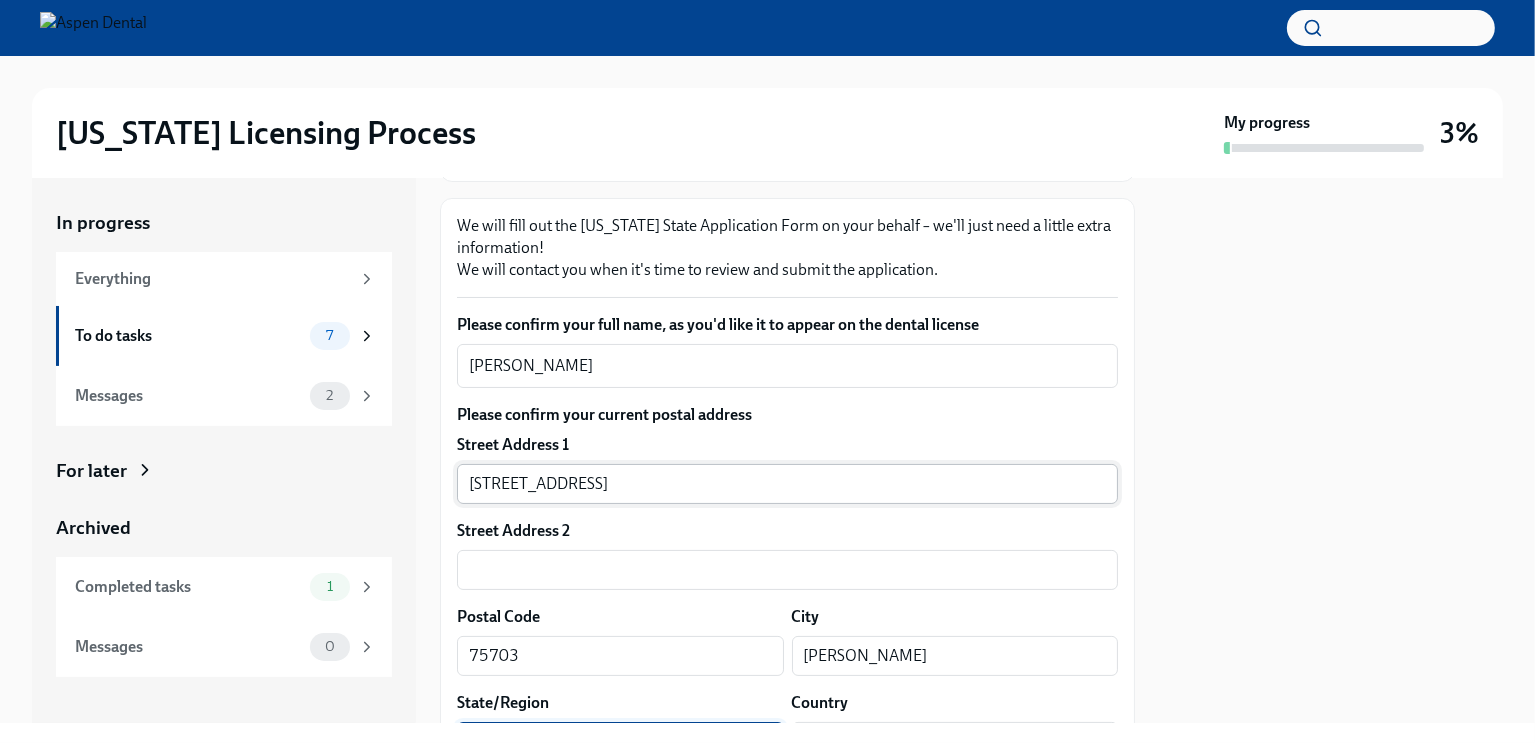 scroll, scrollTop: 302, scrollLeft: 0, axis: vertical 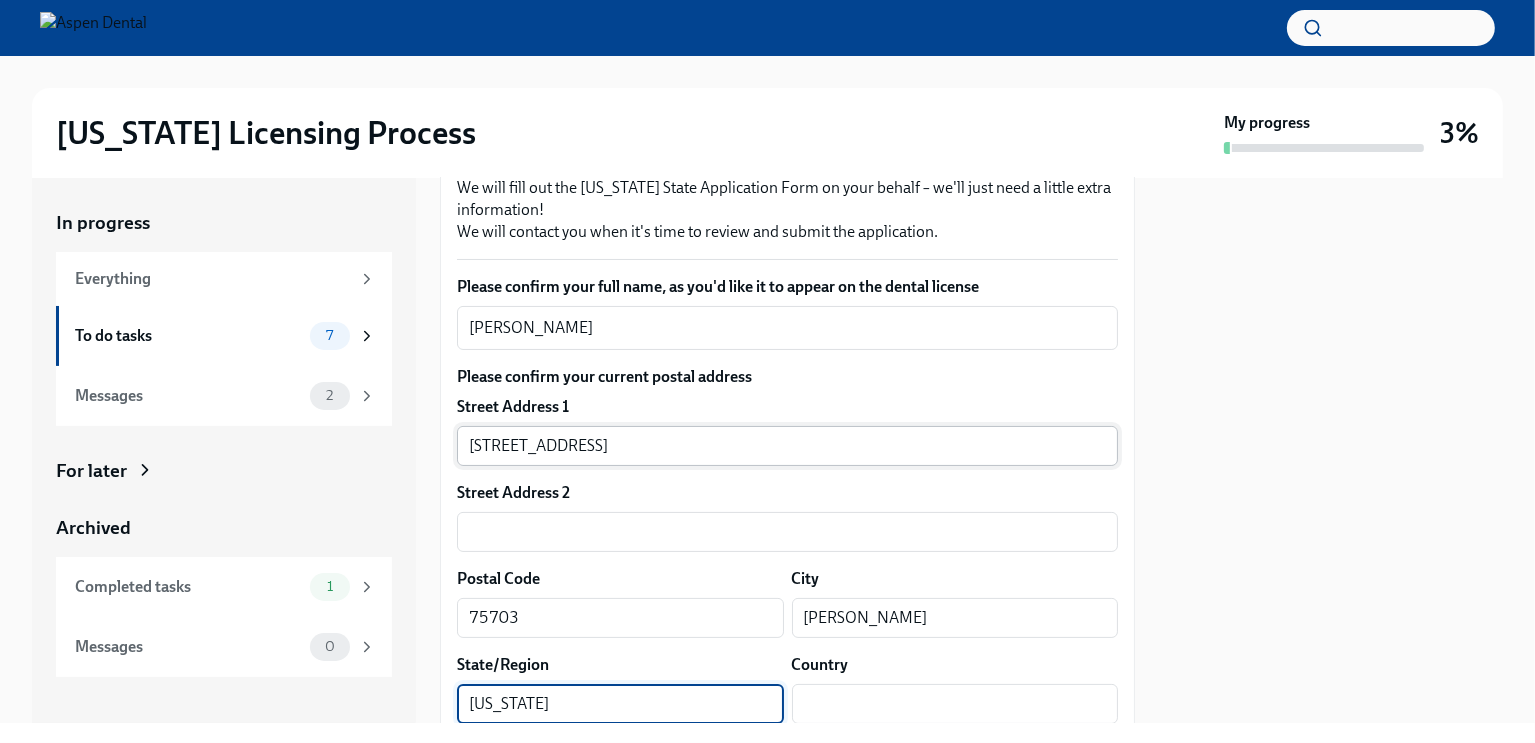 type on "[US_STATE]" 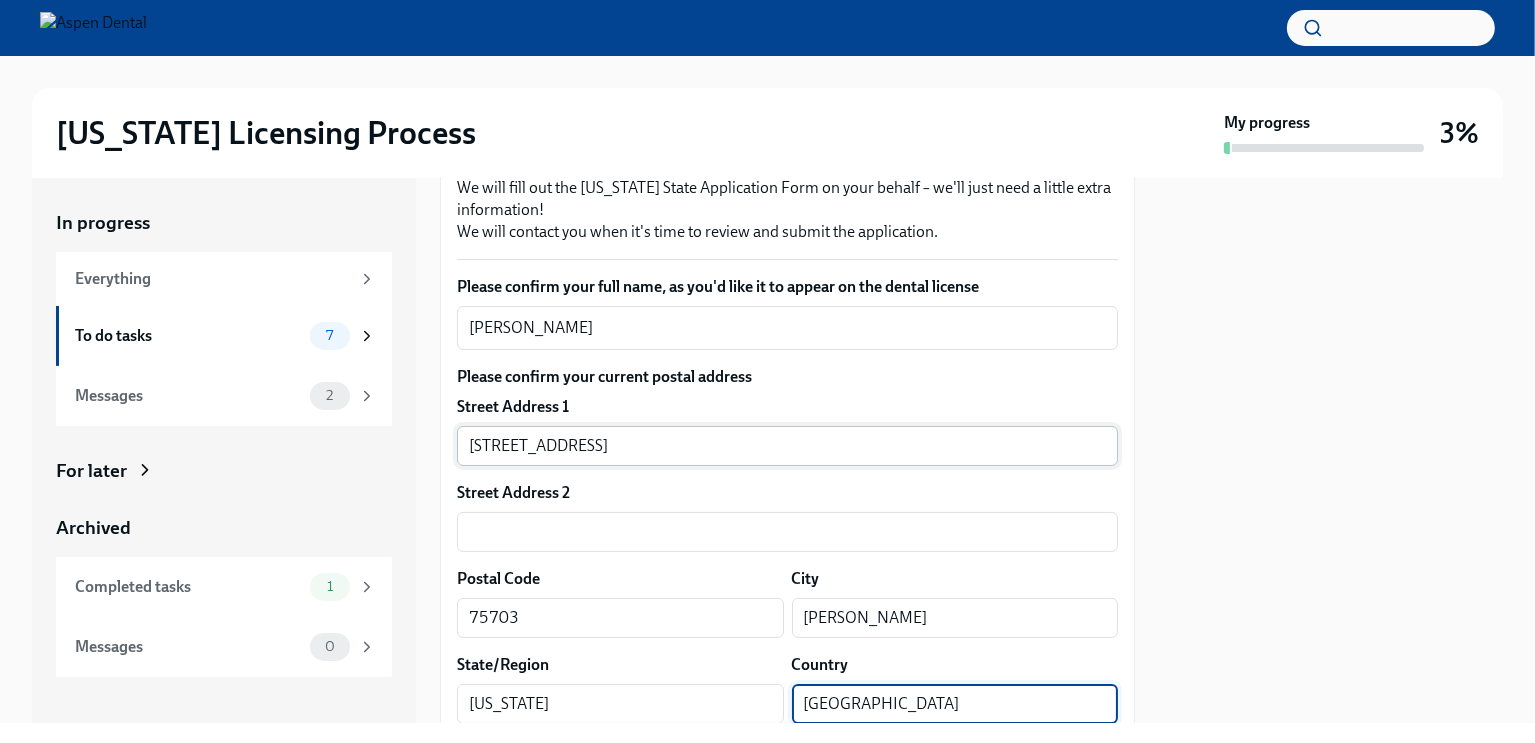 type on "[GEOGRAPHIC_DATA]" 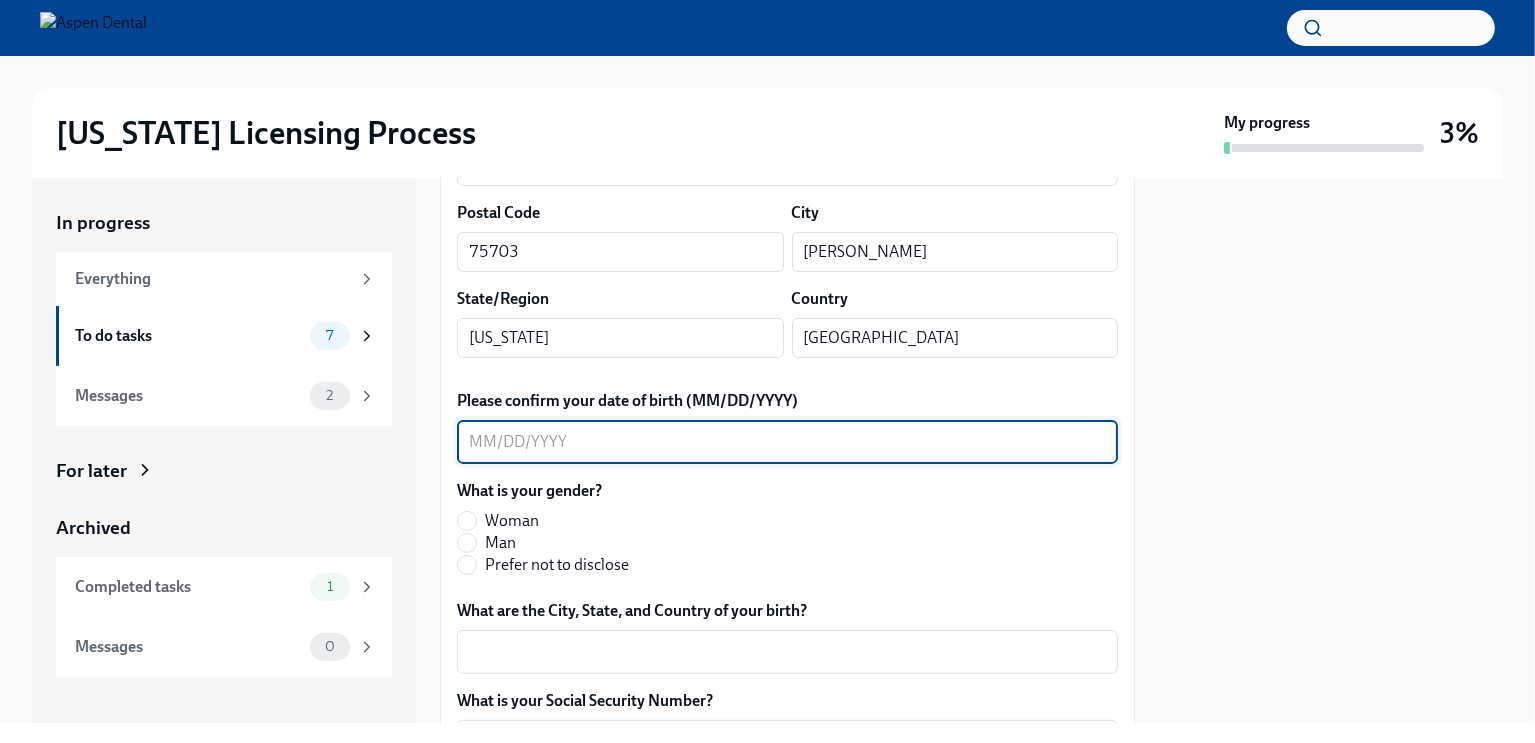 scroll, scrollTop: 669, scrollLeft: 0, axis: vertical 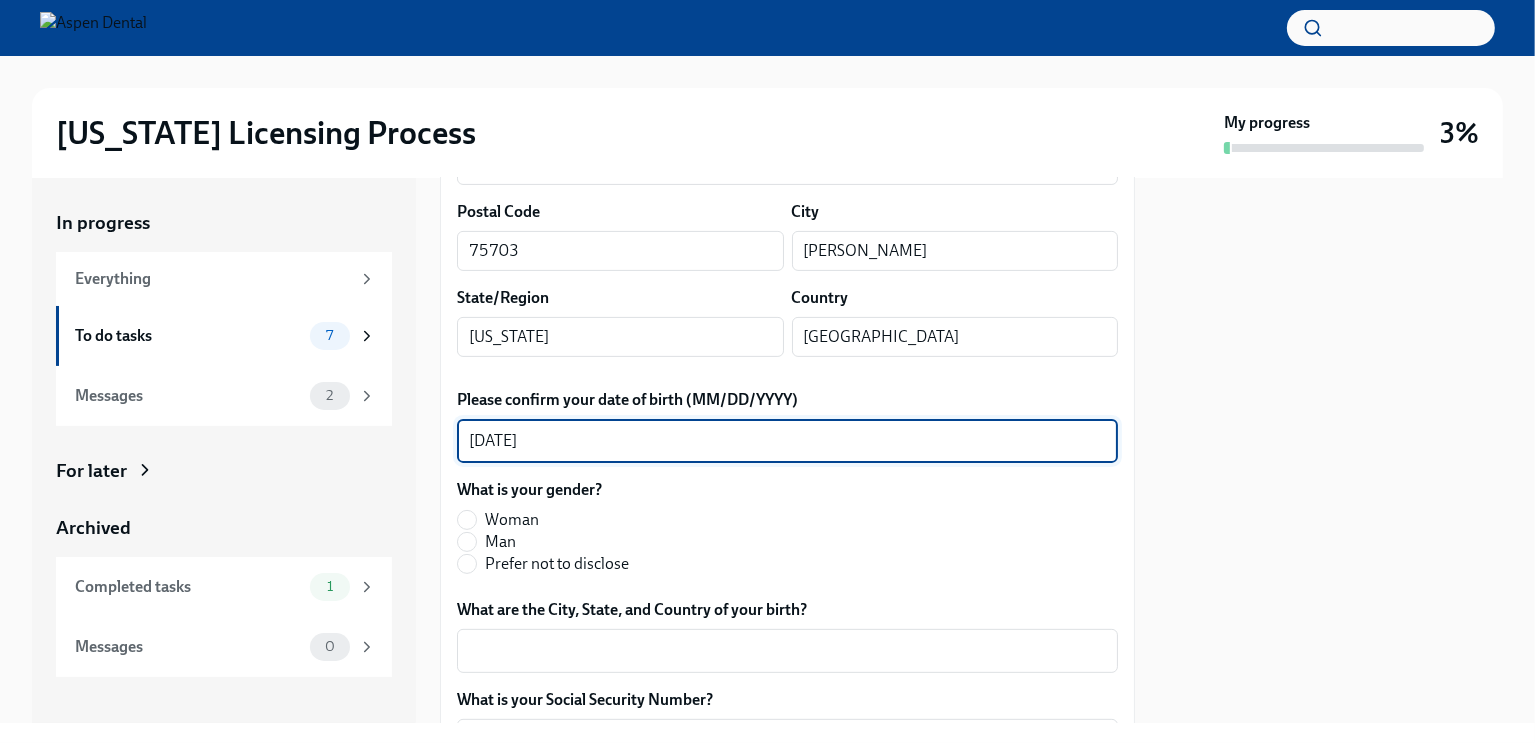 type on "[DATE]" 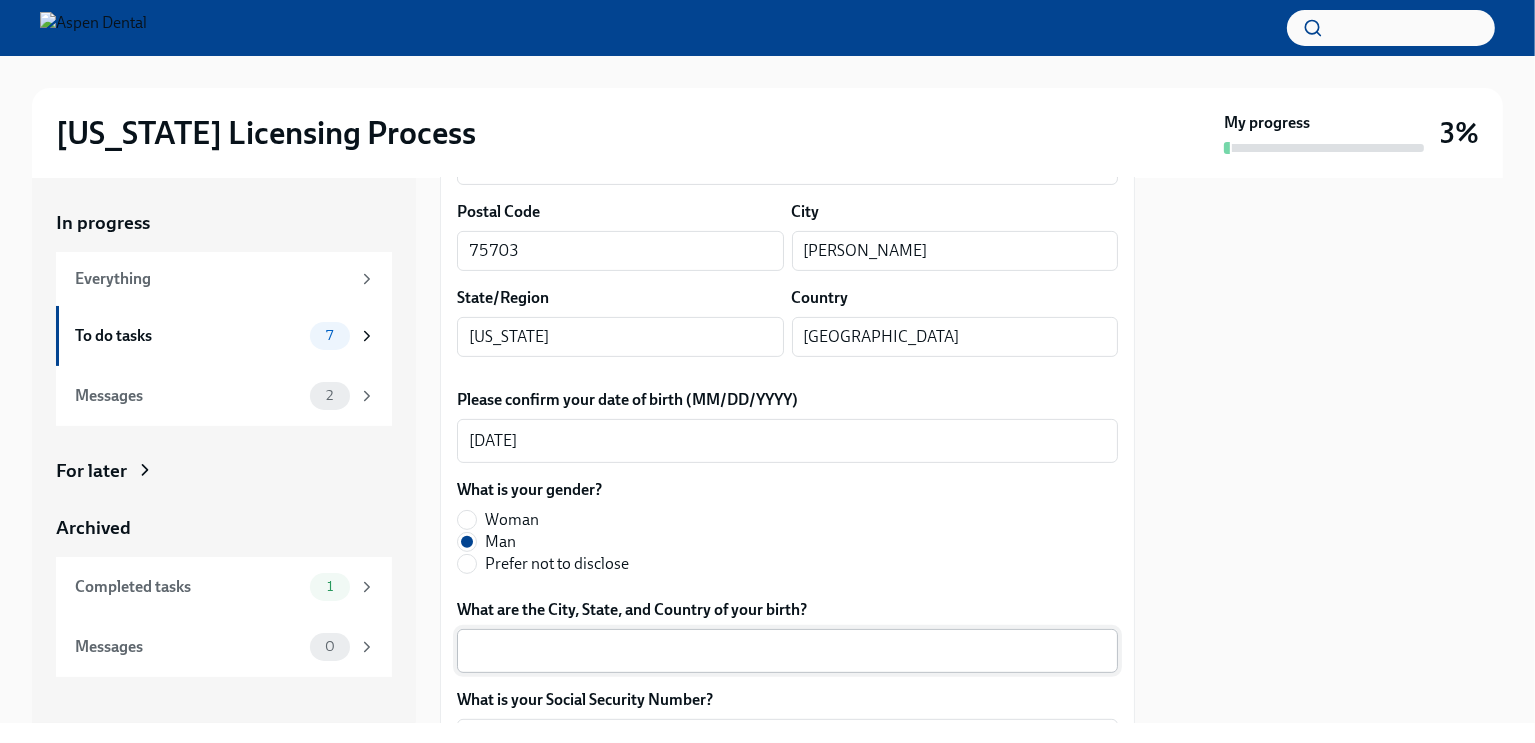 click on "What are the City, State, and Country of your birth?" at bounding box center (787, 651) 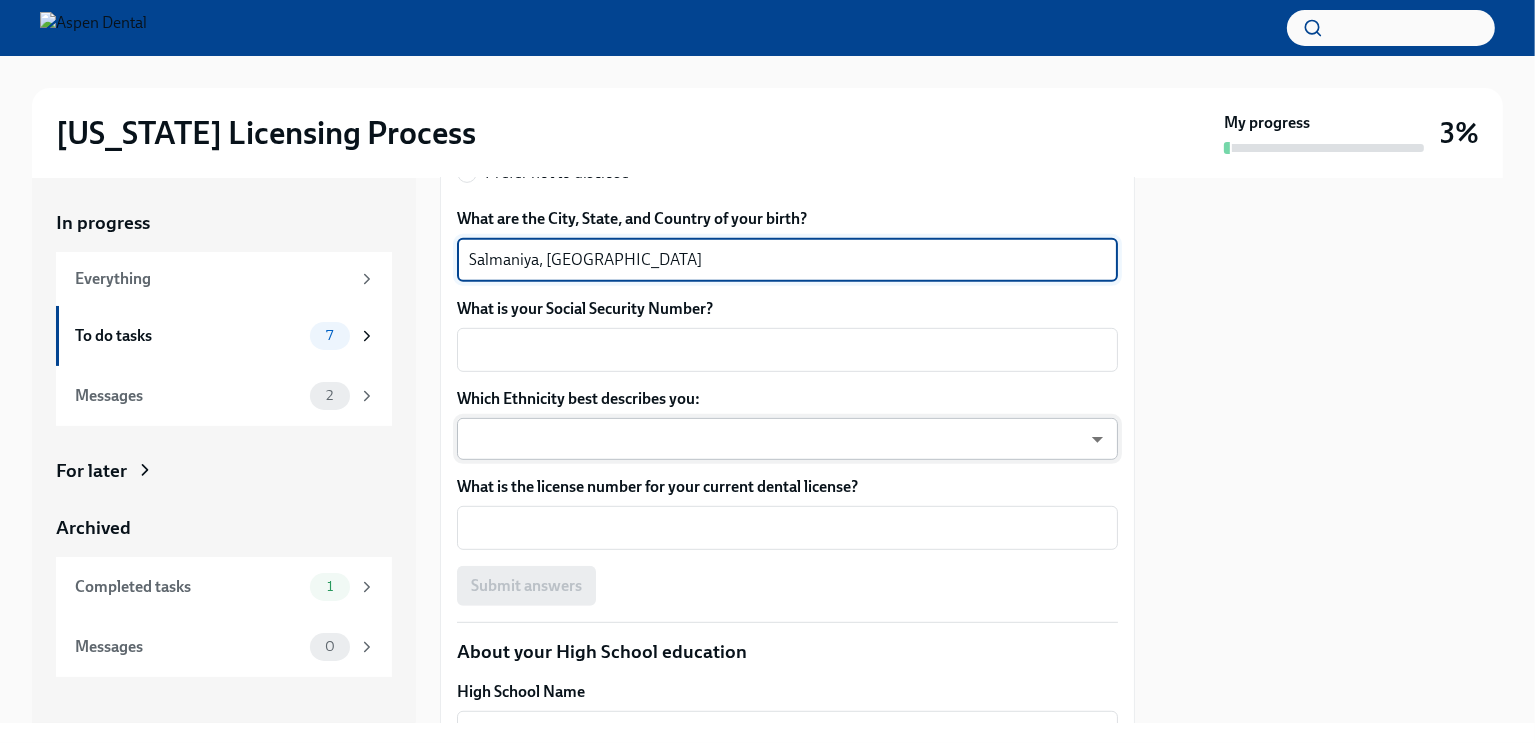 scroll, scrollTop: 1066, scrollLeft: 0, axis: vertical 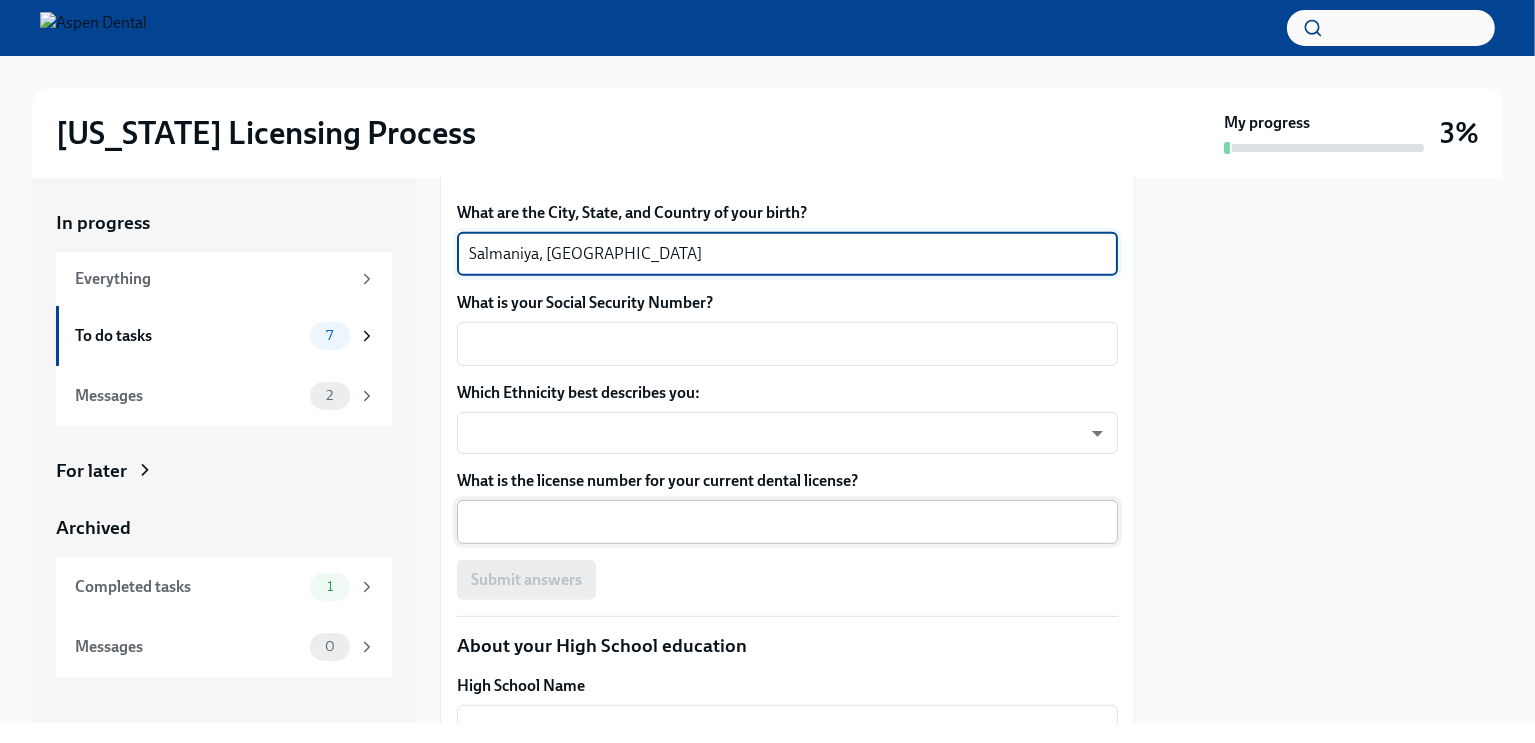 type on "Salmaniya, [GEOGRAPHIC_DATA]" 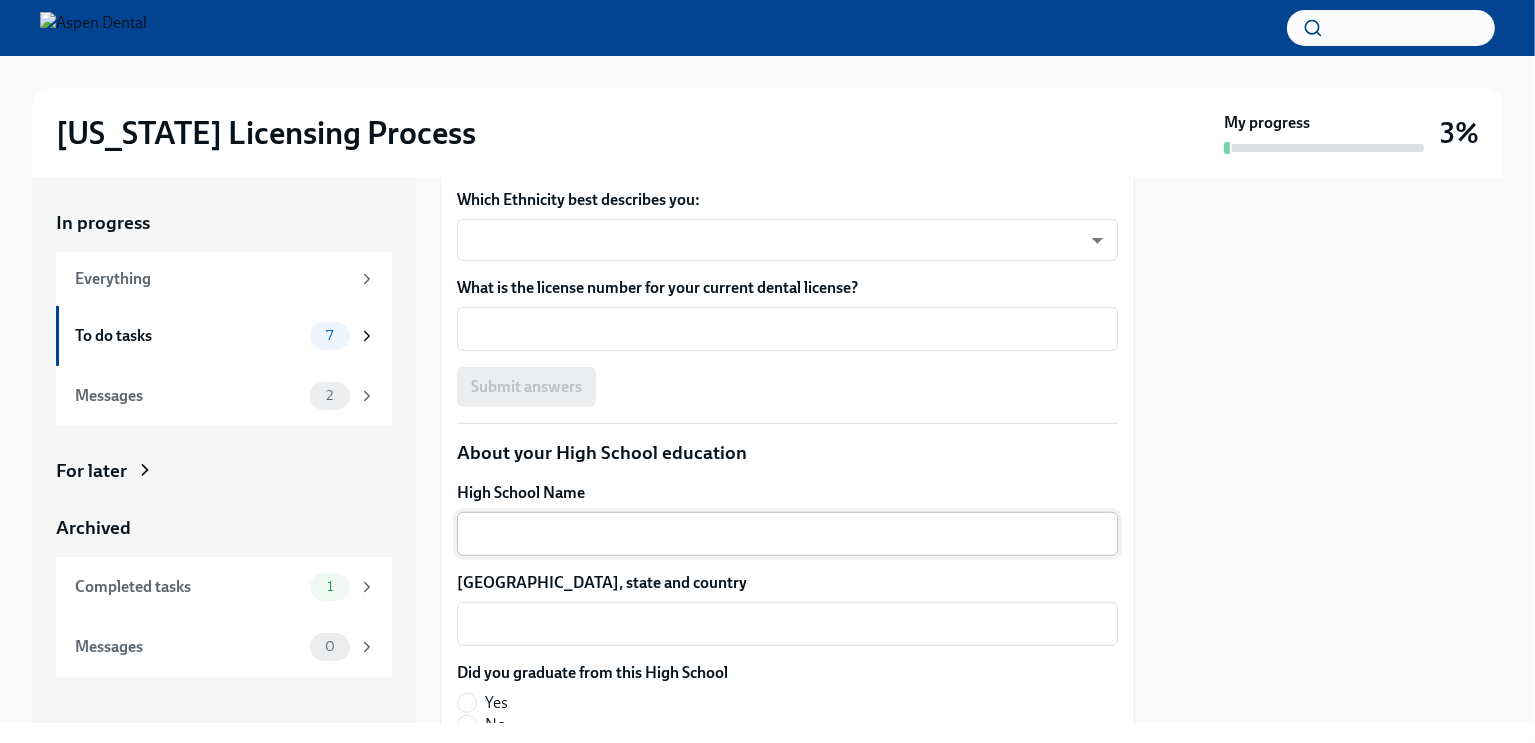 scroll, scrollTop: 1258, scrollLeft: 0, axis: vertical 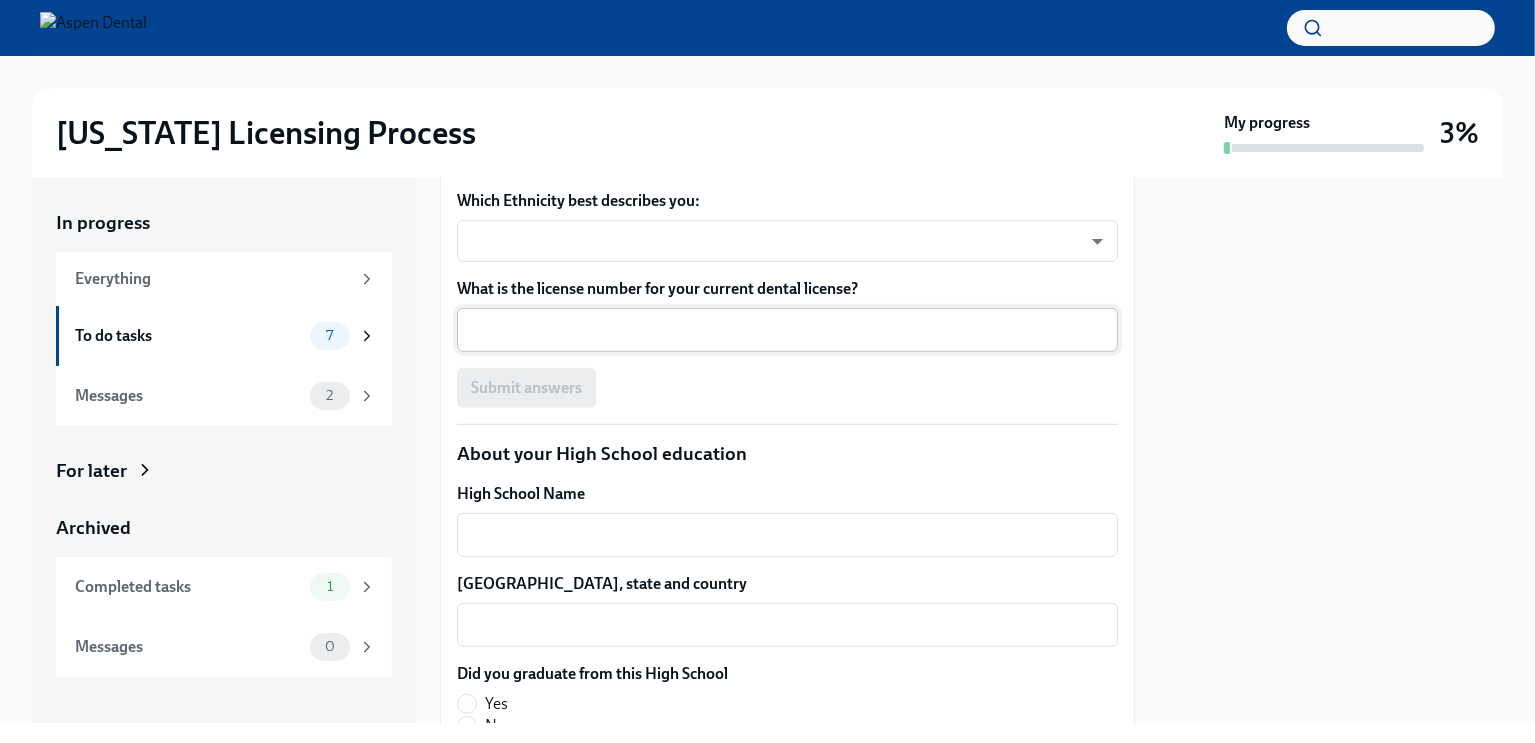 click on "What is the license number for your current dental license?" at bounding box center [787, 330] 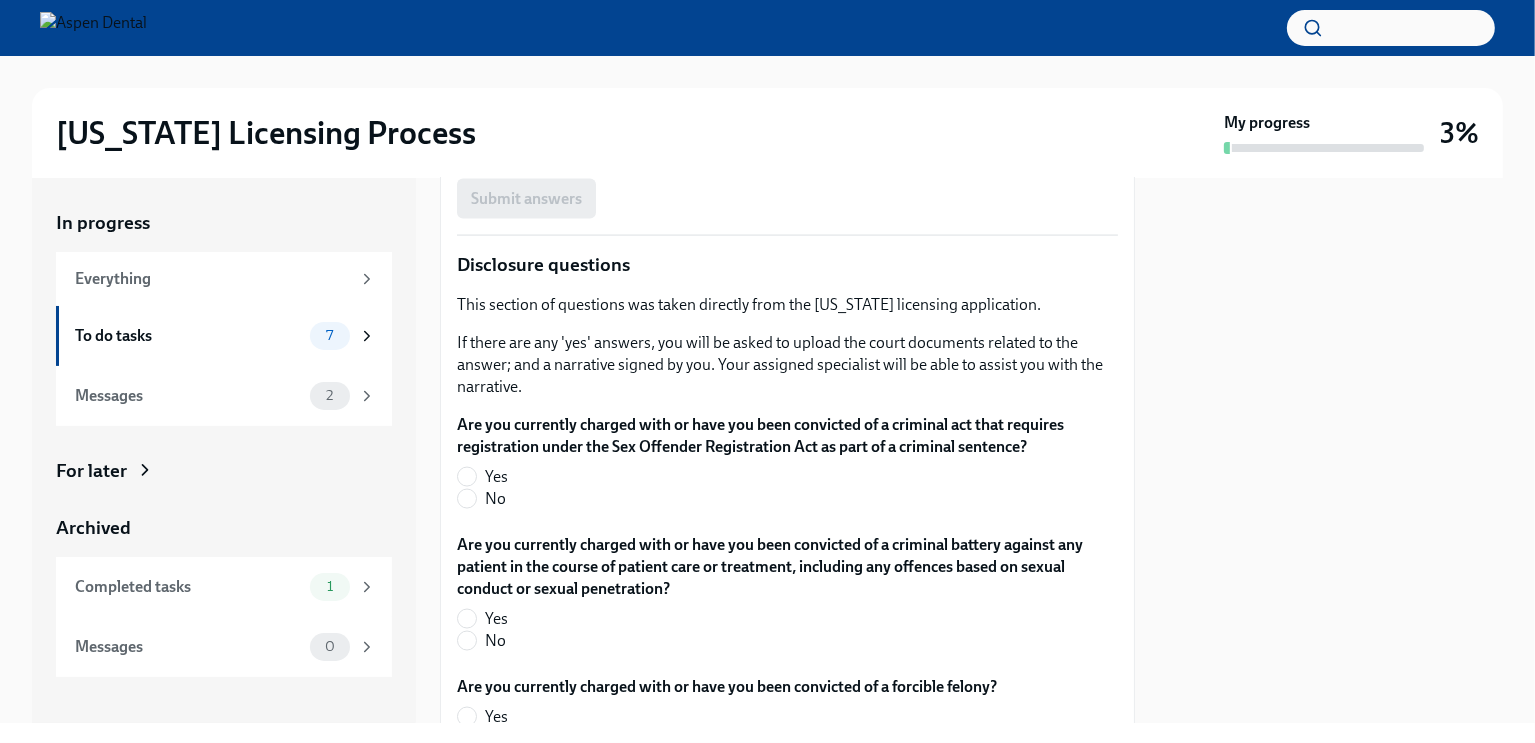 scroll, scrollTop: 3231, scrollLeft: 0, axis: vertical 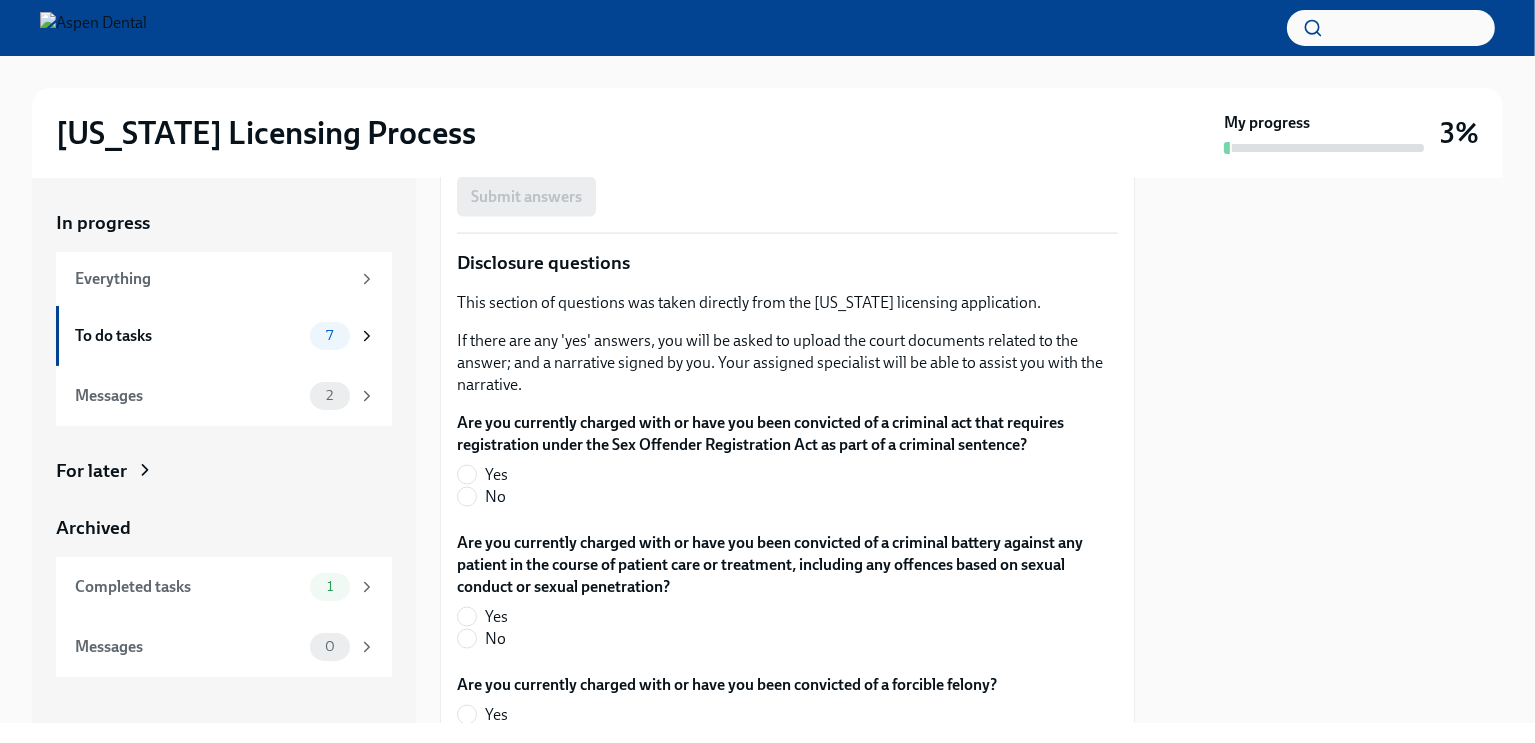 type on "41713" 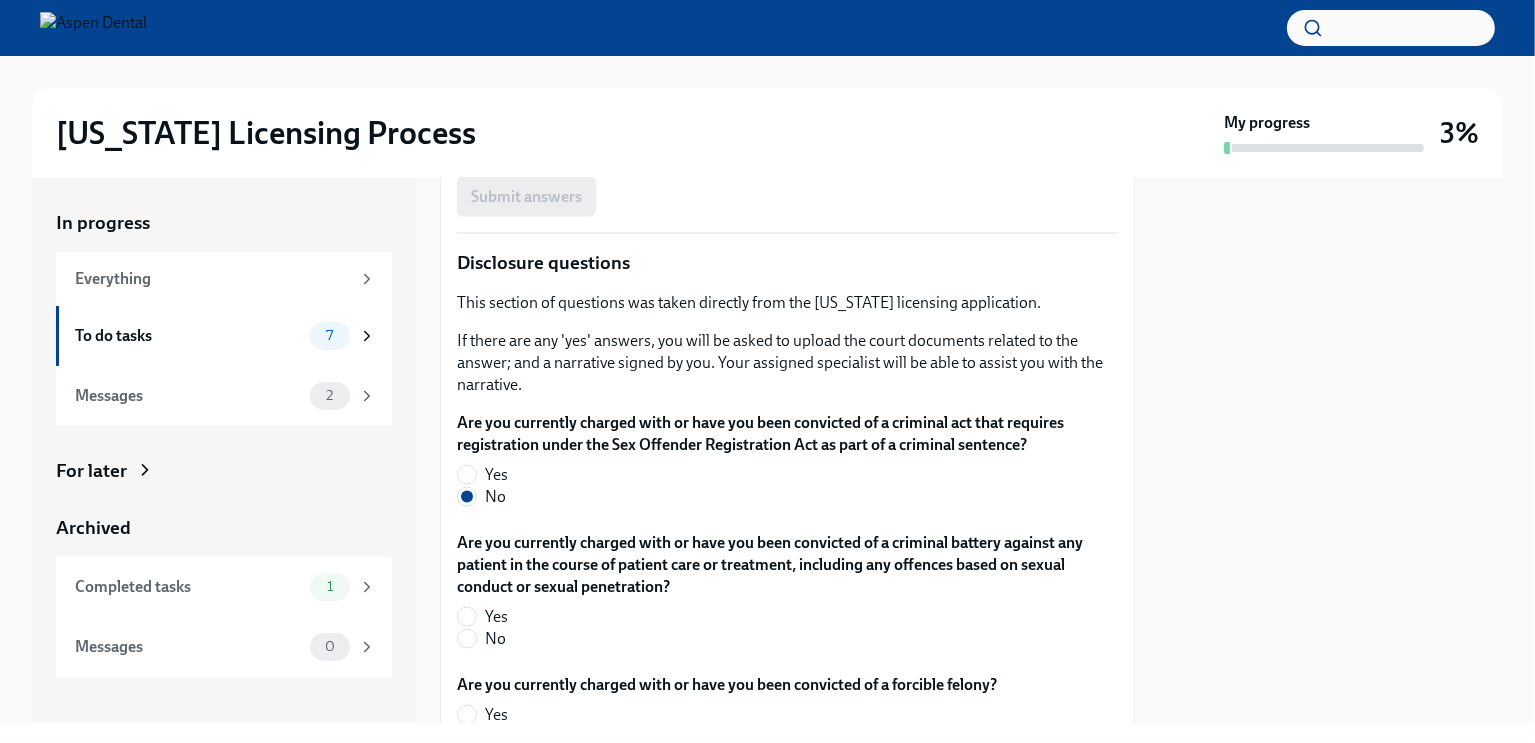 click on "No" at bounding box center (779, 639) 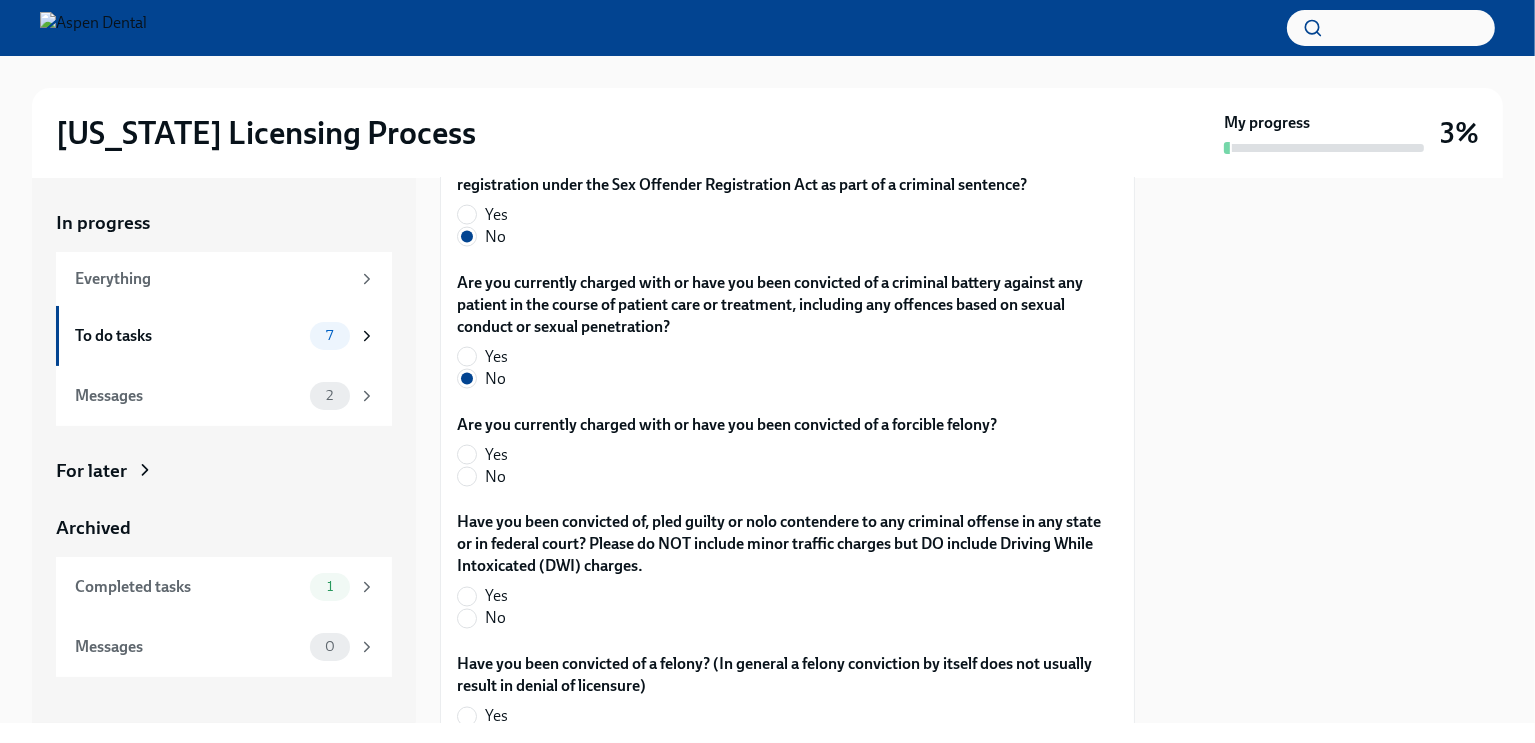 scroll, scrollTop: 3491, scrollLeft: 0, axis: vertical 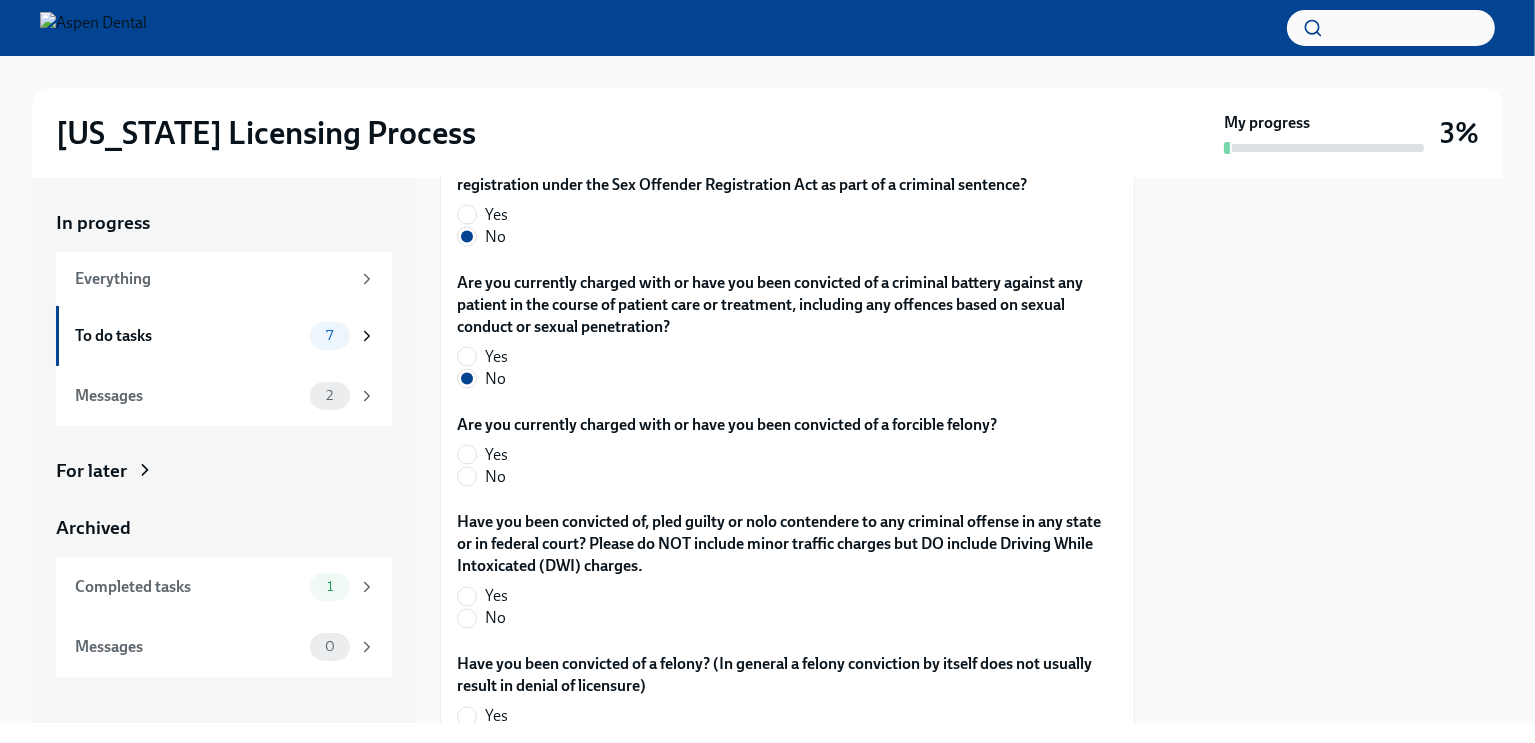 click on "No" at bounding box center (495, 477) 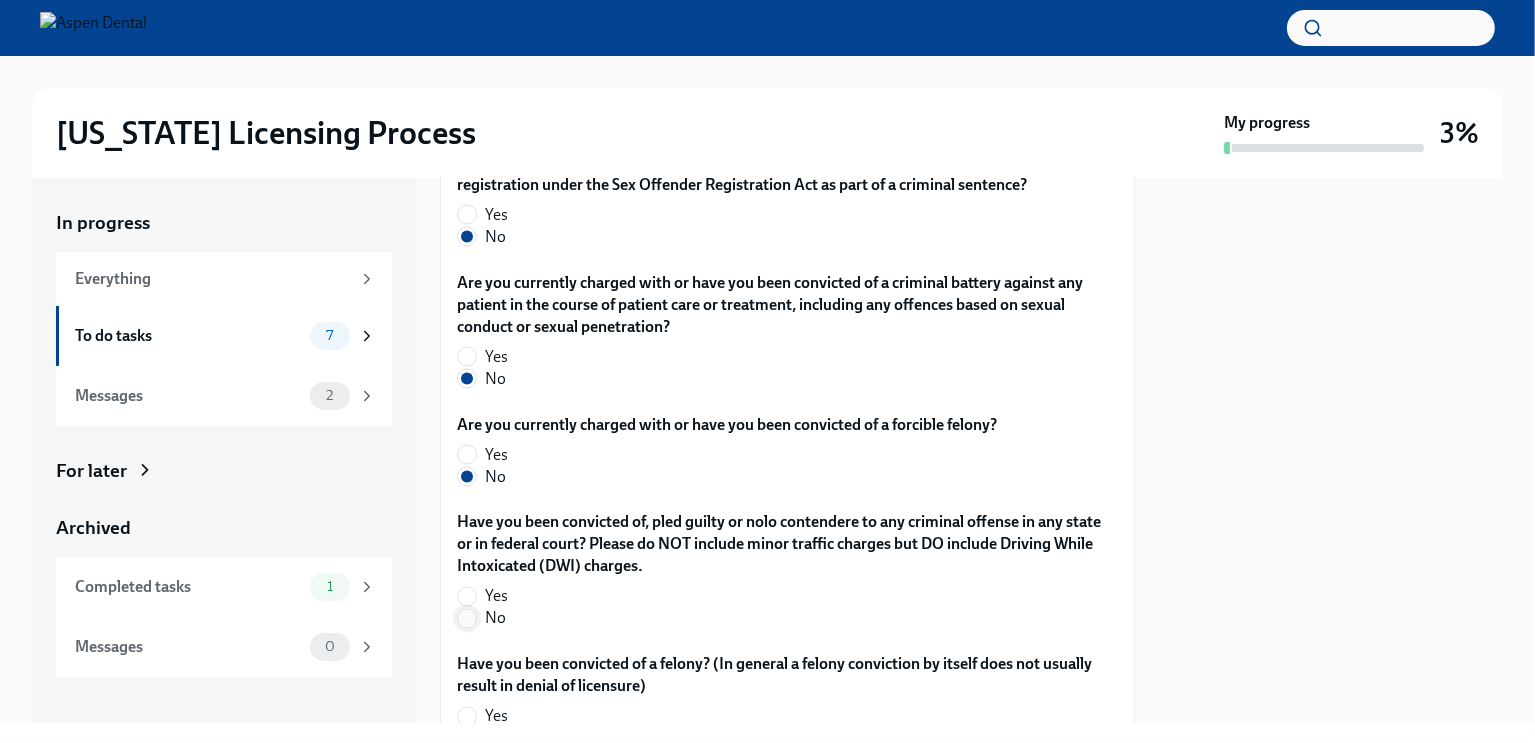 click on "No" at bounding box center [467, 619] 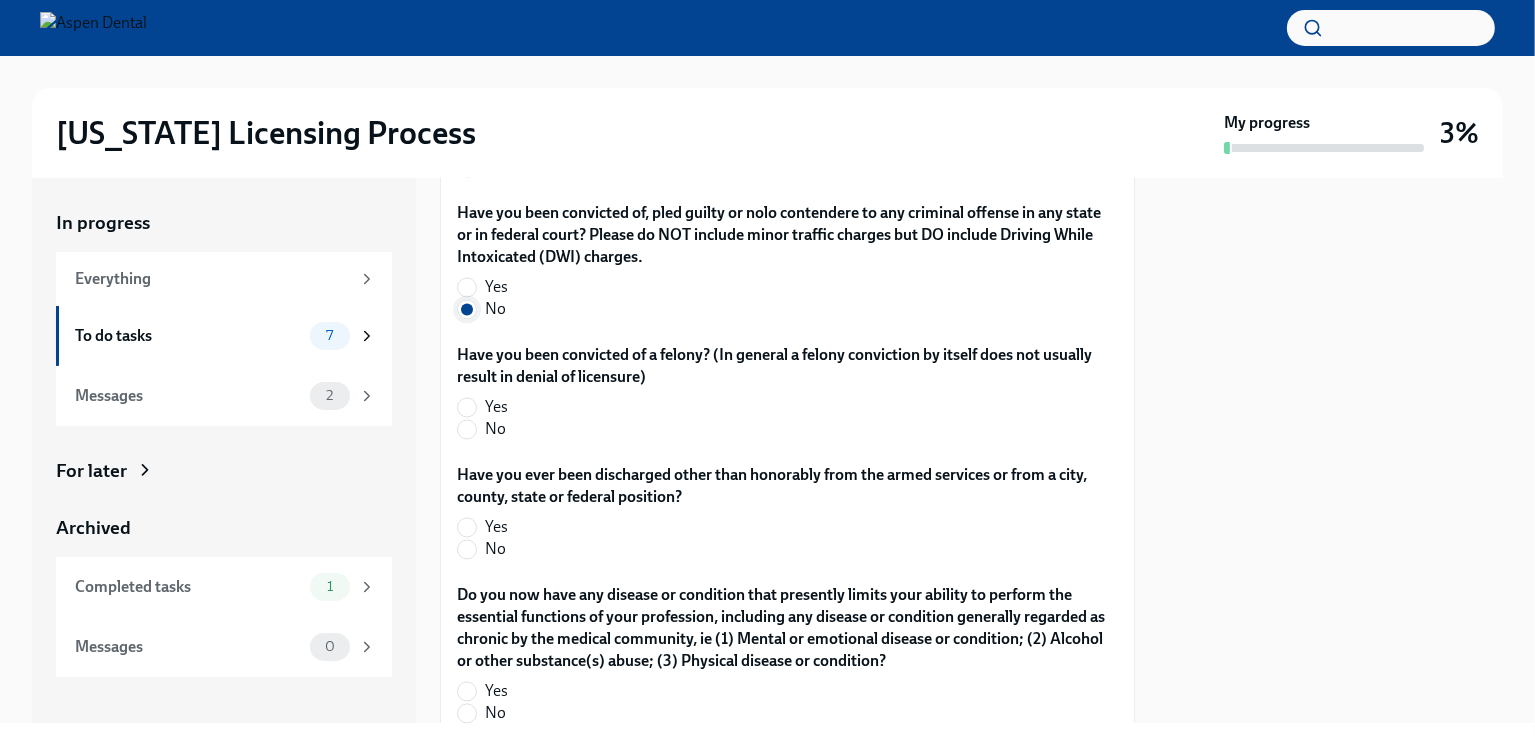 scroll, scrollTop: 3804, scrollLeft: 0, axis: vertical 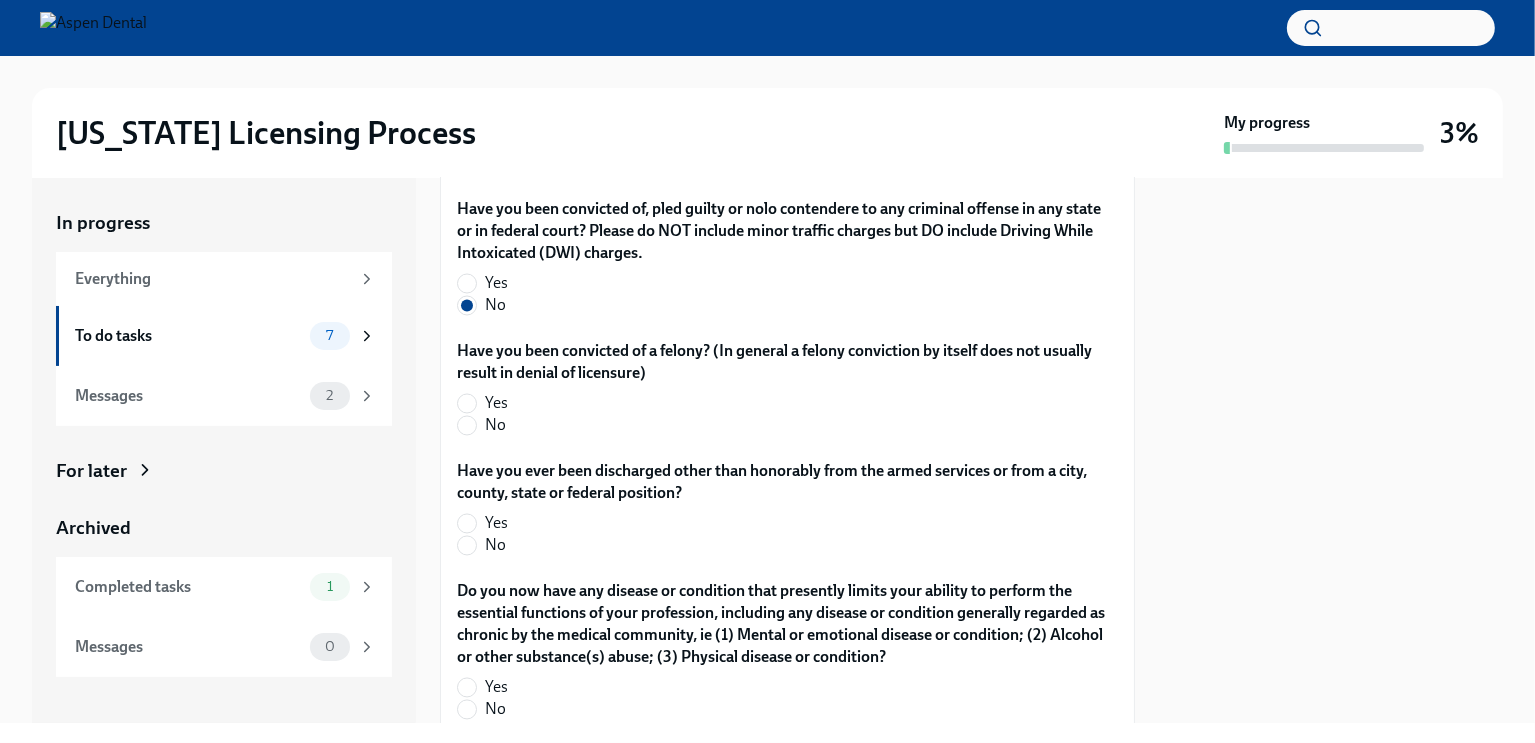 click on "No" at bounding box center (495, 426) 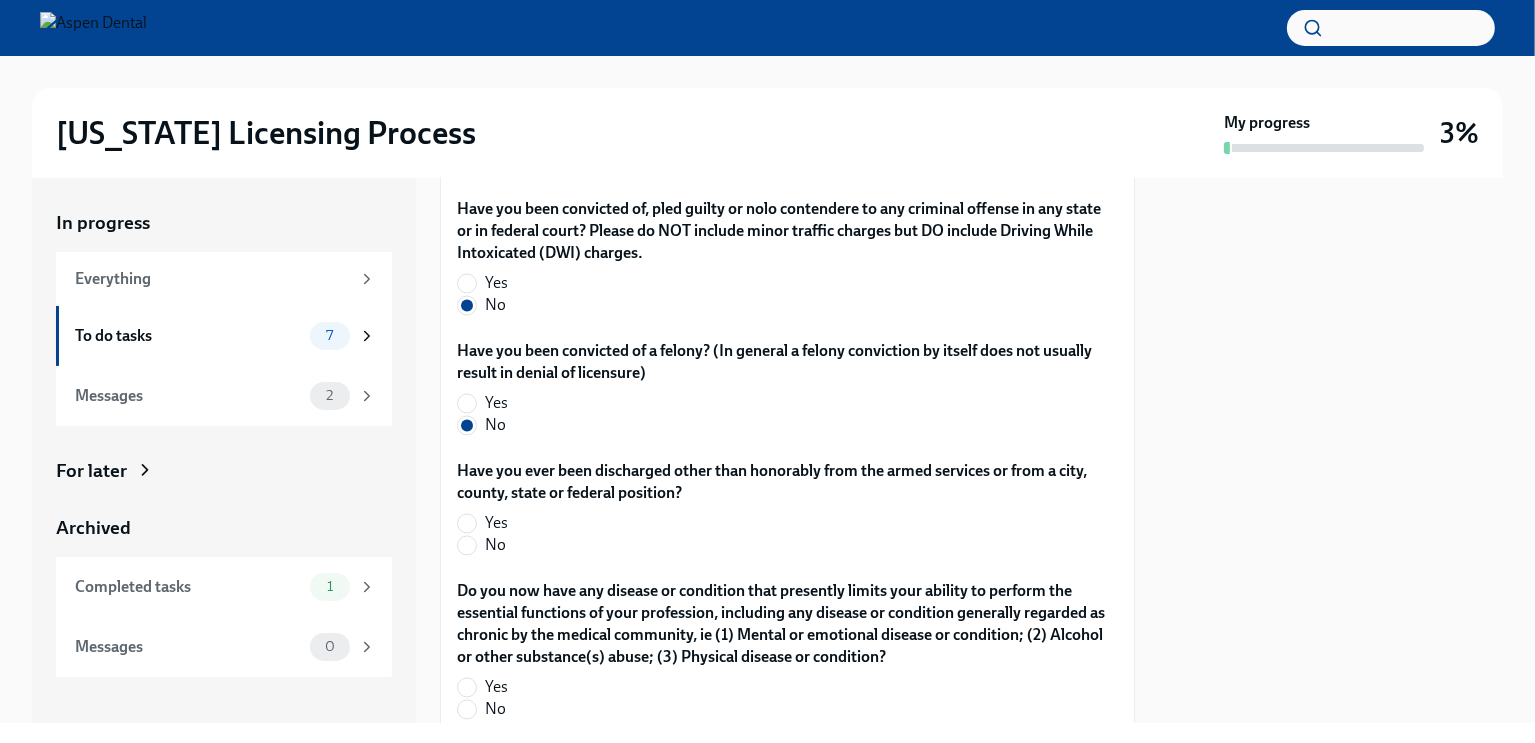 click on "No" at bounding box center (495, 546) 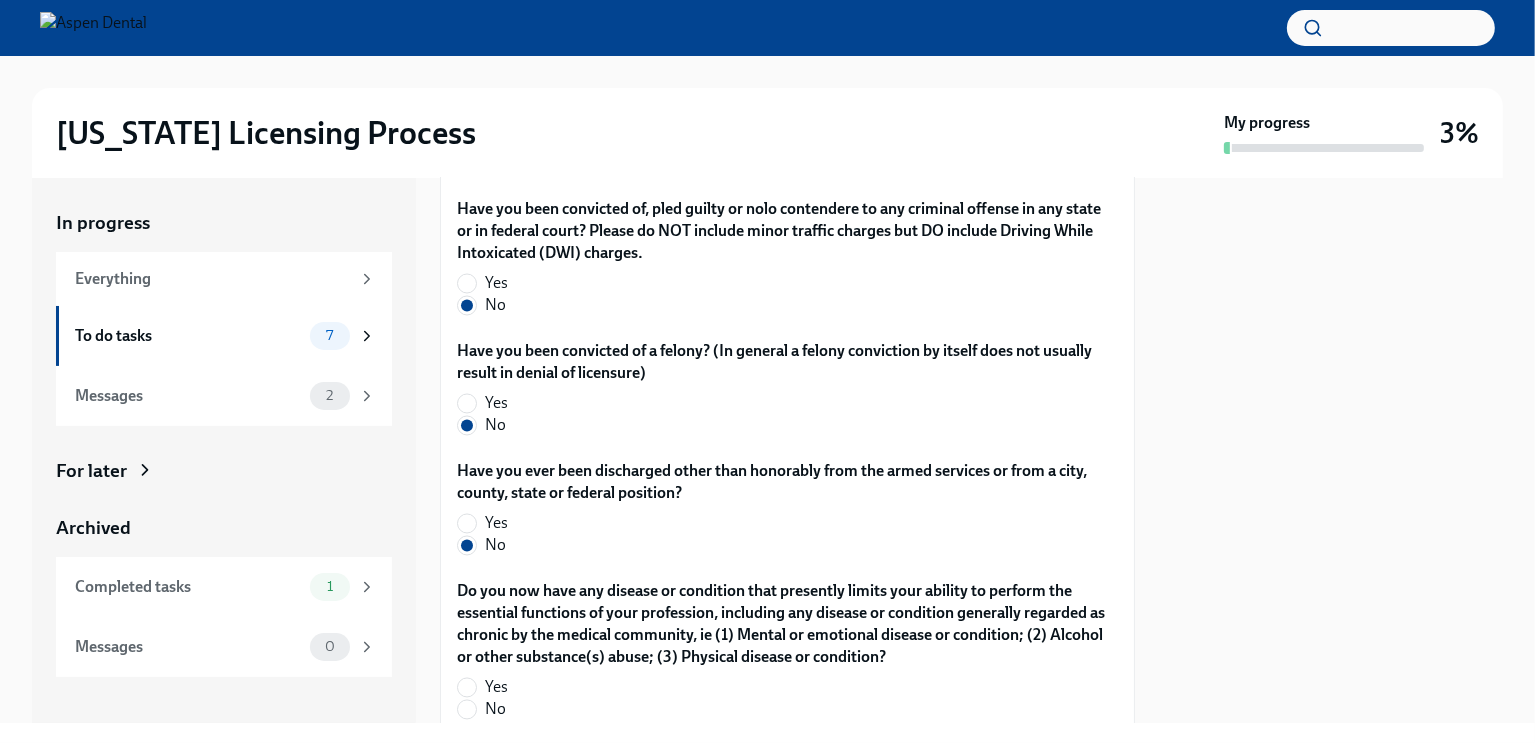 scroll, scrollTop: 4169, scrollLeft: 0, axis: vertical 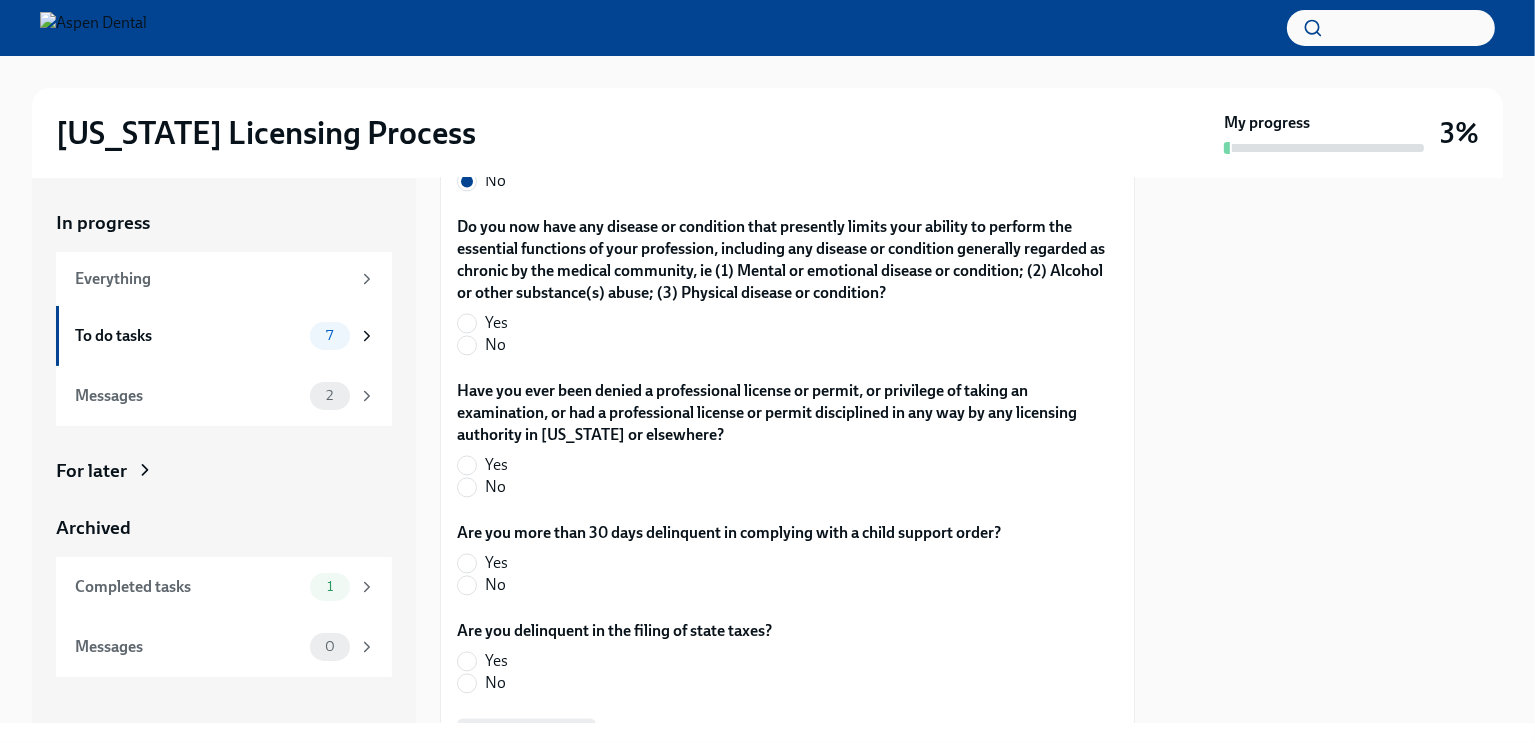 click on "No" at bounding box center [495, 345] 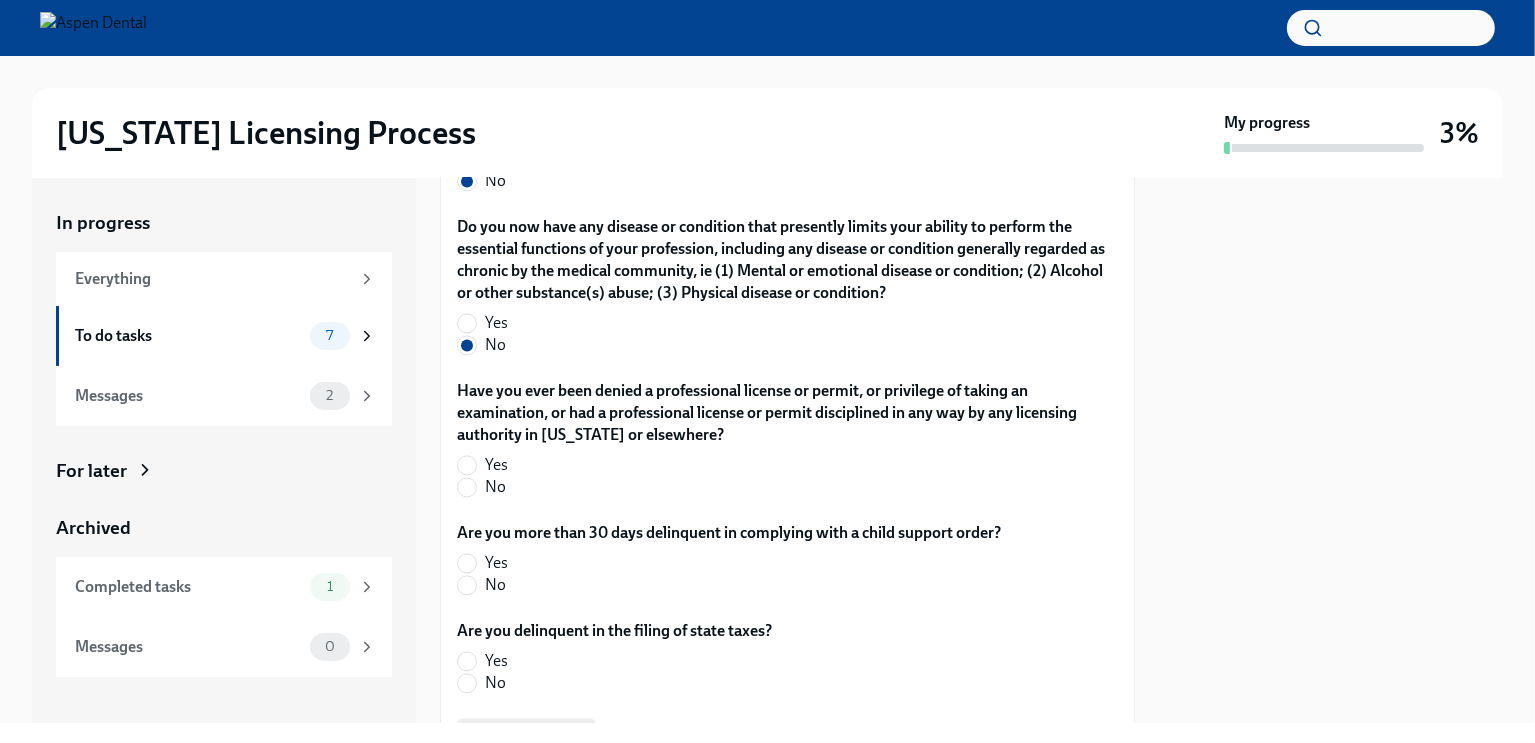 click on "No" at bounding box center (779, 487) 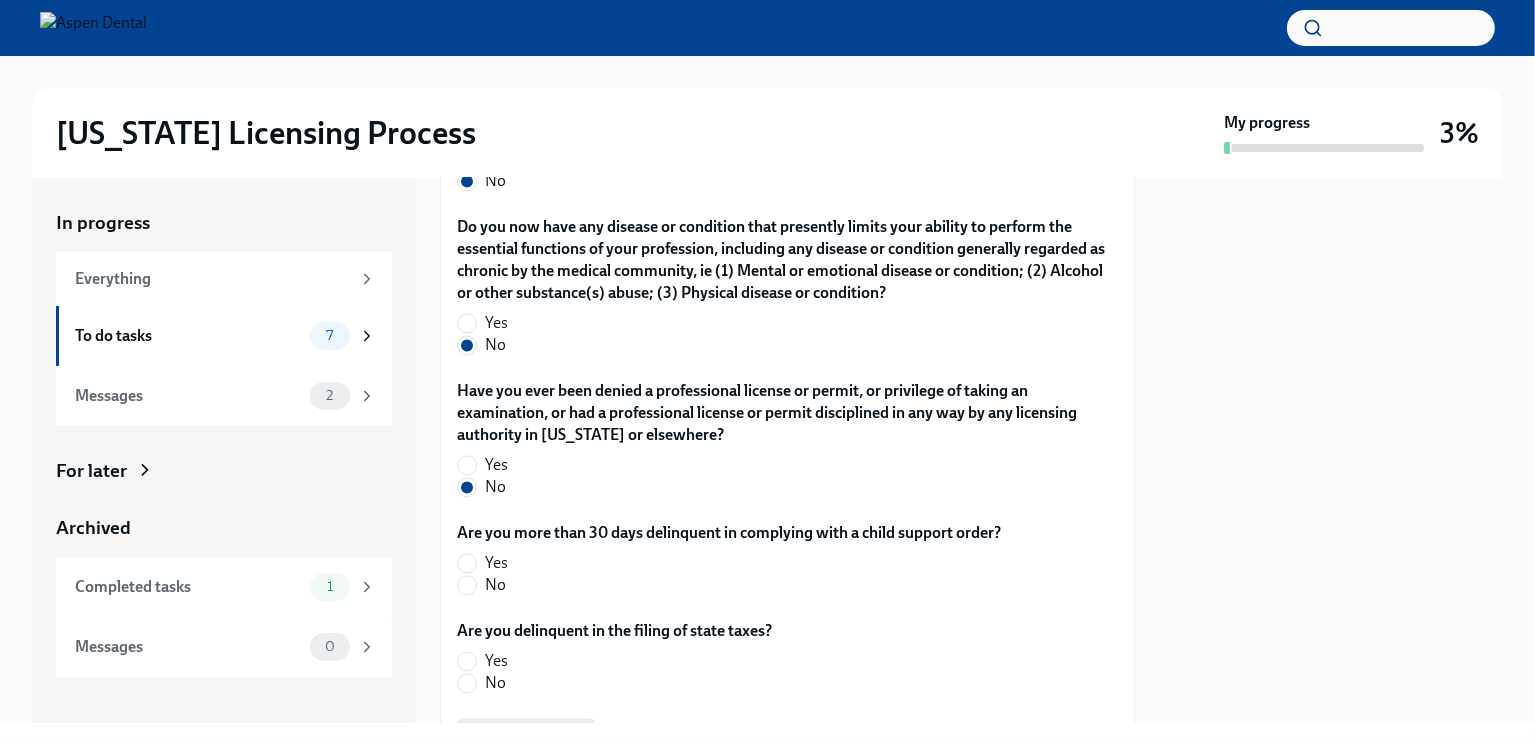 click on "No" at bounding box center [495, 585] 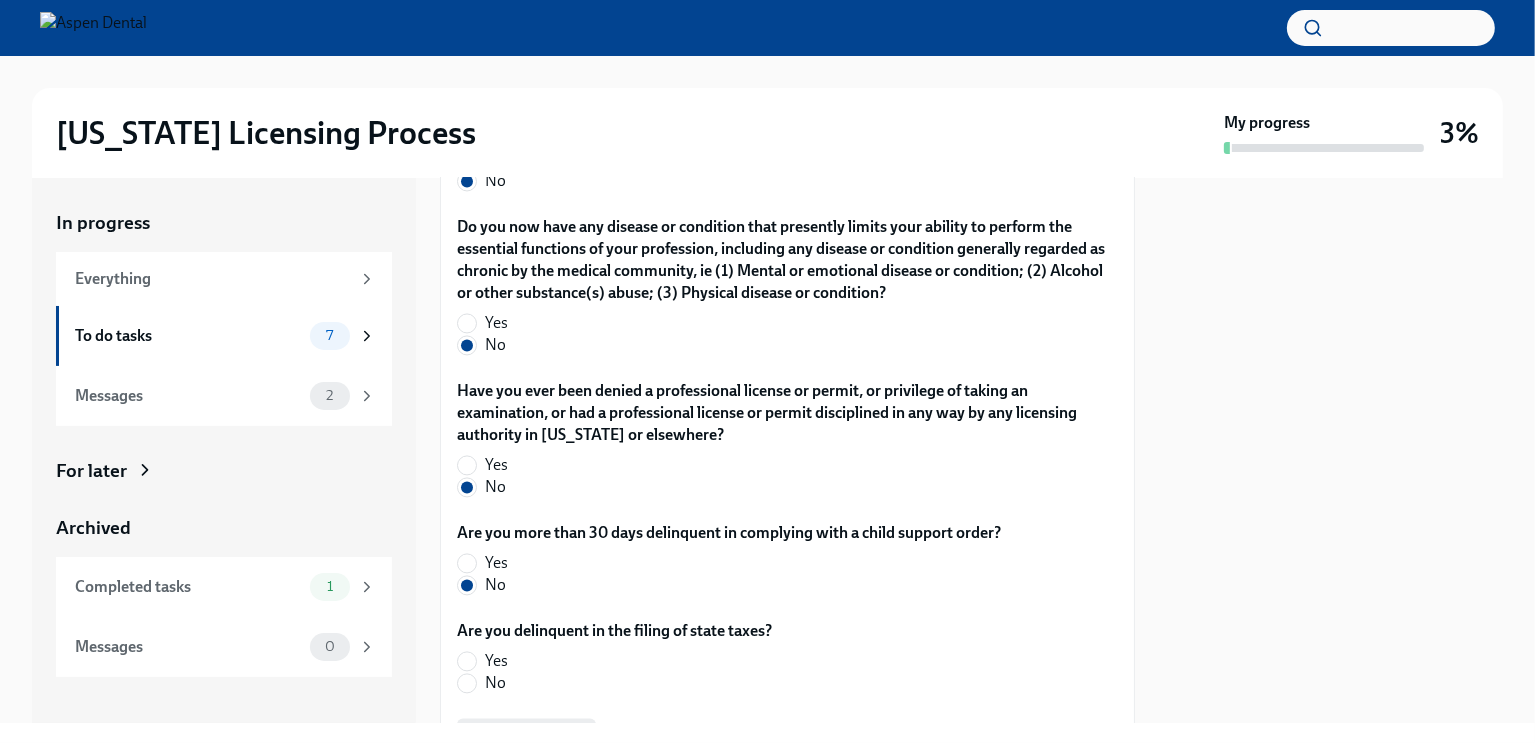 click on "No" at bounding box center [606, 683] 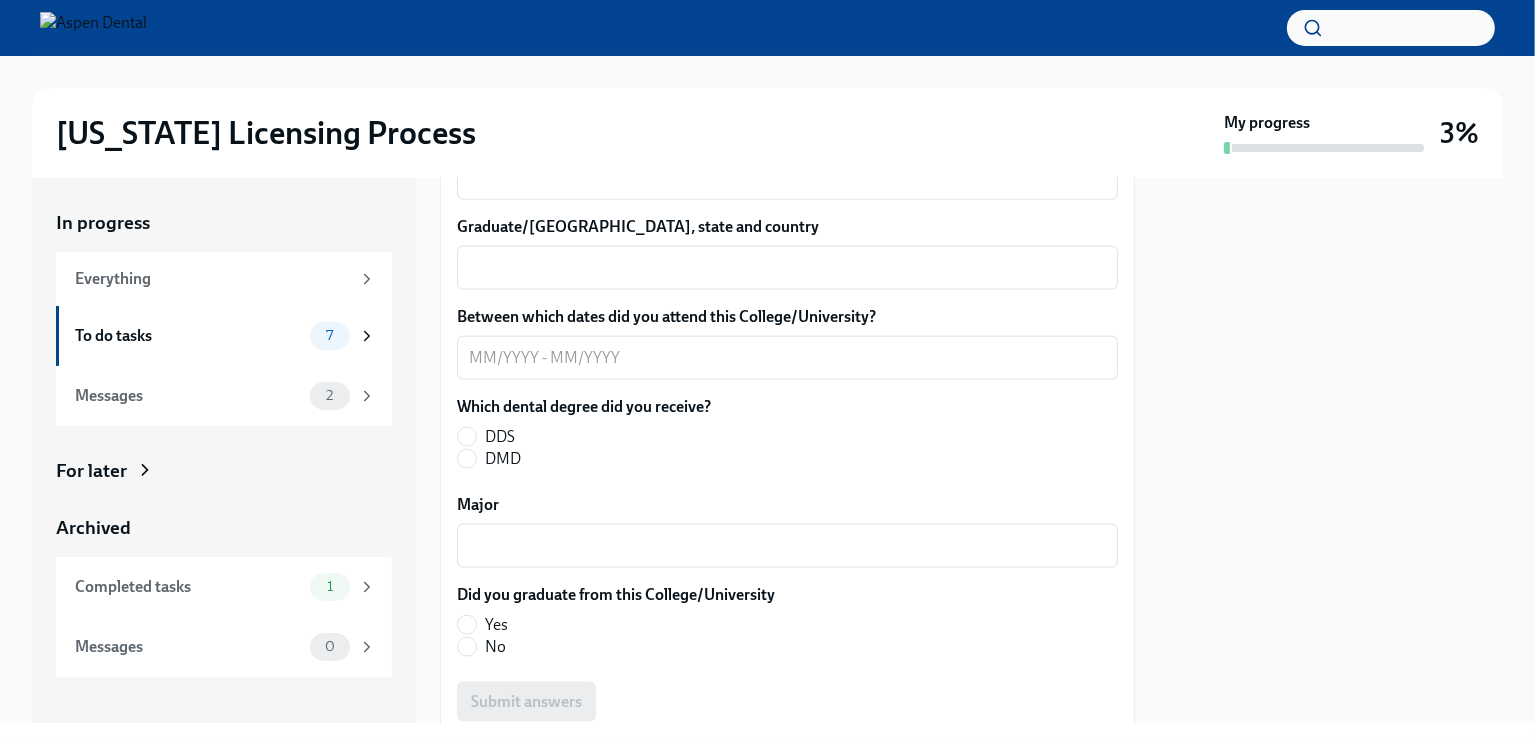scroll, scrollTop: 2725, scrollLeft: 0, axis: vertical 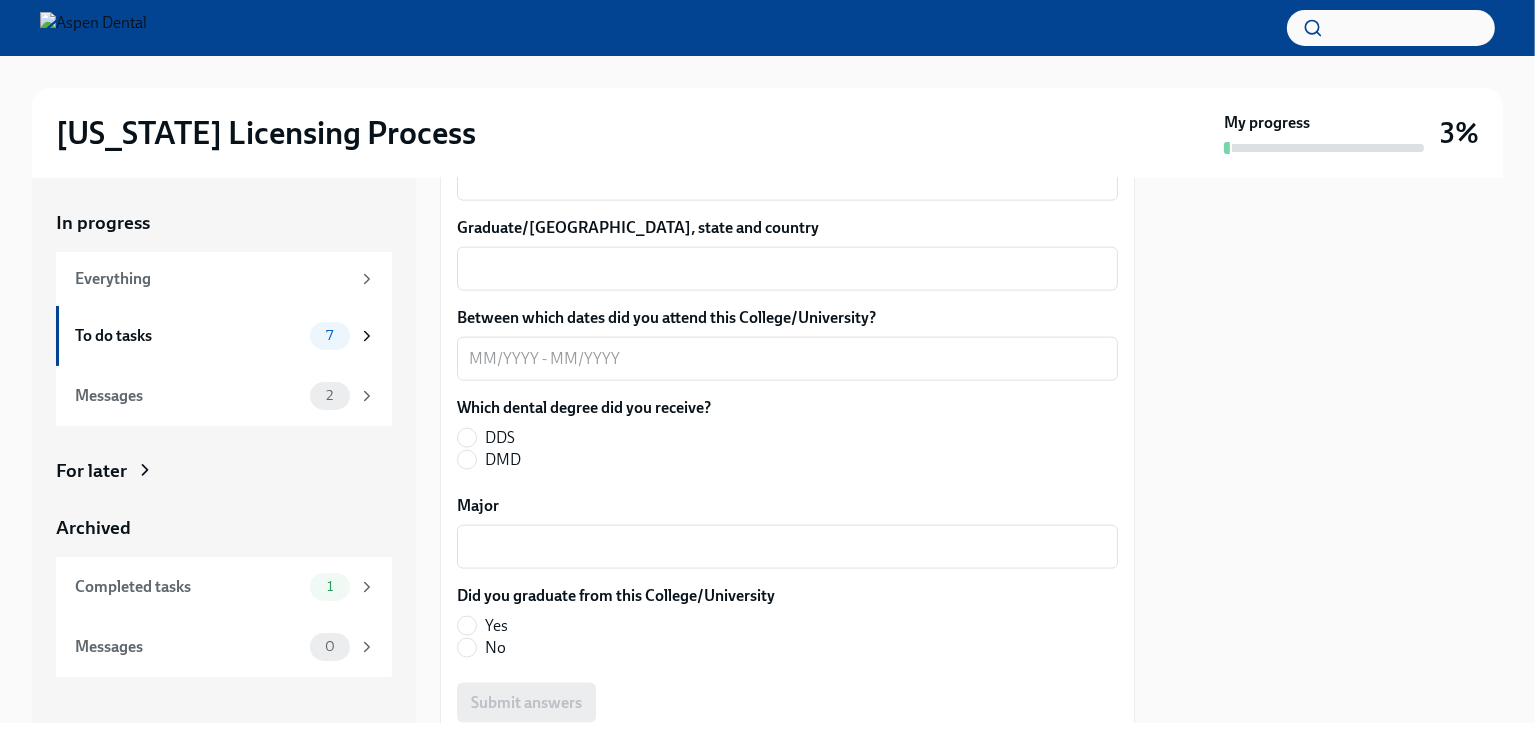 click on "Did you graduate from this College/University" at bounding box center [616, 596] 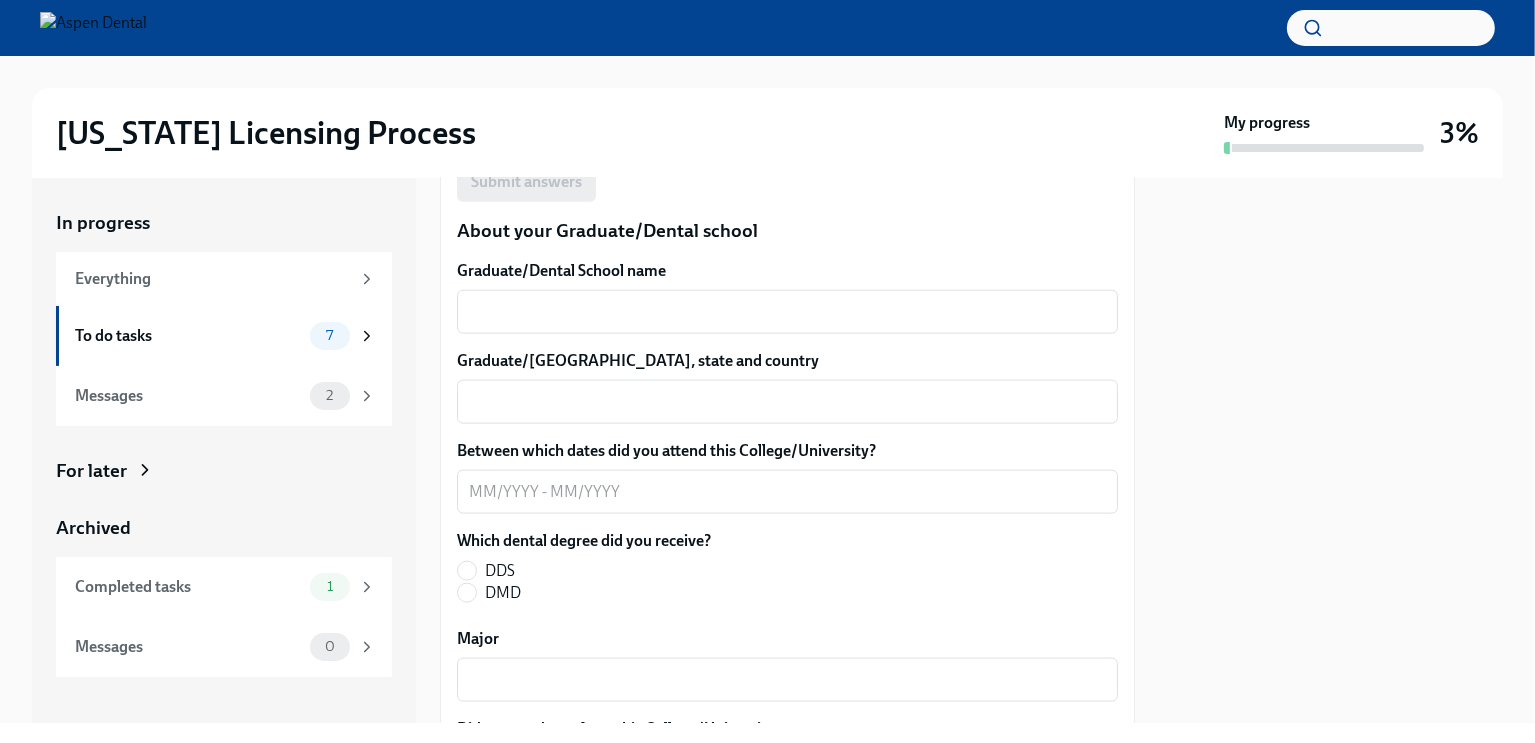 scroll, scrollTop: 2591, scrollLeft: 0, axis: vertical 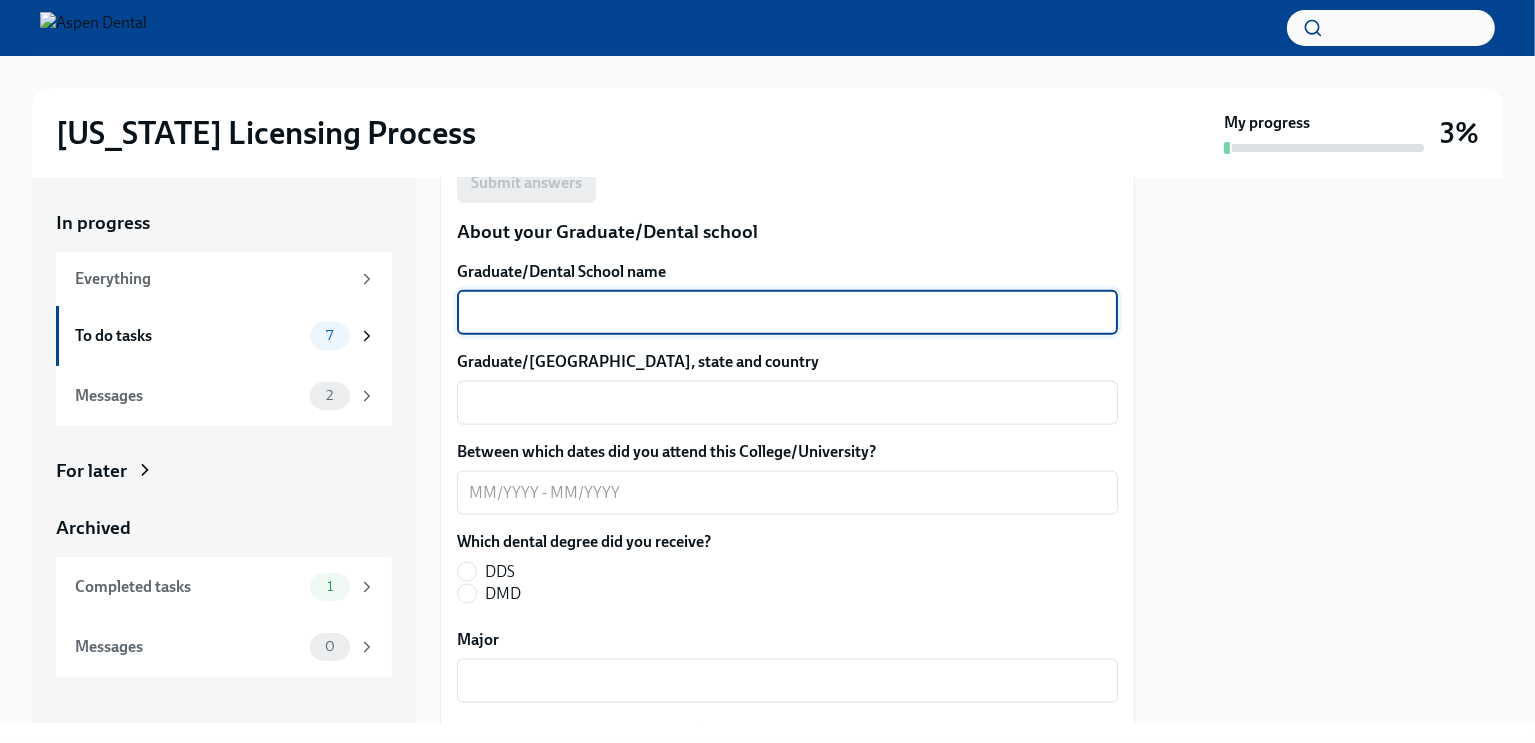 click on "Graduate/Dental School name" at bounding box center [787, 313] 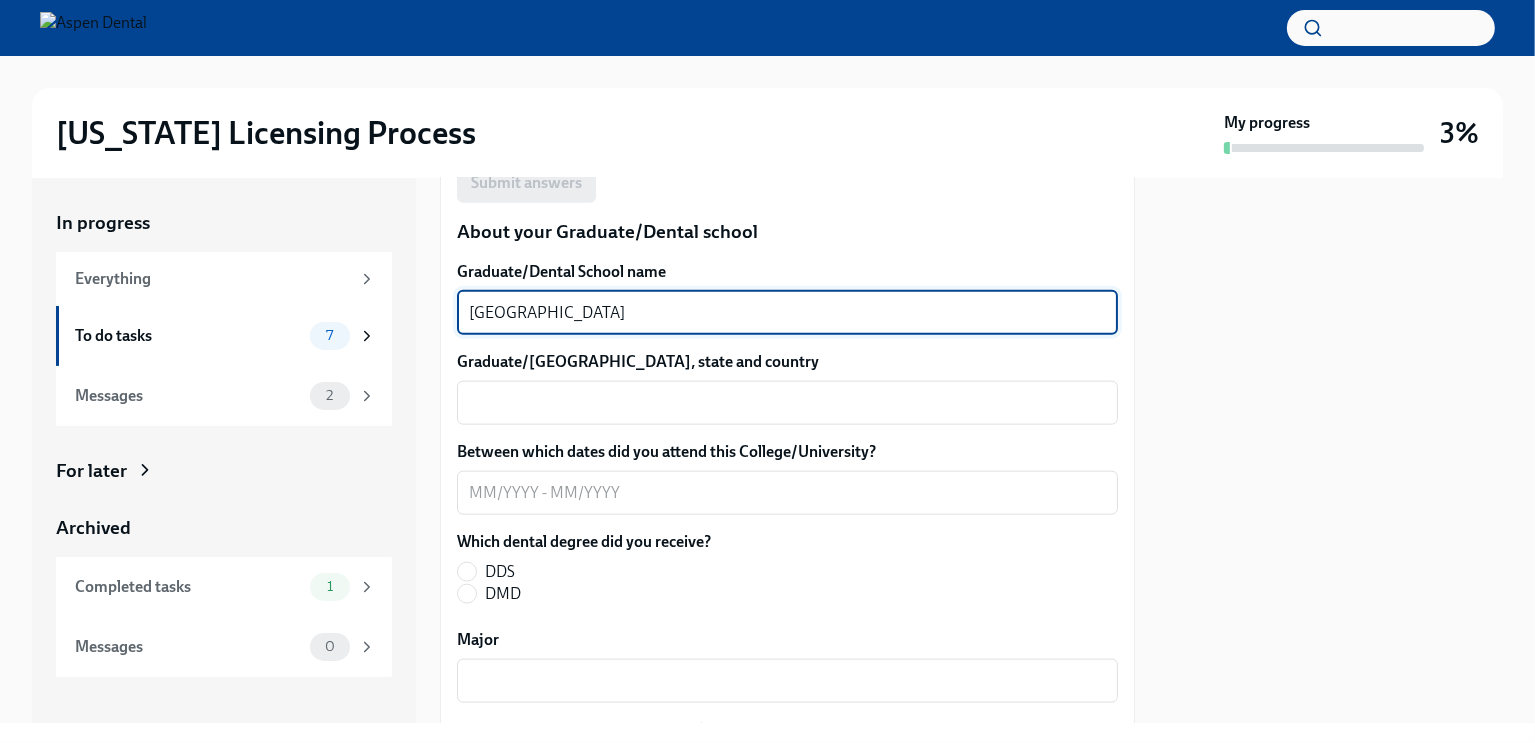 type on "[GEOGRAPHIC_DATA]" 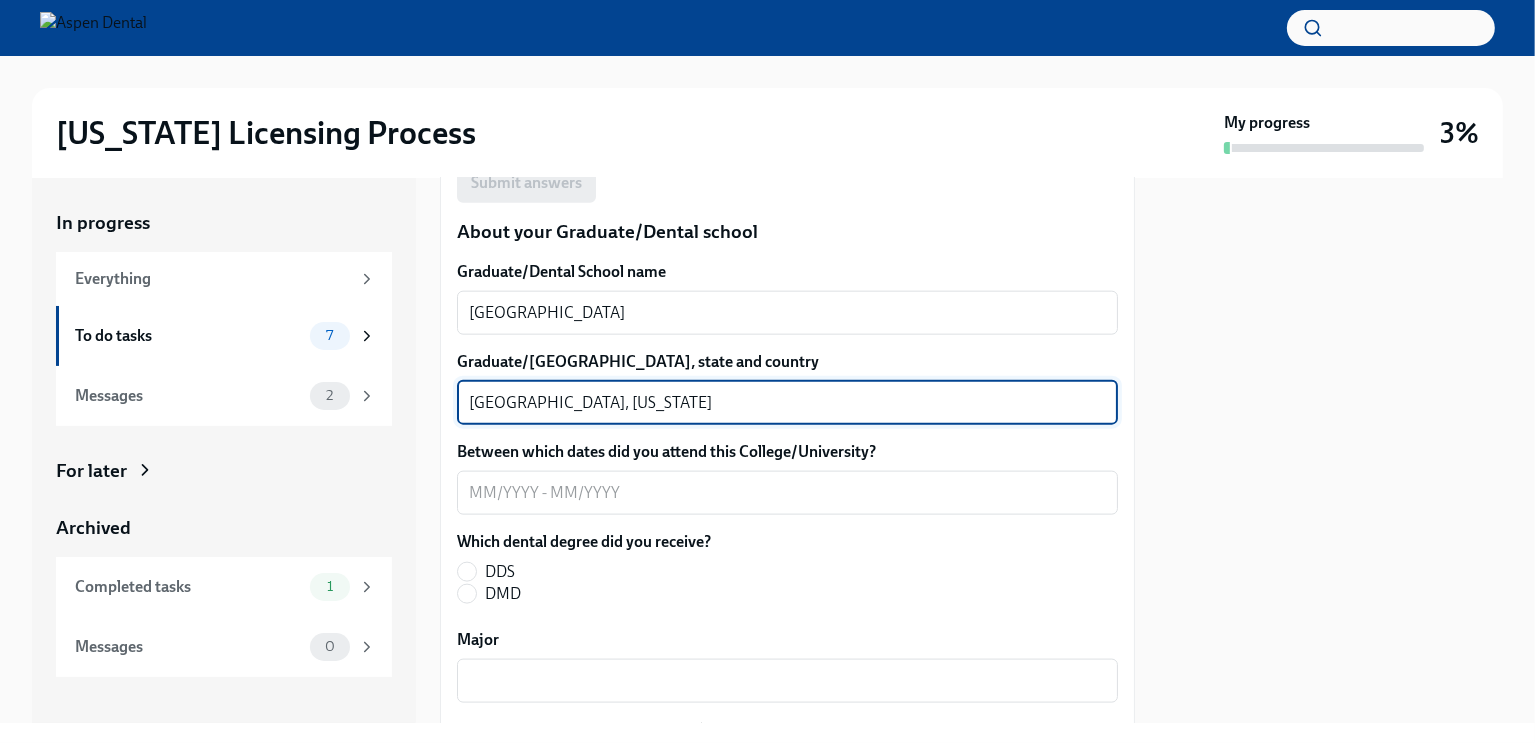 type on "[GEOGRAPHIC_DATA], [US_STATE]" 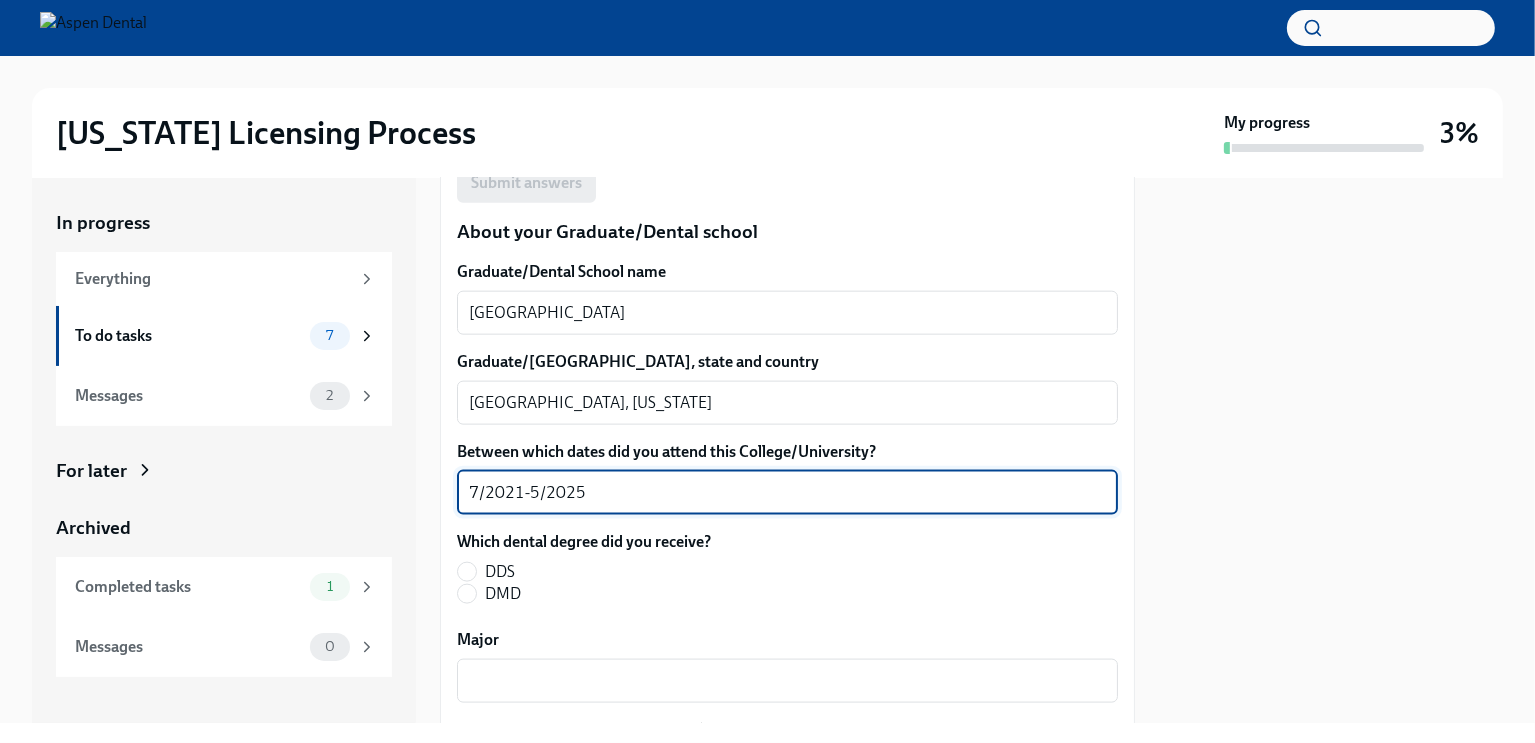 scroll, scrollTop: 2630, scrollLeft: 0, axis: vertical 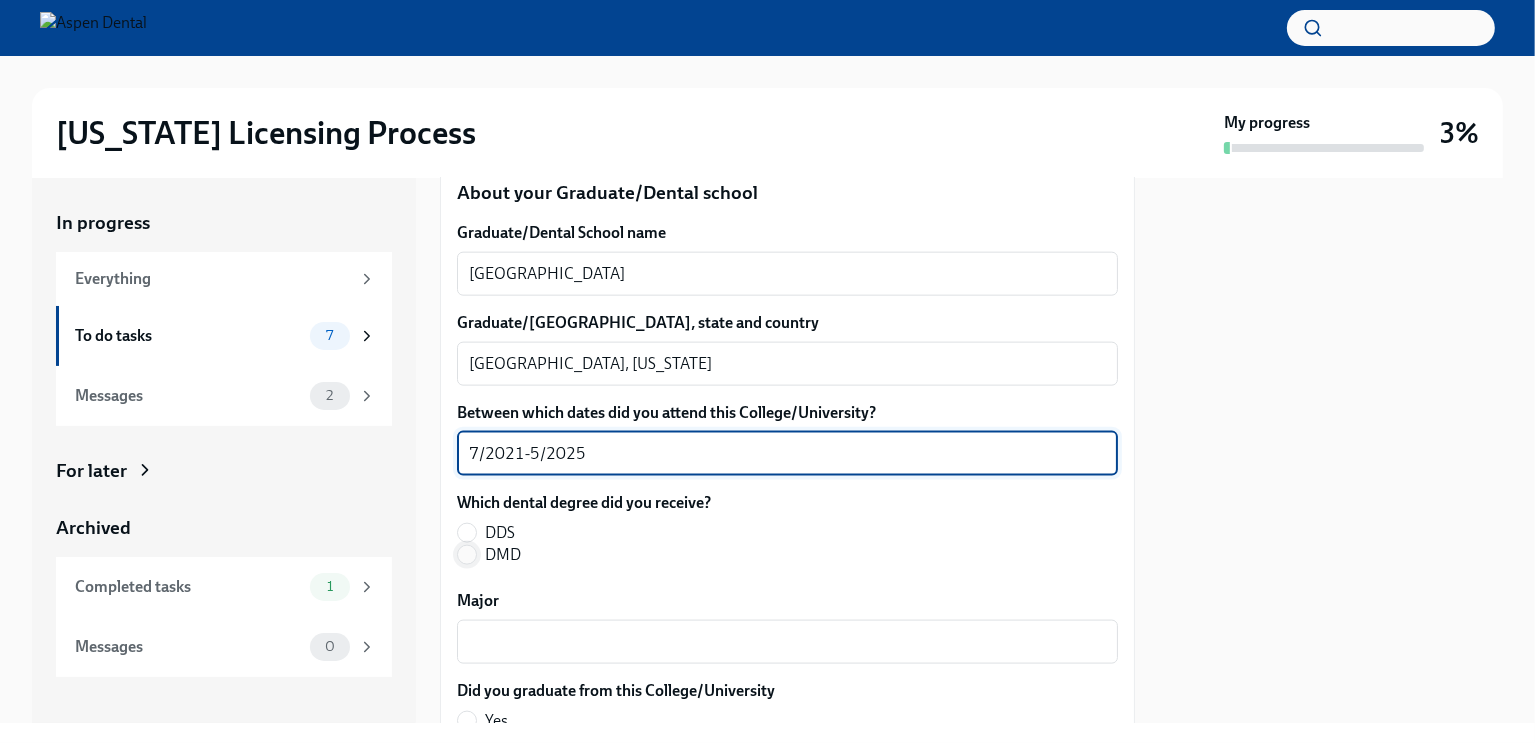 type on "7/2021-5/2025" 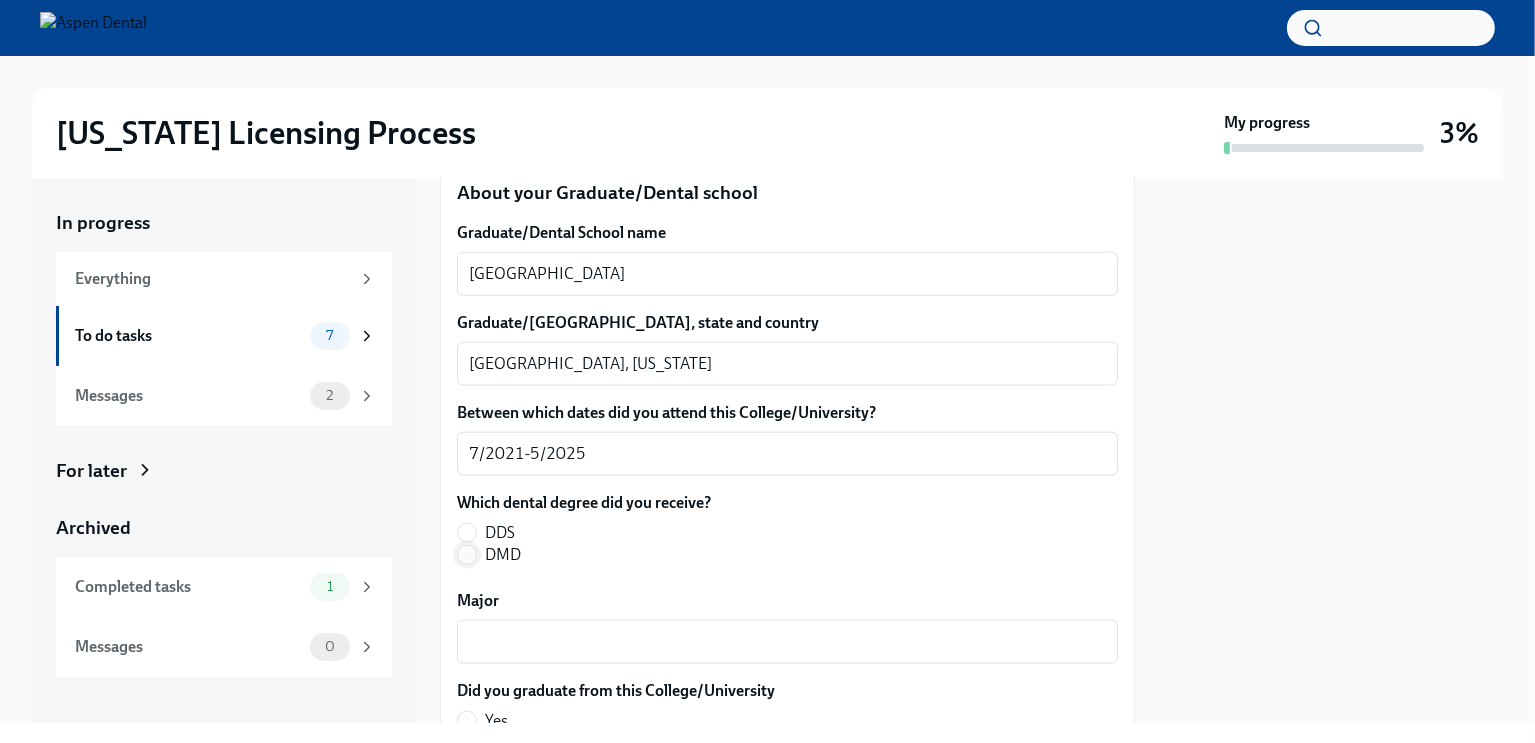 click on "DMD" at bounding box center (467, 555) 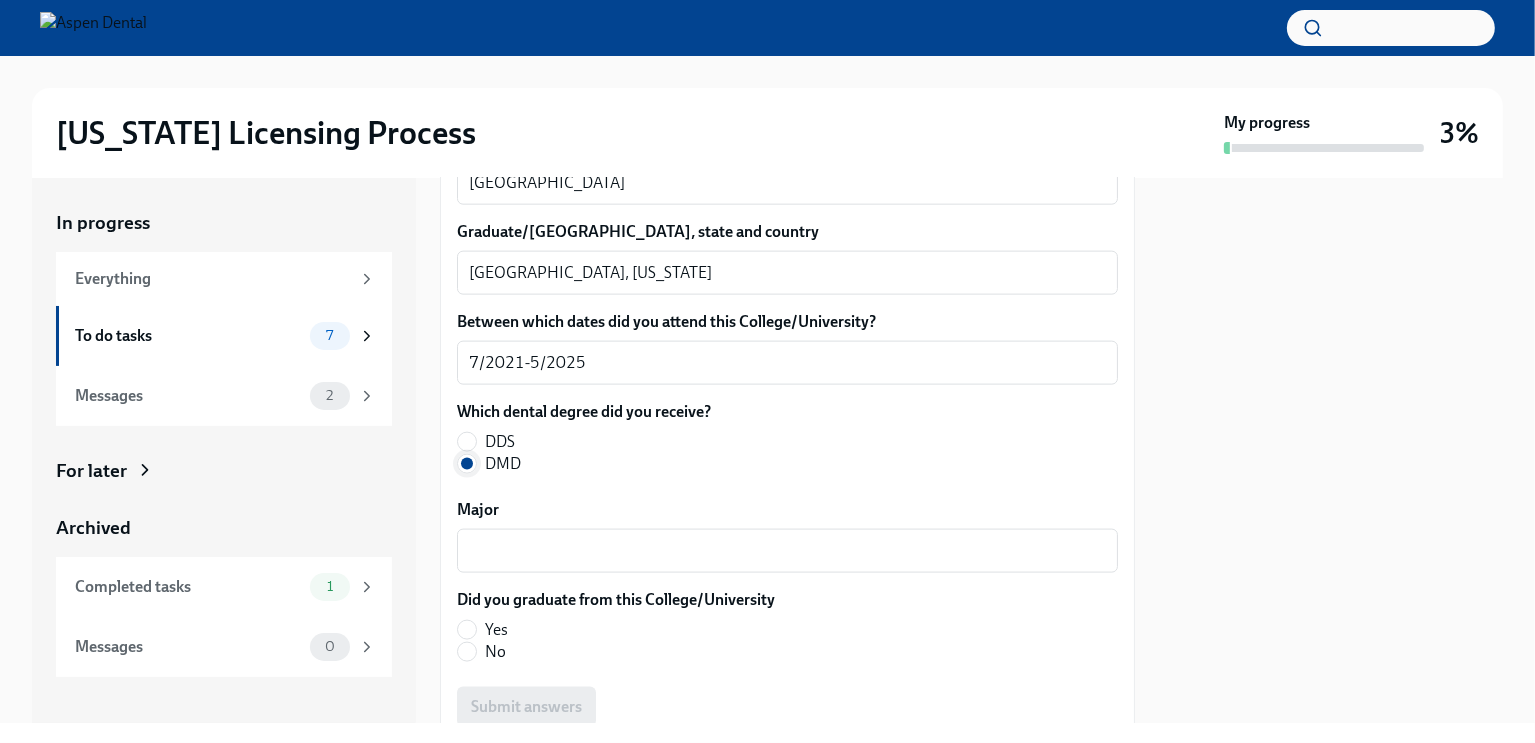 scroll, scrollTop: 2723, scrollLeft: 0, axis: vertical 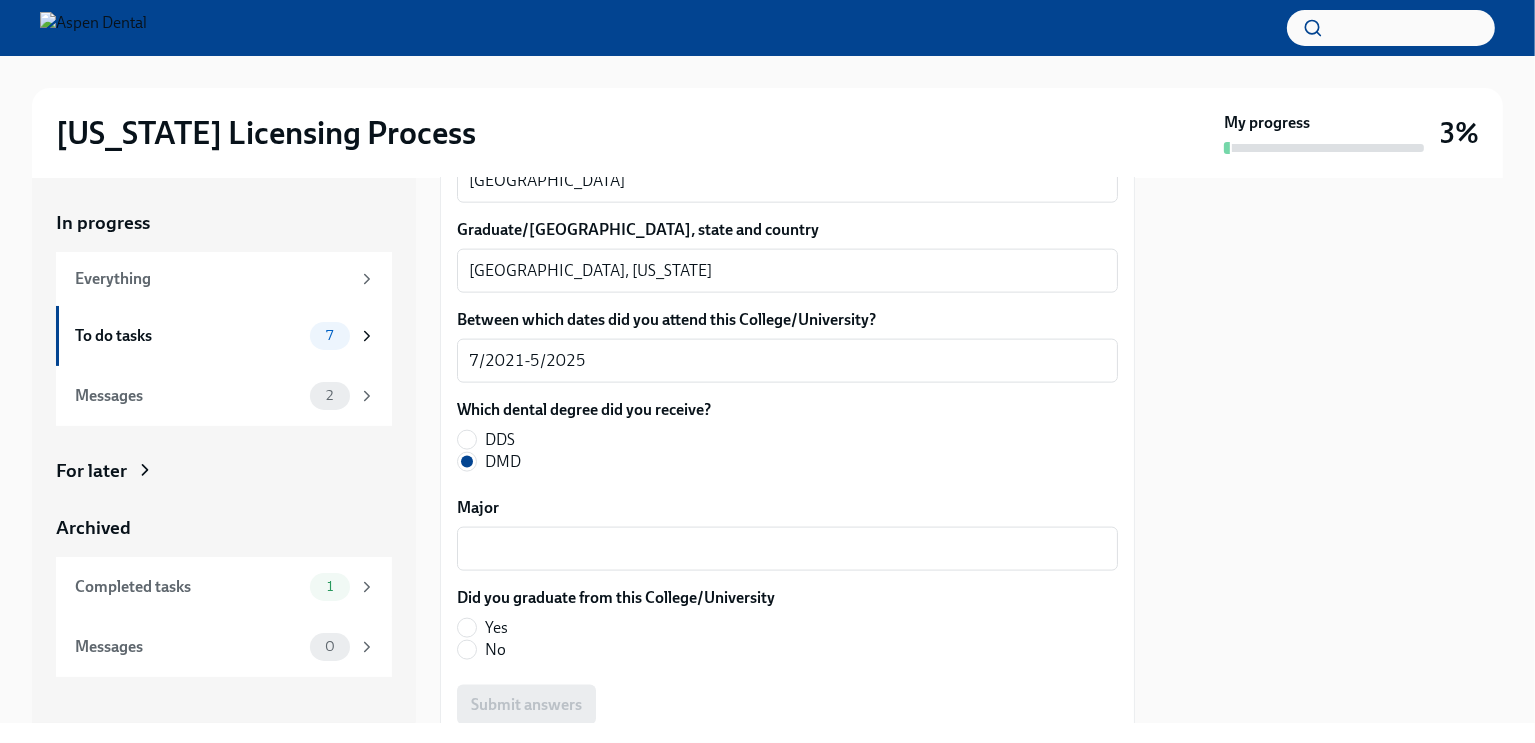 click on "Yes" at bounding box center [496, 628] 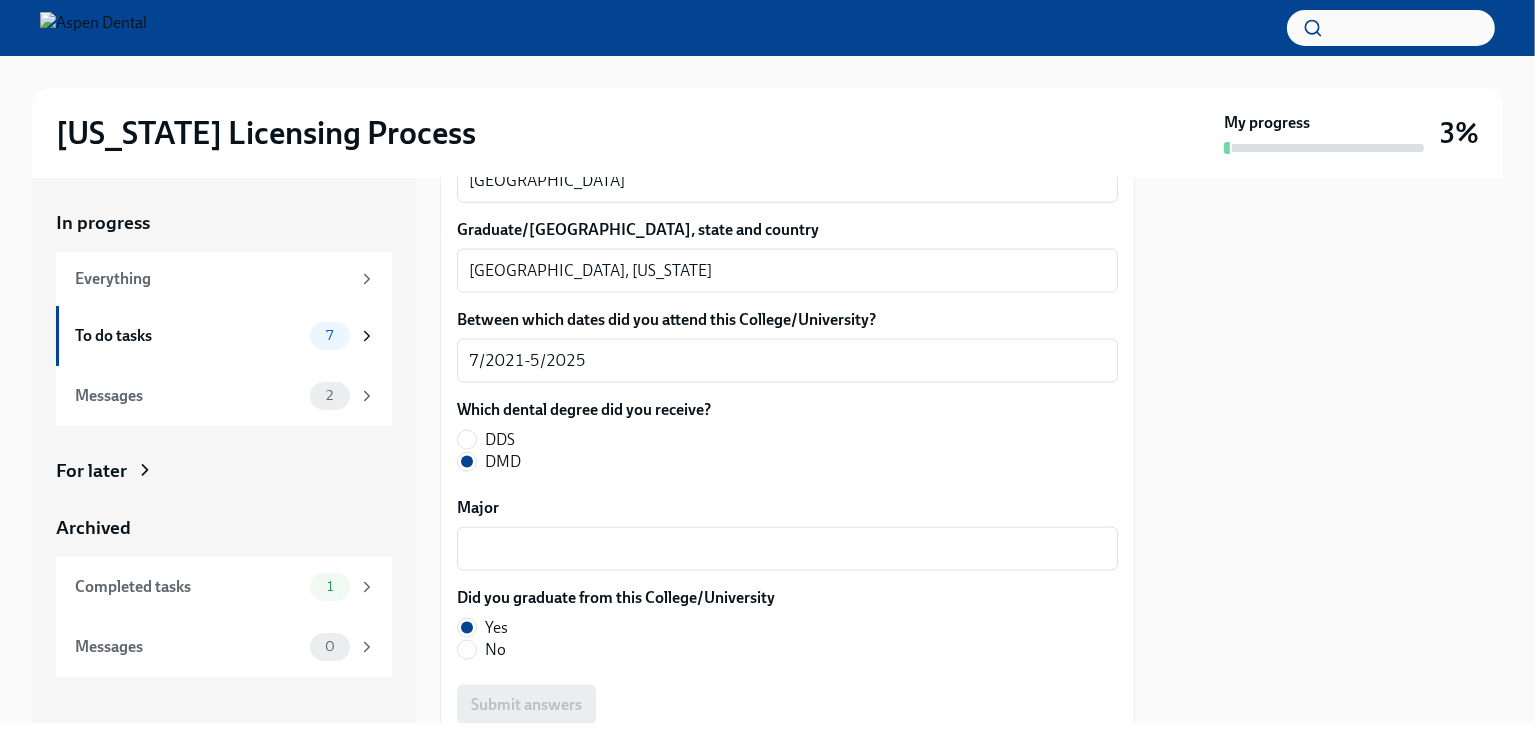 scroll, scrollTop: 2850, scrollLeft: 0, axis: vertical 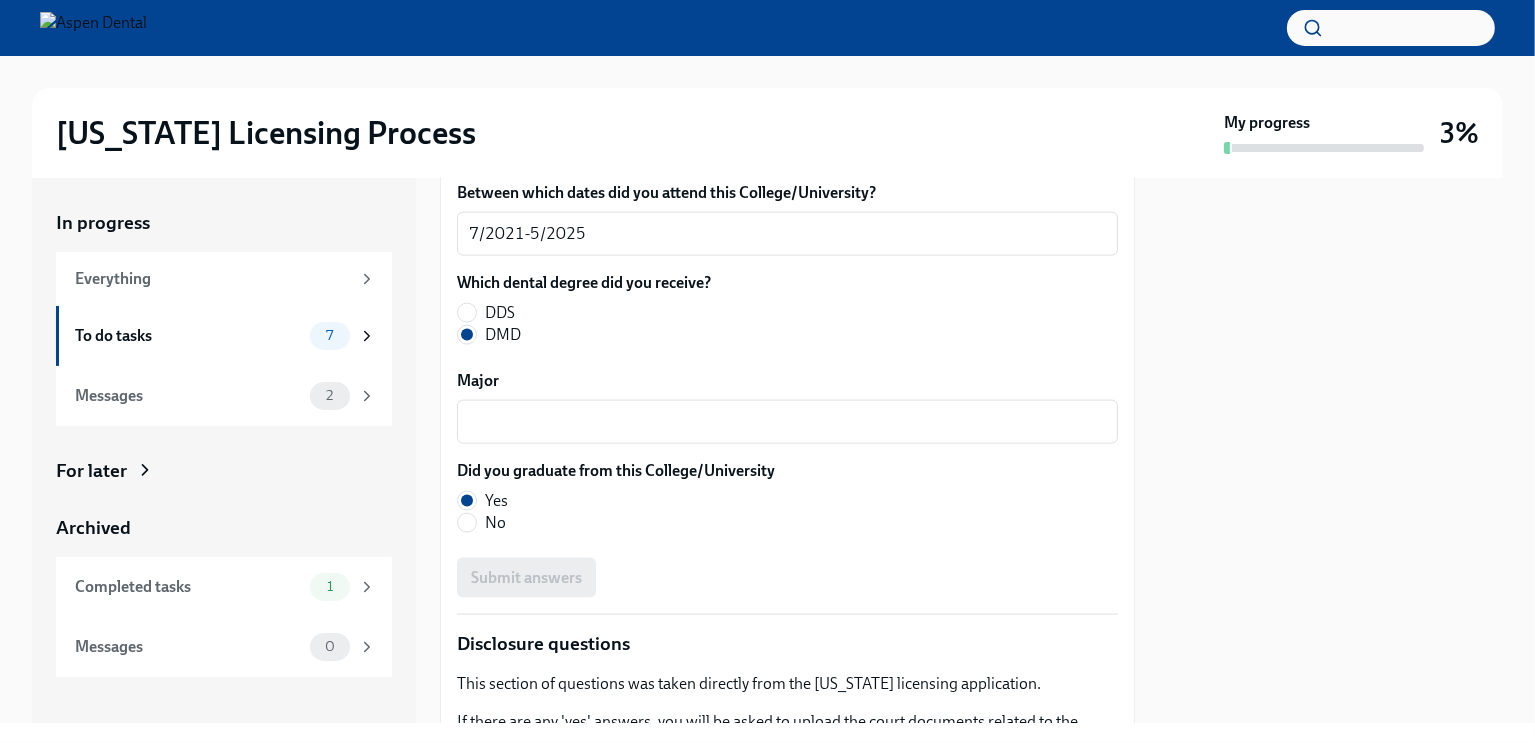 click on "Submit answers" at bounding box center [787, 578] 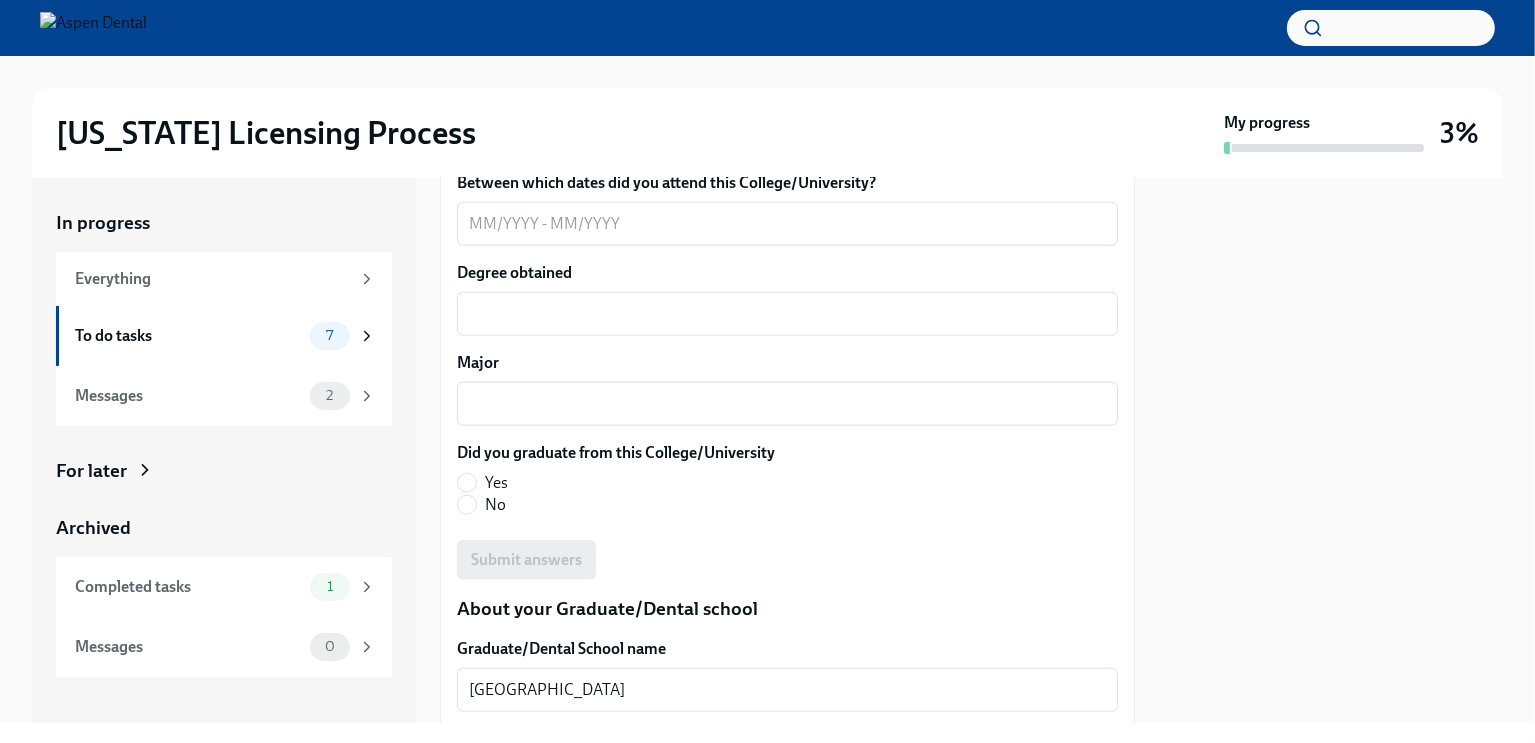 scroll, scrollTop: 2216, scrollLeft: 0, axis: vertical 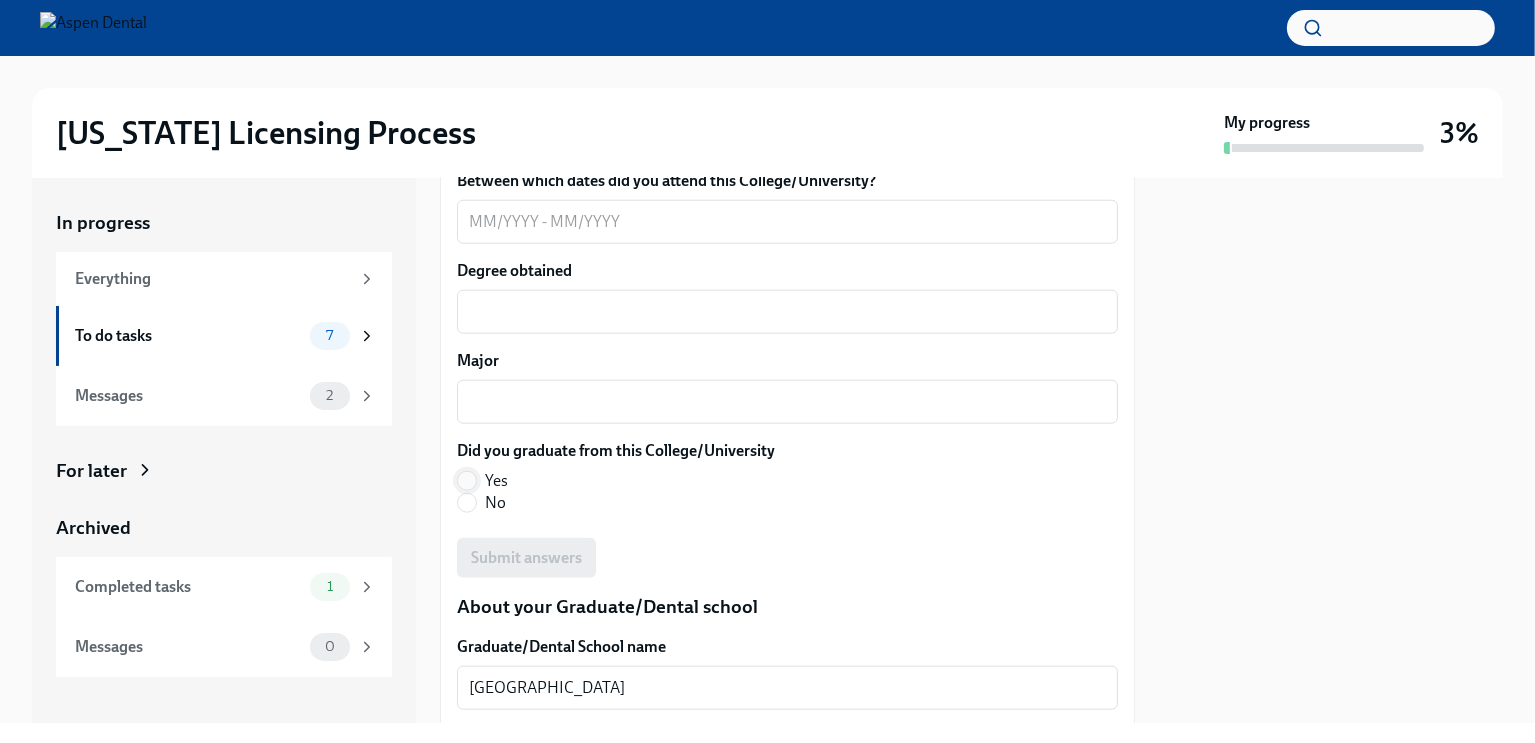 click on "Yes" at bounding box center [467, 481] 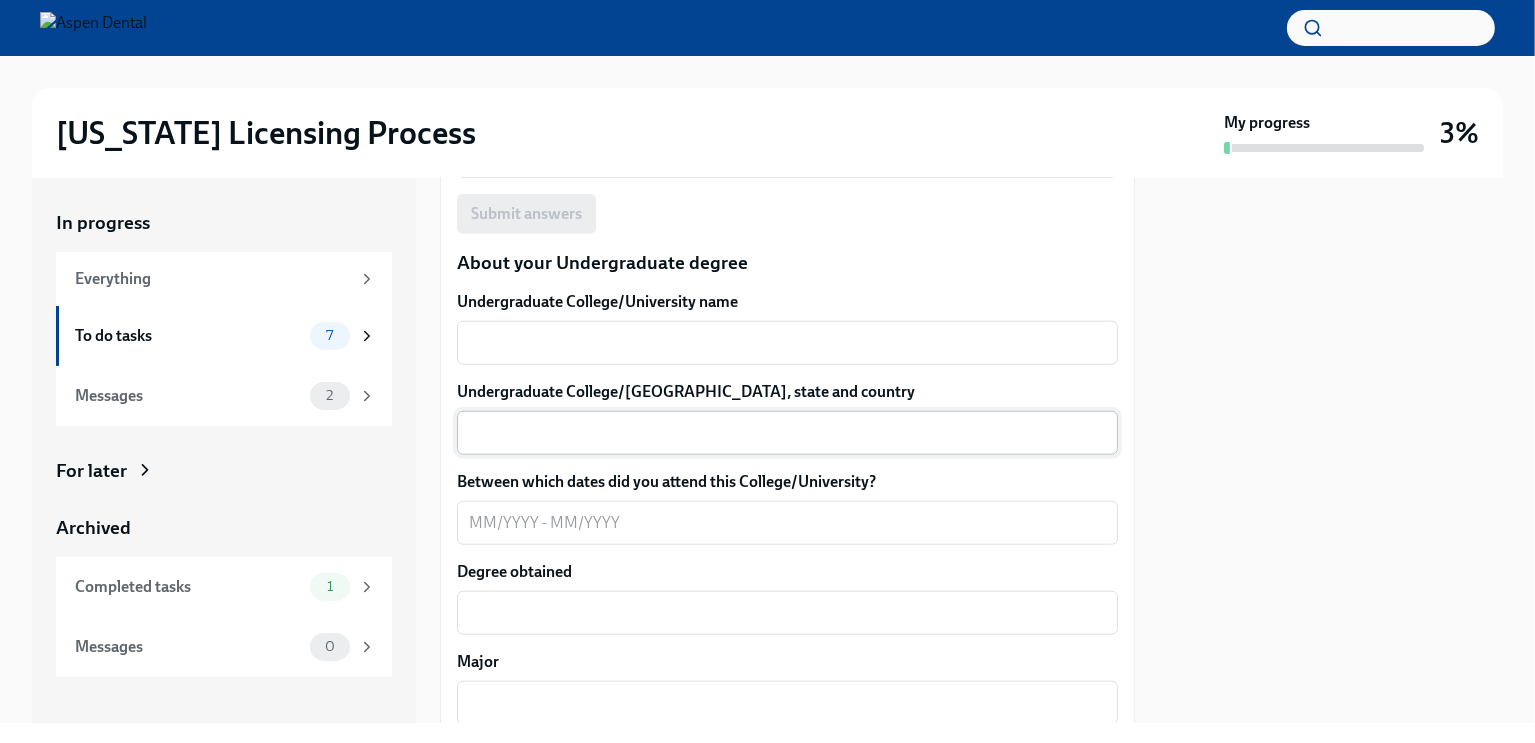 scroll, scrollTop: 1906, scrollLeft: 0, axis: vertical 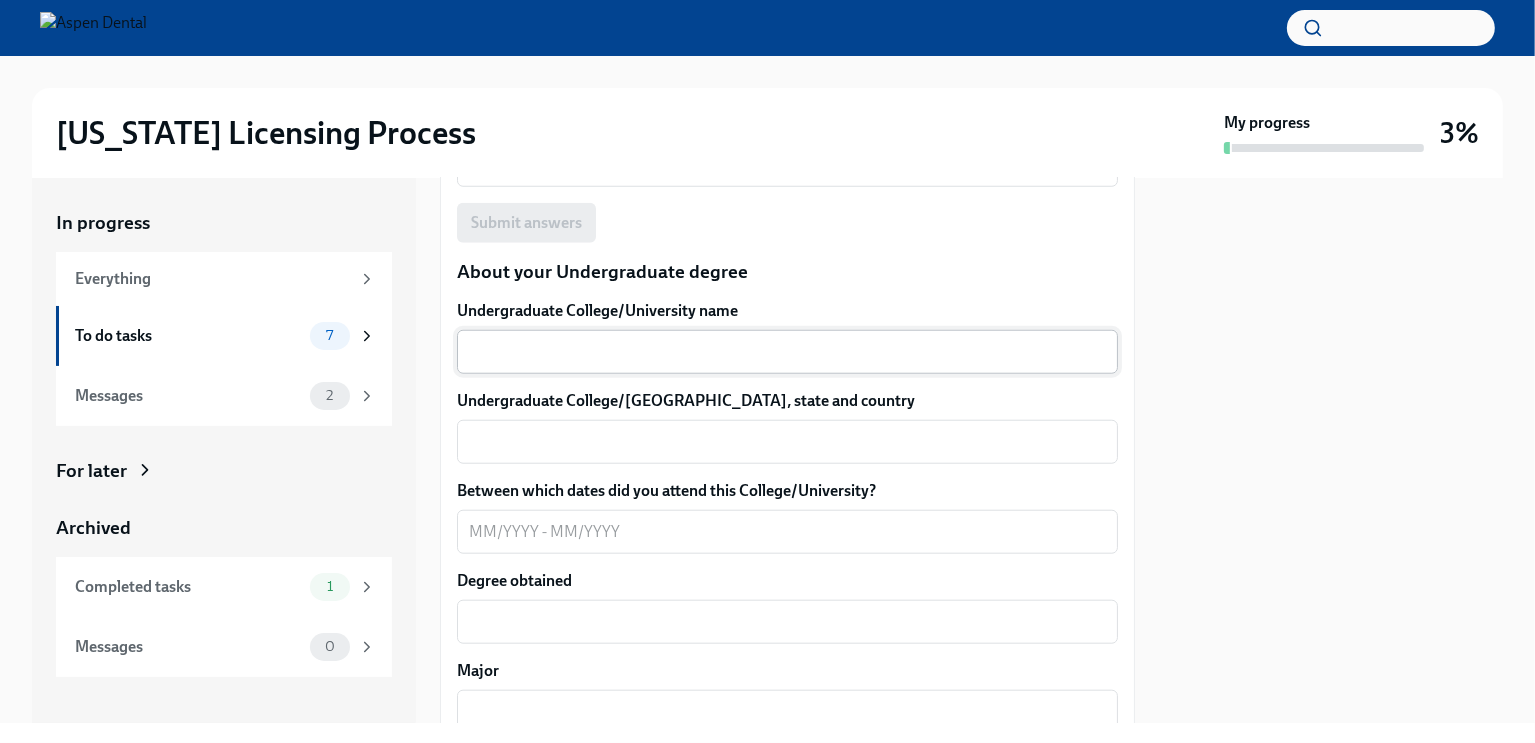 click on "x ​" at bounding box center (787, 352) 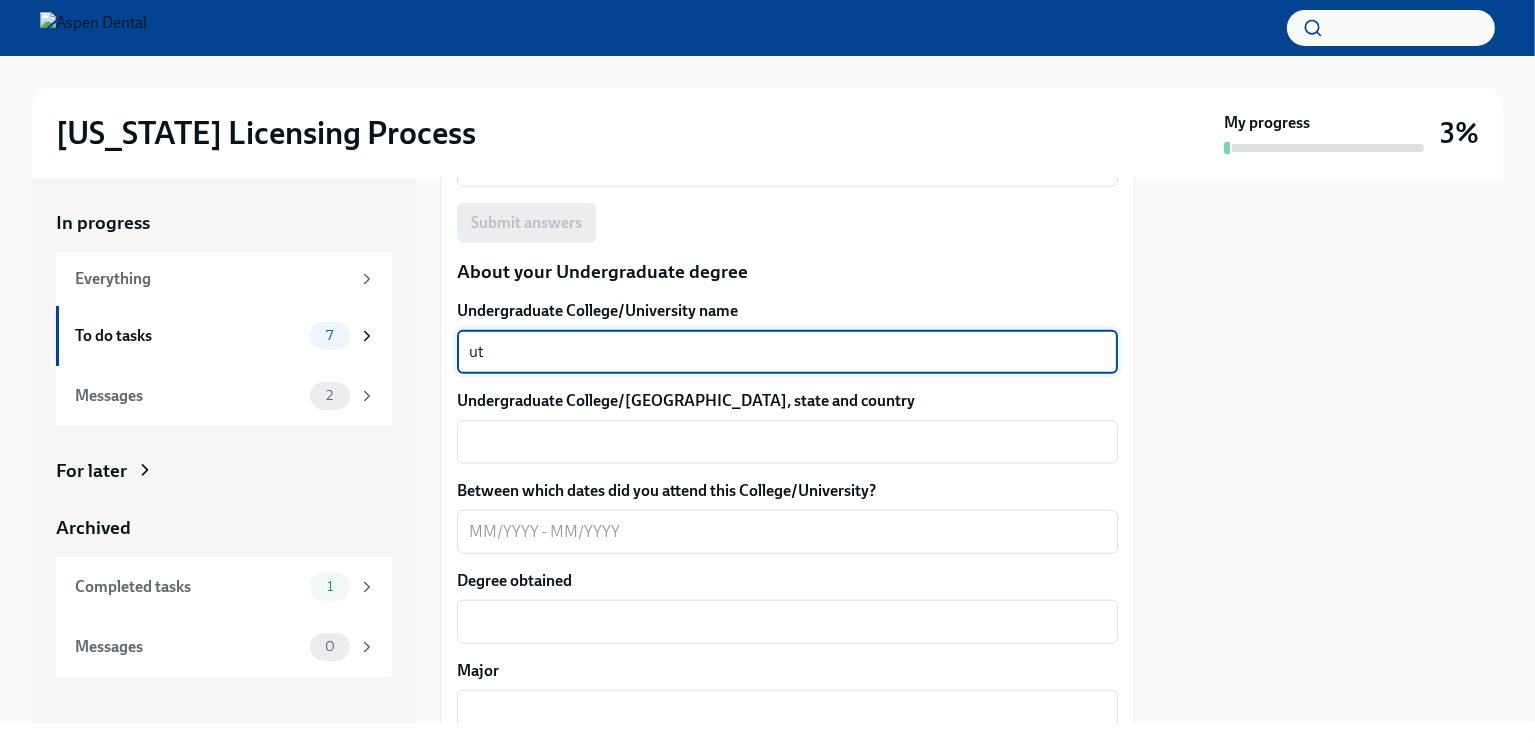 type on "u" 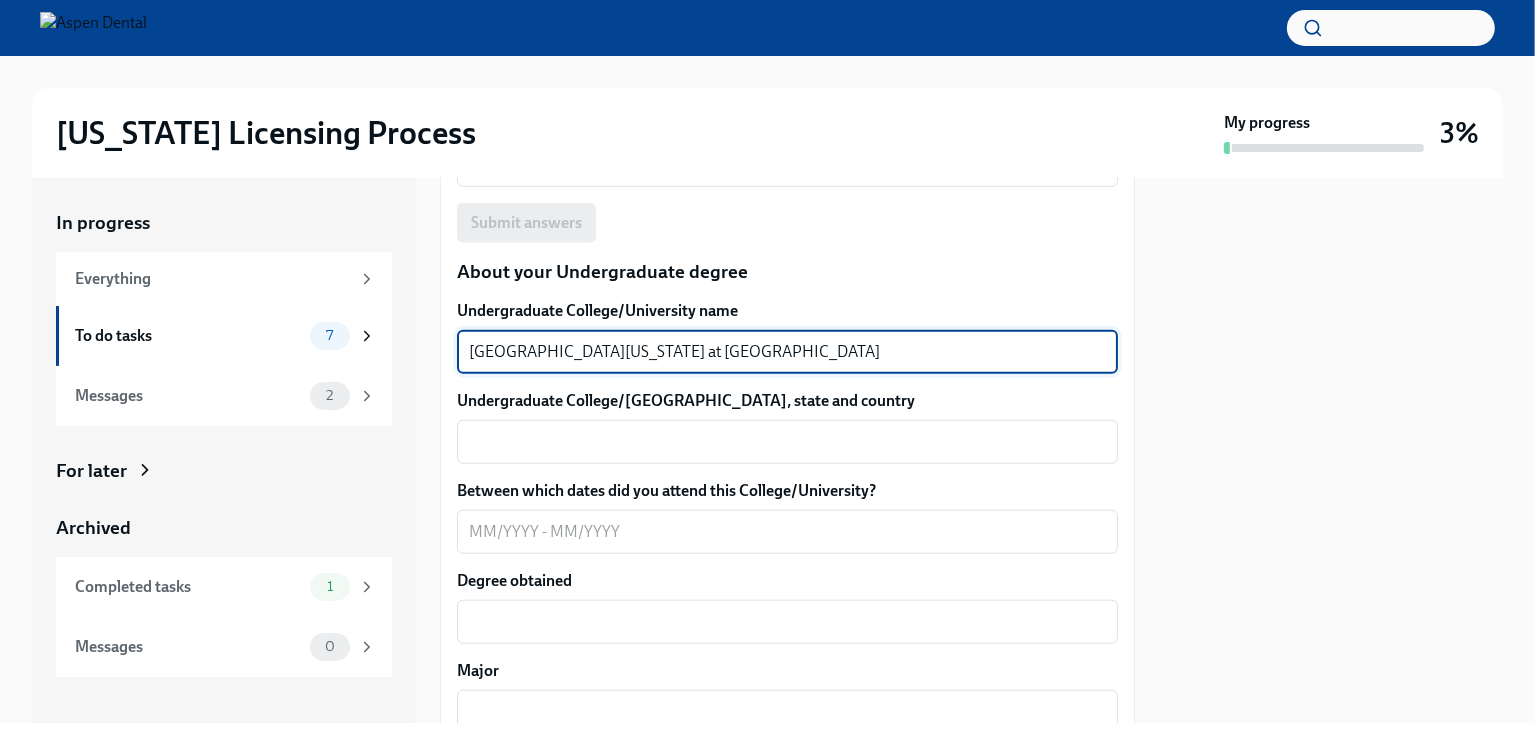 type on "[GEOGRAPHIC_DATA][US_STATE] at [GEOGRAPHIC_DATA]" 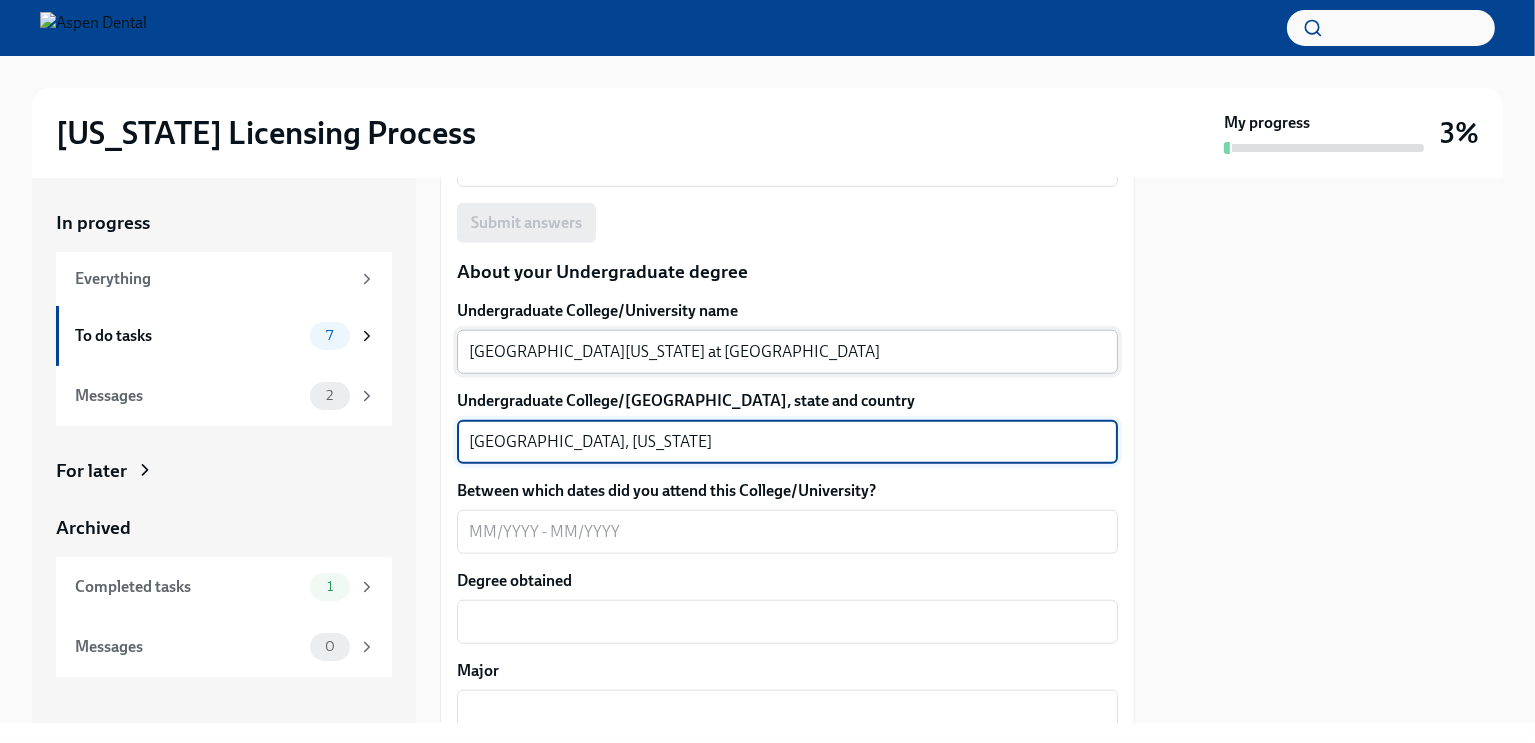 type on "[GEOGRAPHIC_DATA], [US_STATE]" 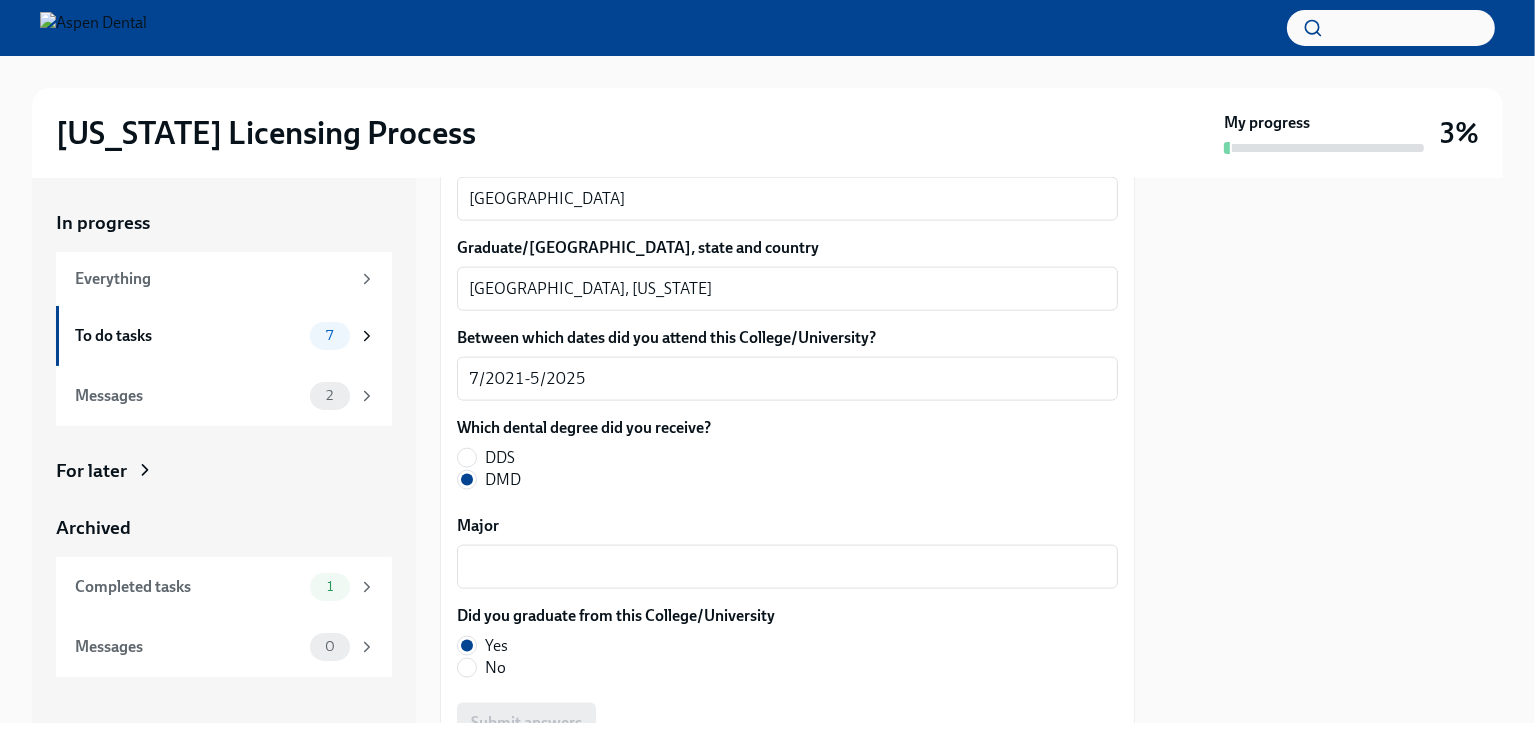 scroll, scrollTop: 2704, scrollLeft: 0, axis: vertical 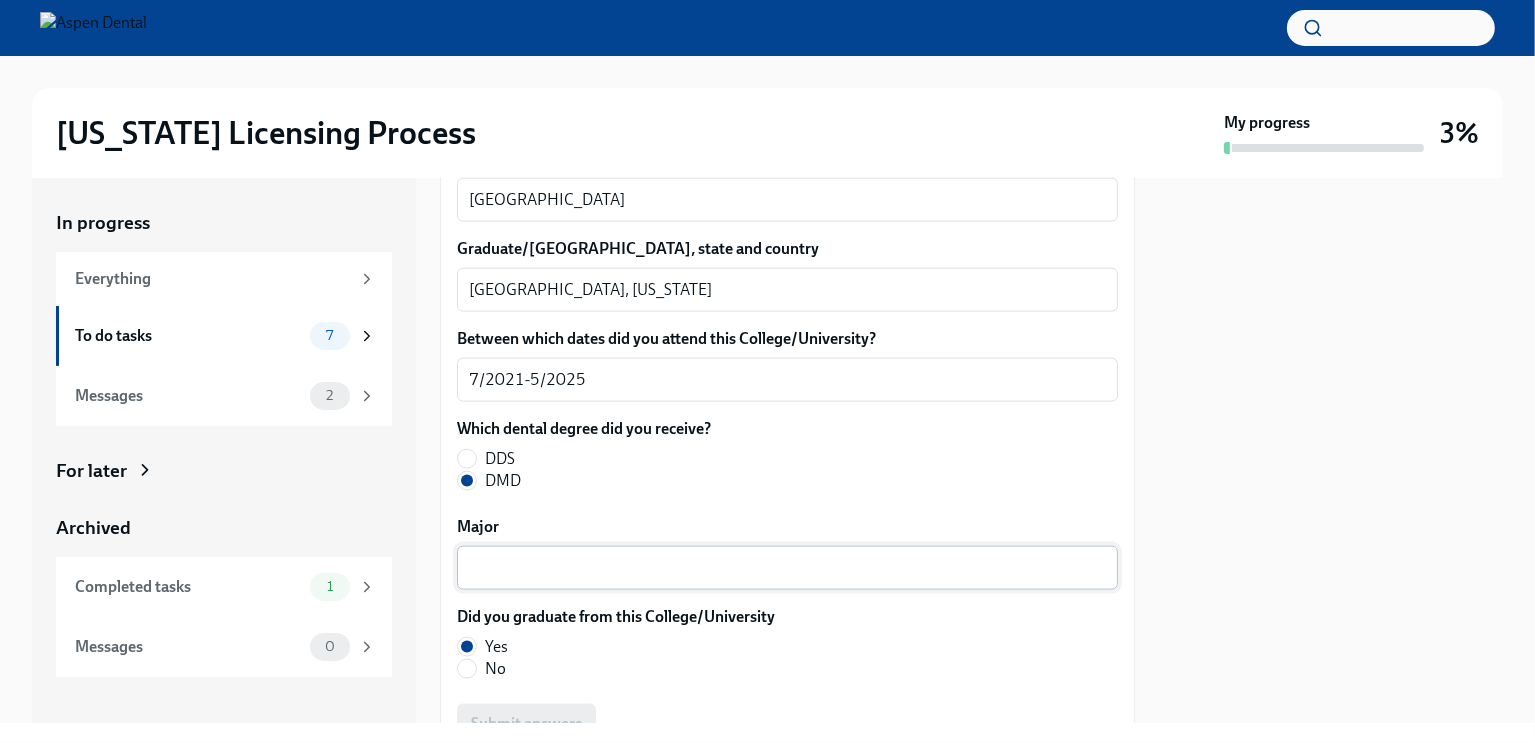 type on "7/2013 - 5/2019" 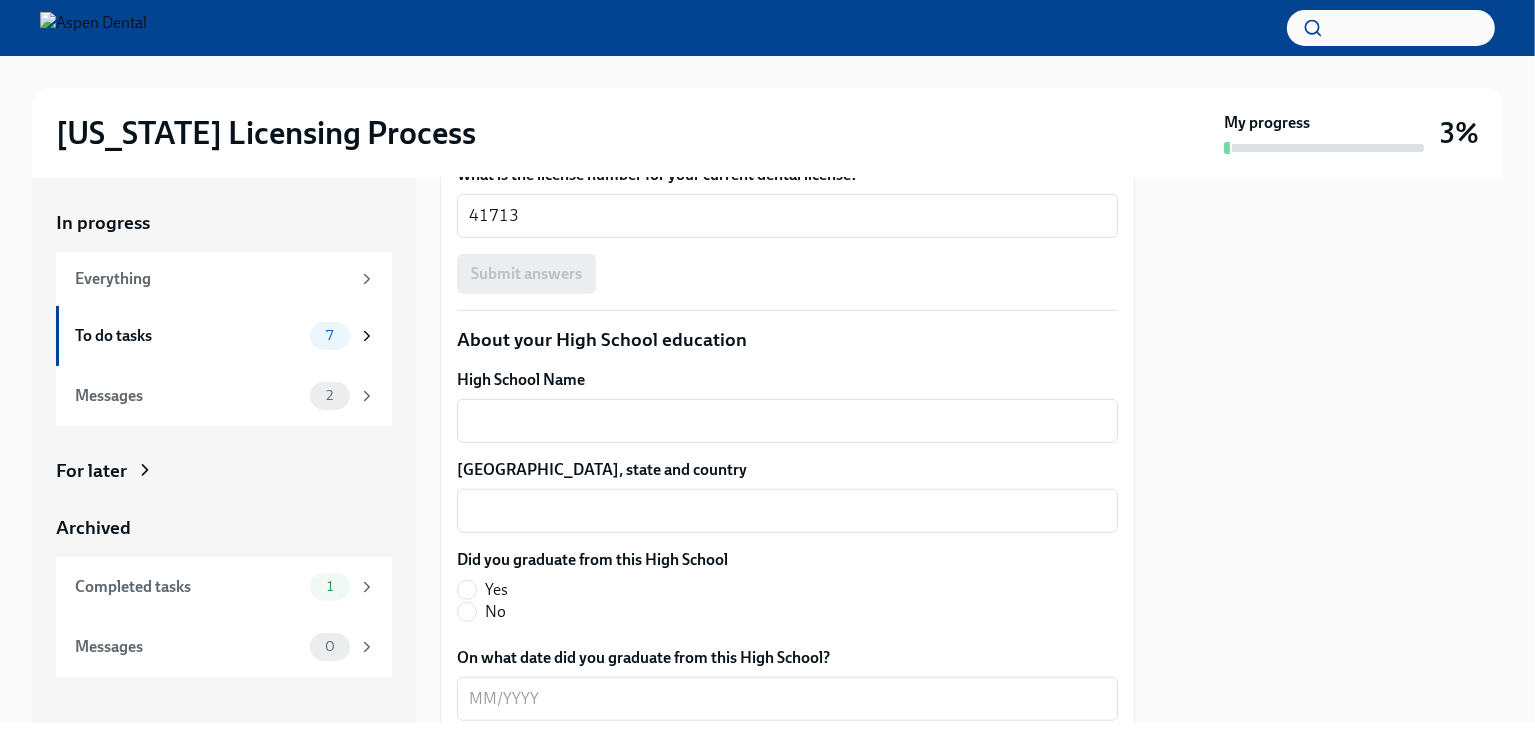 scroll, scrollTop: 1371, scrollLeft: 0, axis: vertical 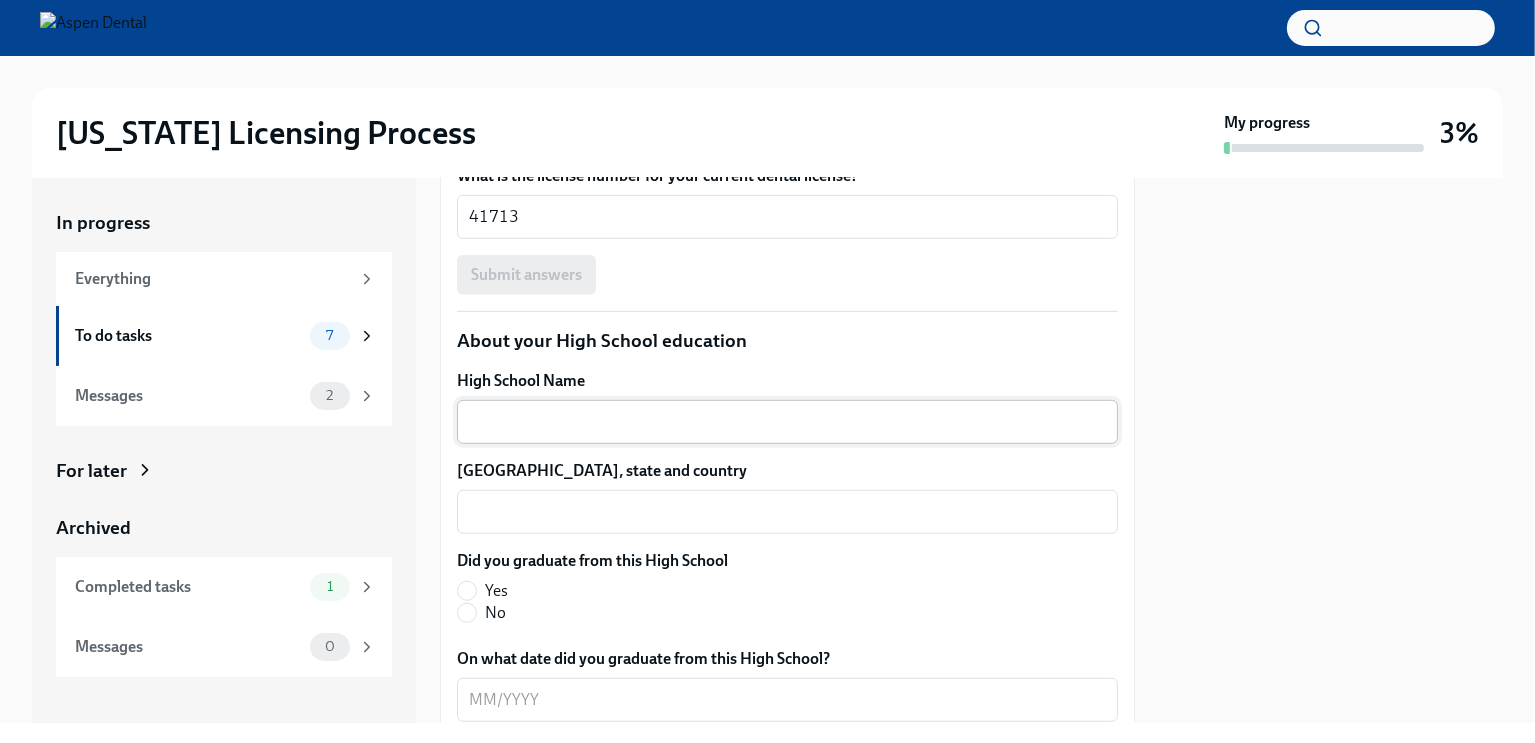 type on "Biology" 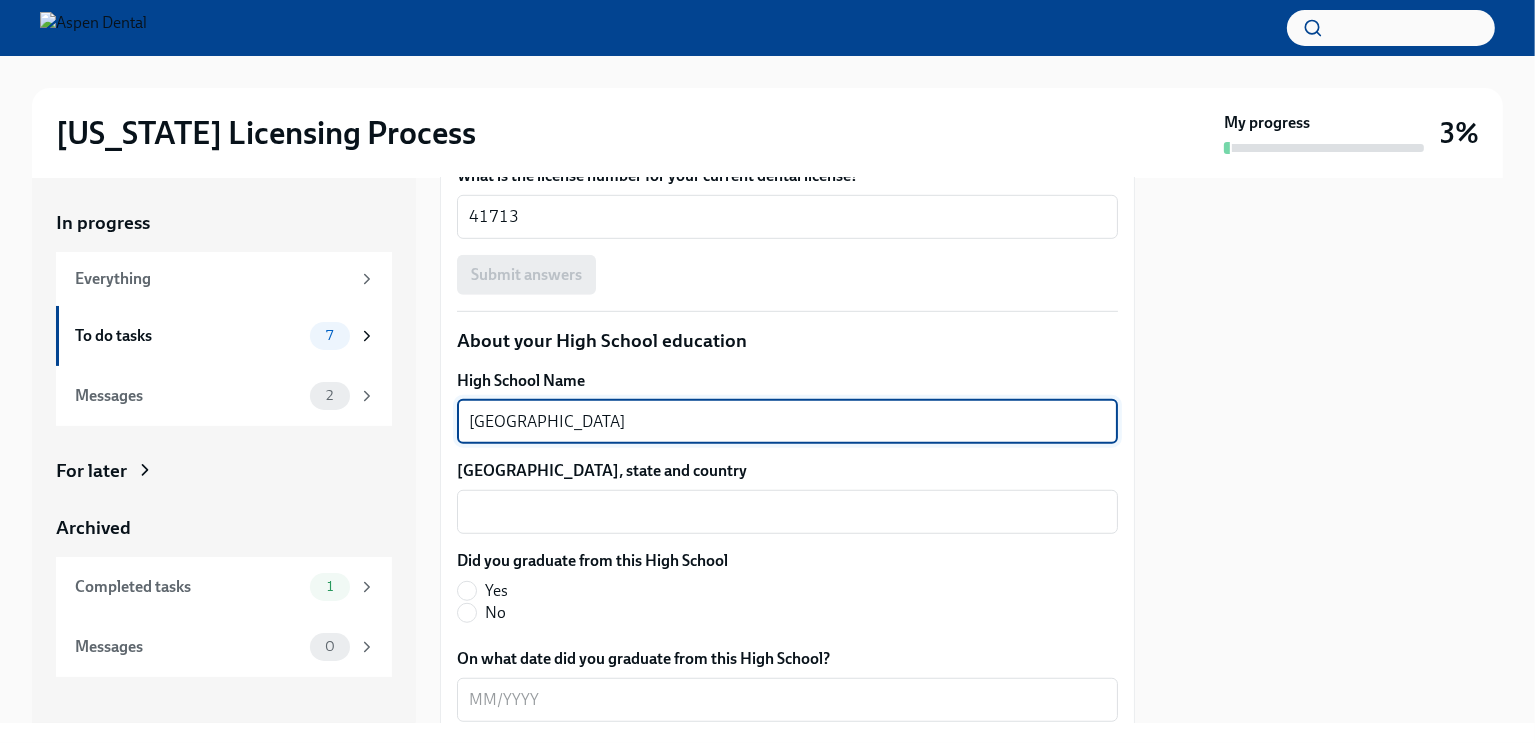 type on "[GEOGRAPHIC_DATA]" 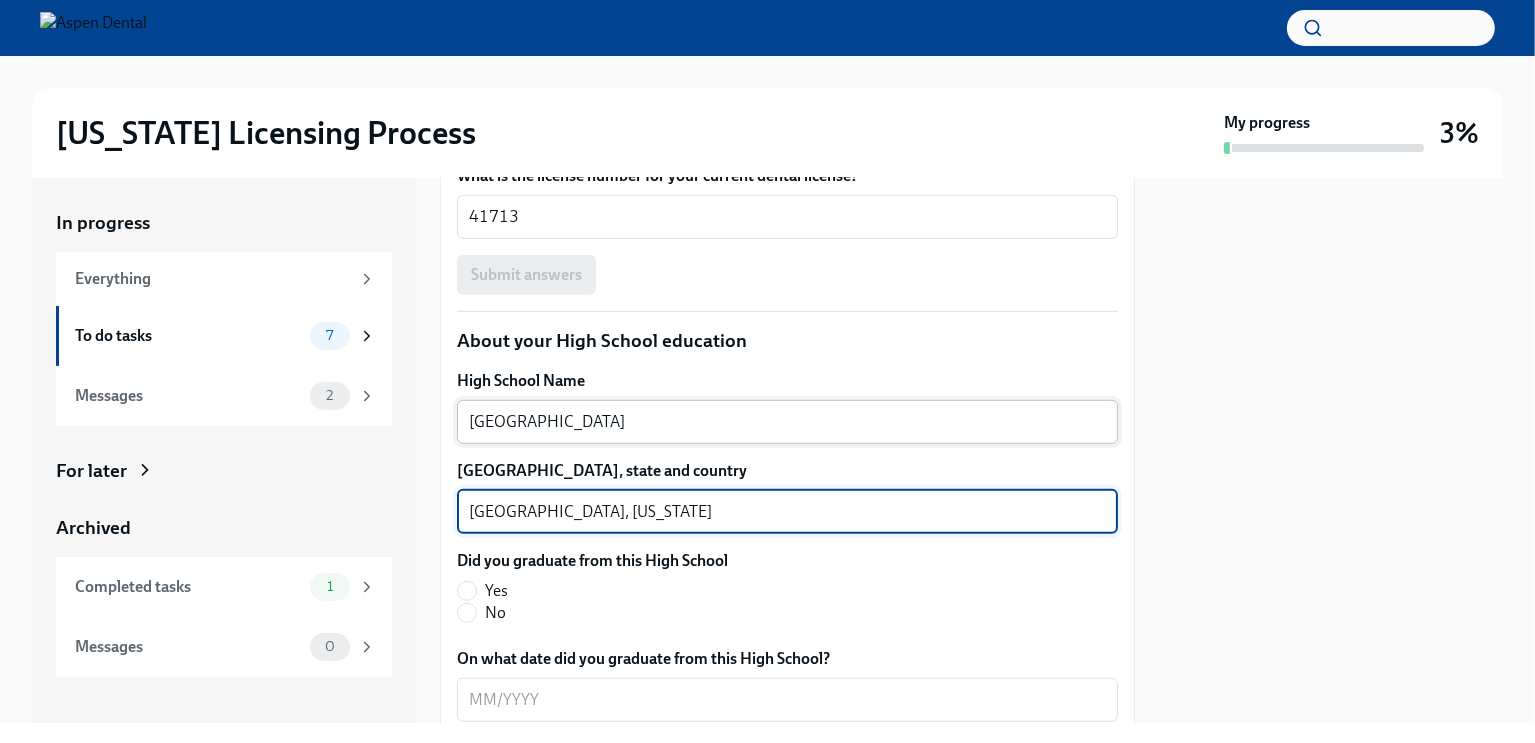 type on "[GEOGRAPHIC_DATA], [US_STATE]" 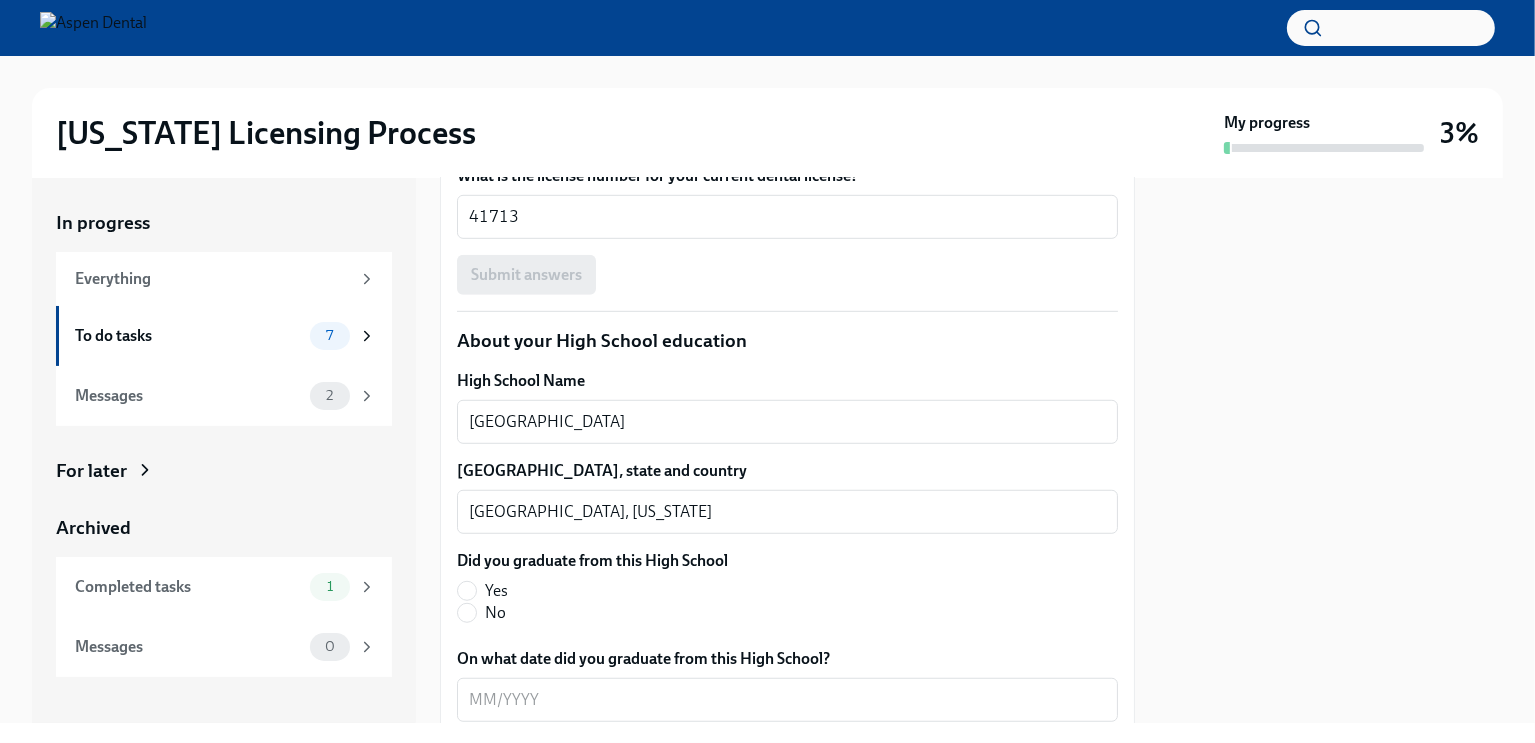 click on "Yes" at bounding box center (584, 591) 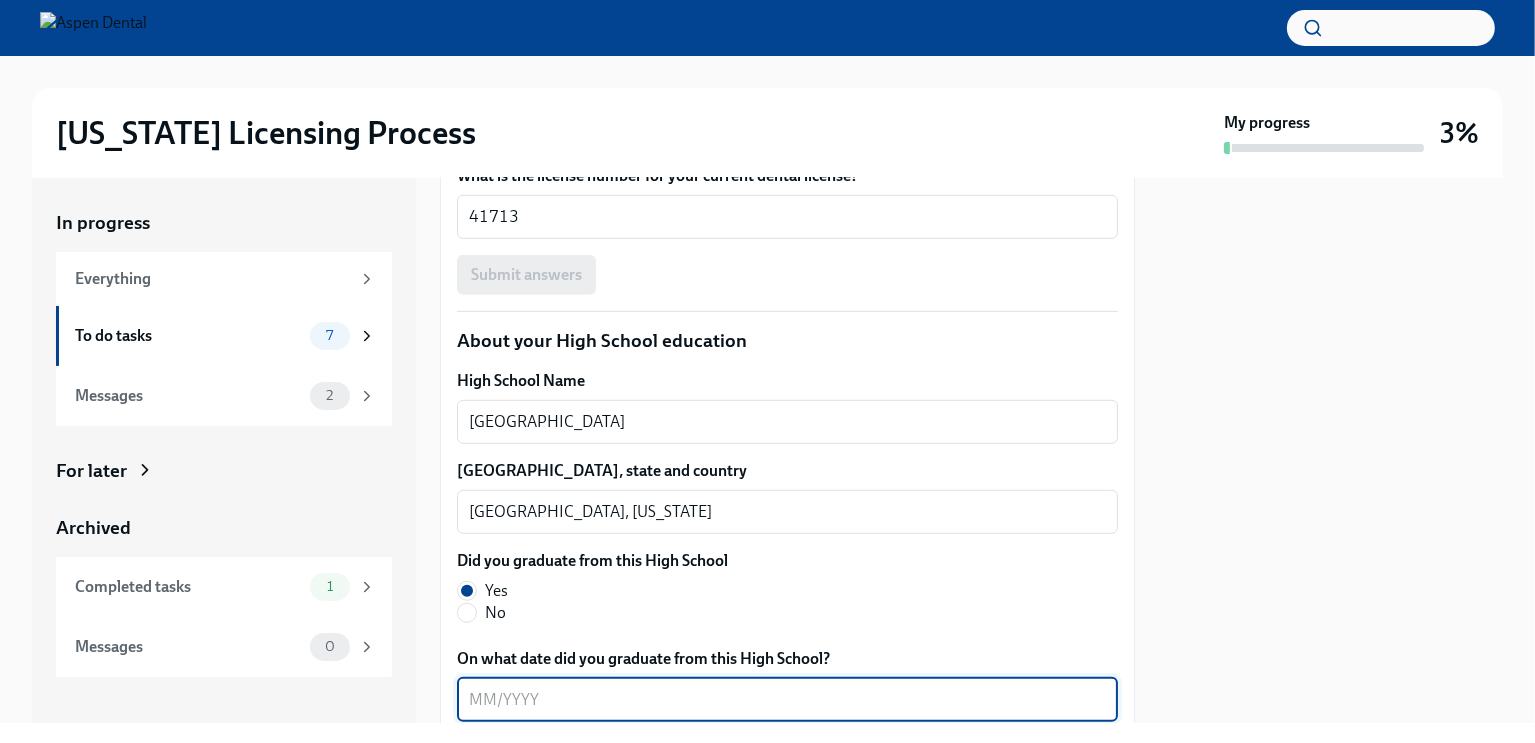 click on "On what date did you graduate from this High School?" at bounding box center [787, 700] 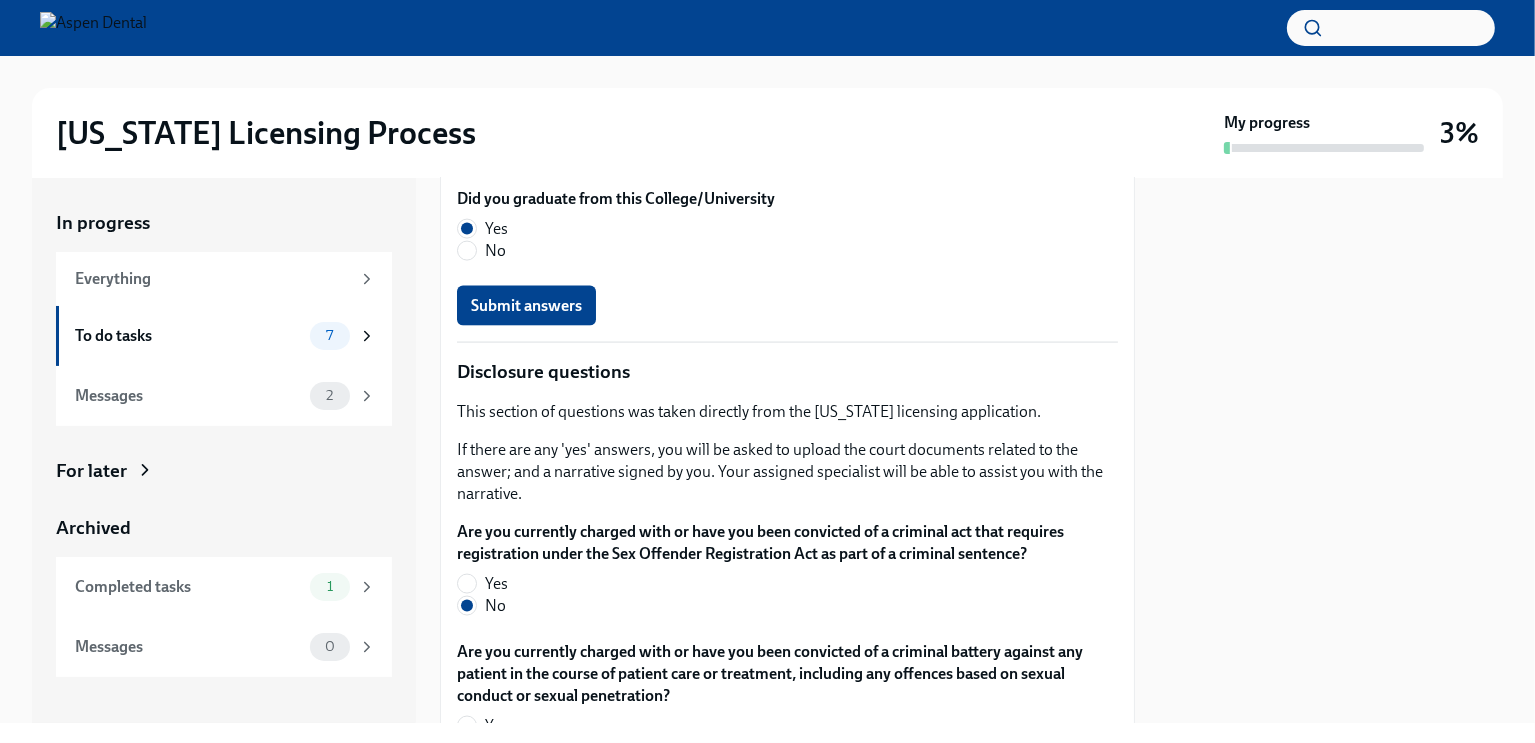 scroll, scrollTop: 3123, scrollLeft: 0, axis: vertical 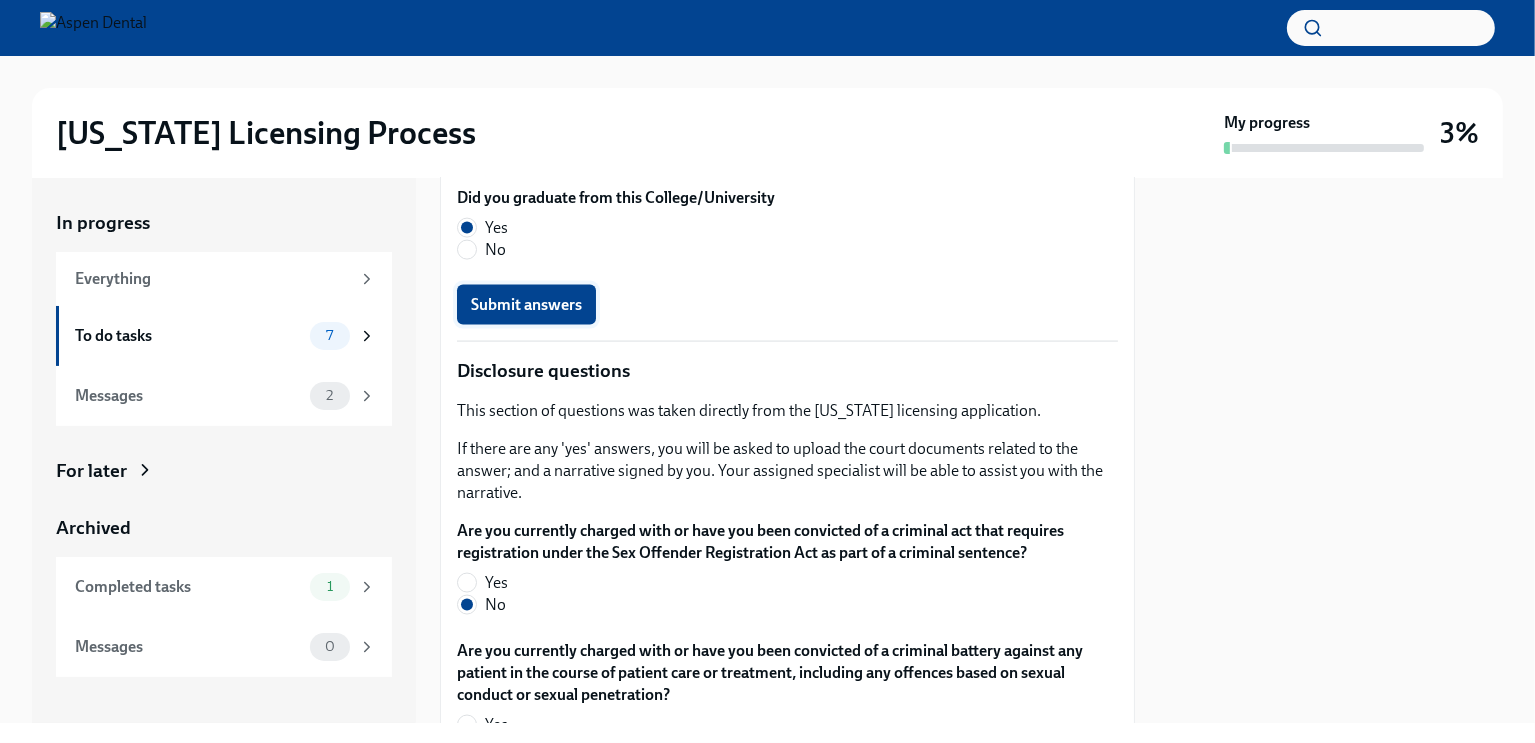 type on "5/2013" 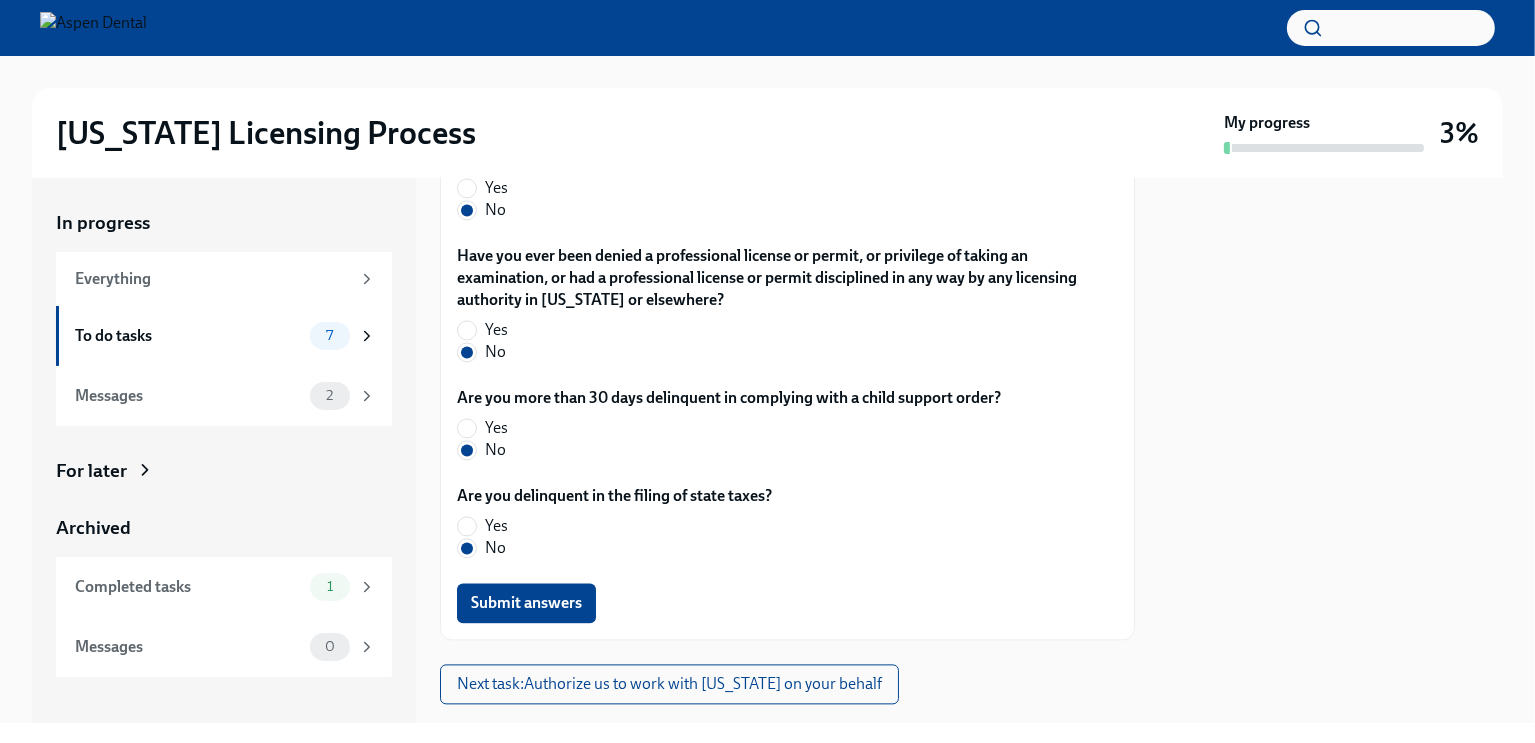 scroll, scrollTop: 4347, scrollLeft: 0, axis: vertical 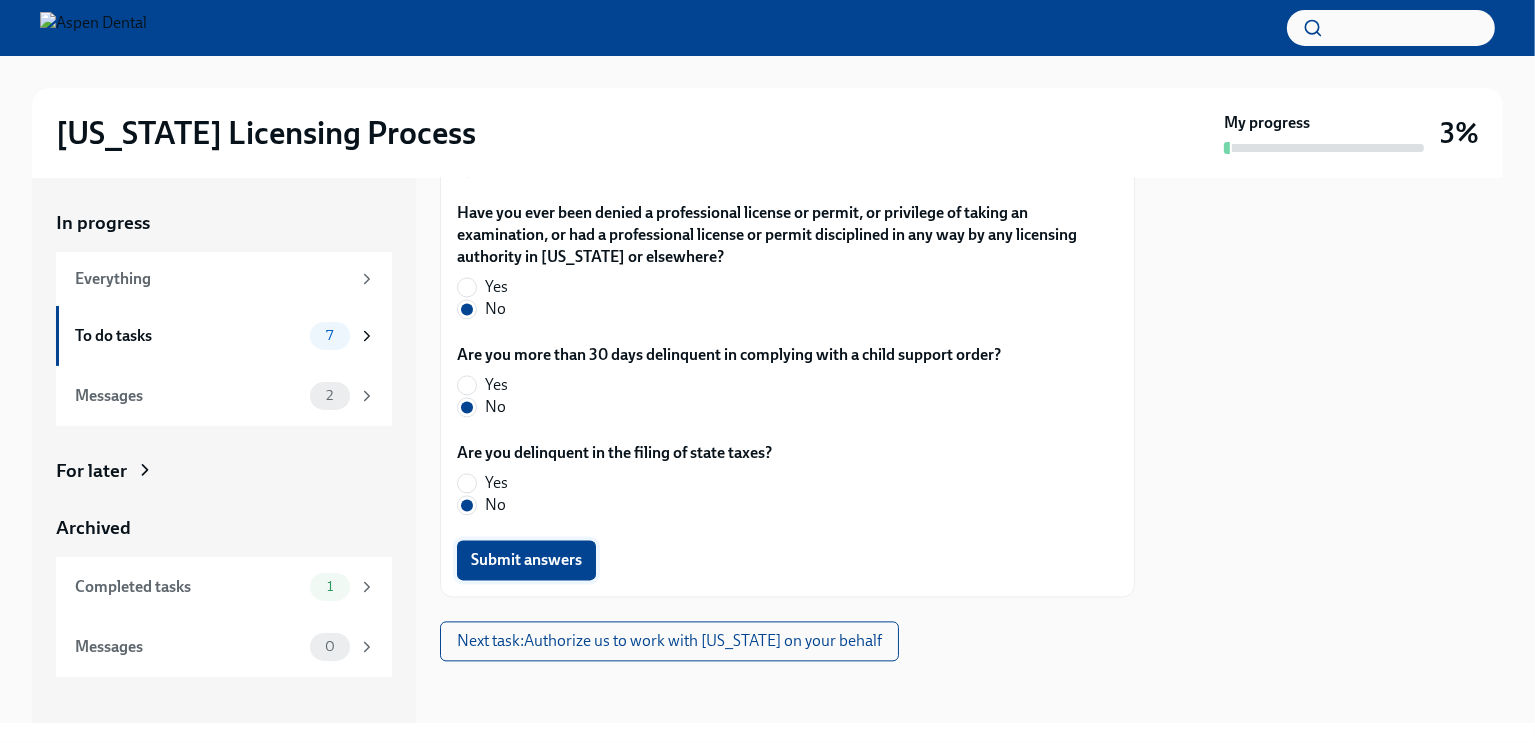 click on "Submit answers" at bounding box center (526, 560) 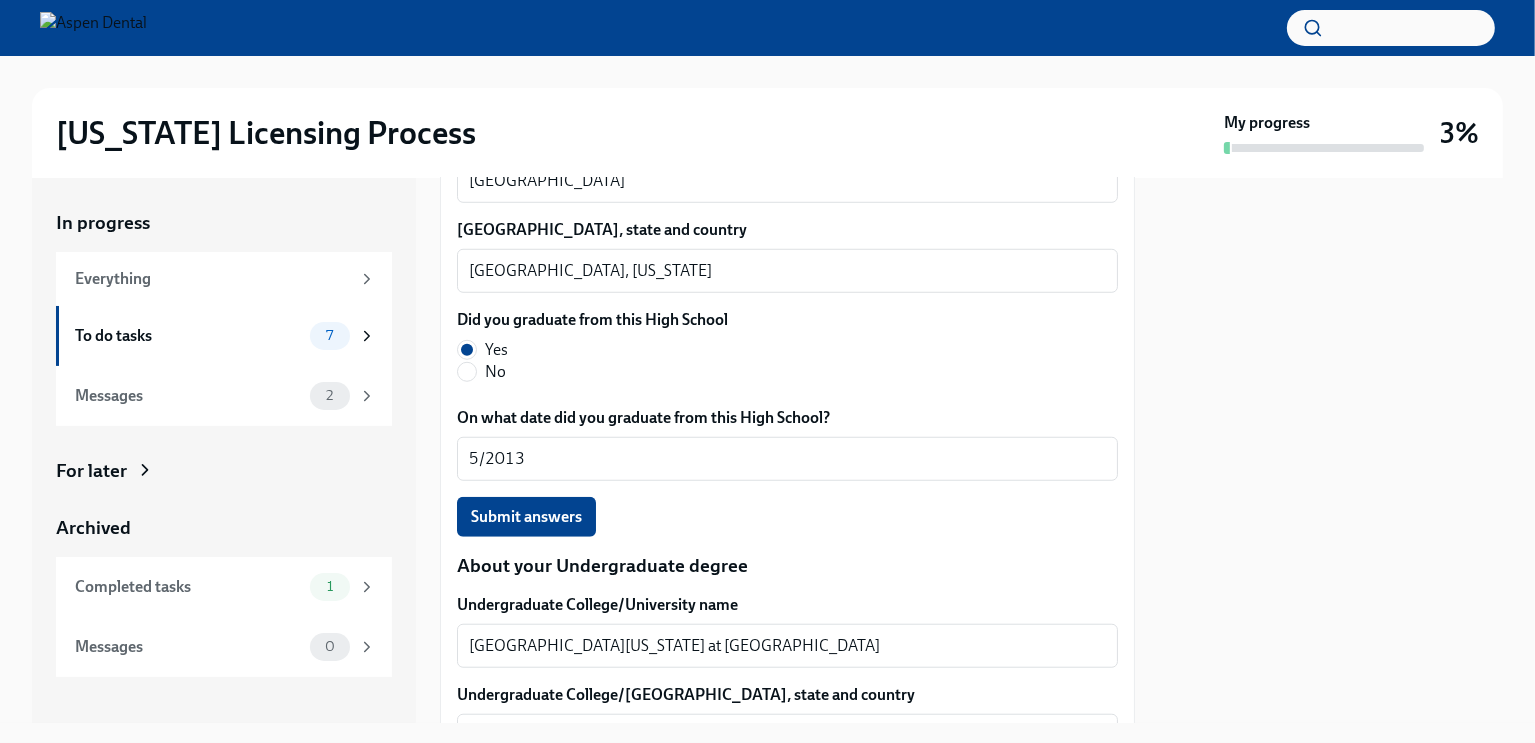 scroll, scrollTop: 1548, scrollLeft: 0, axis: vertical 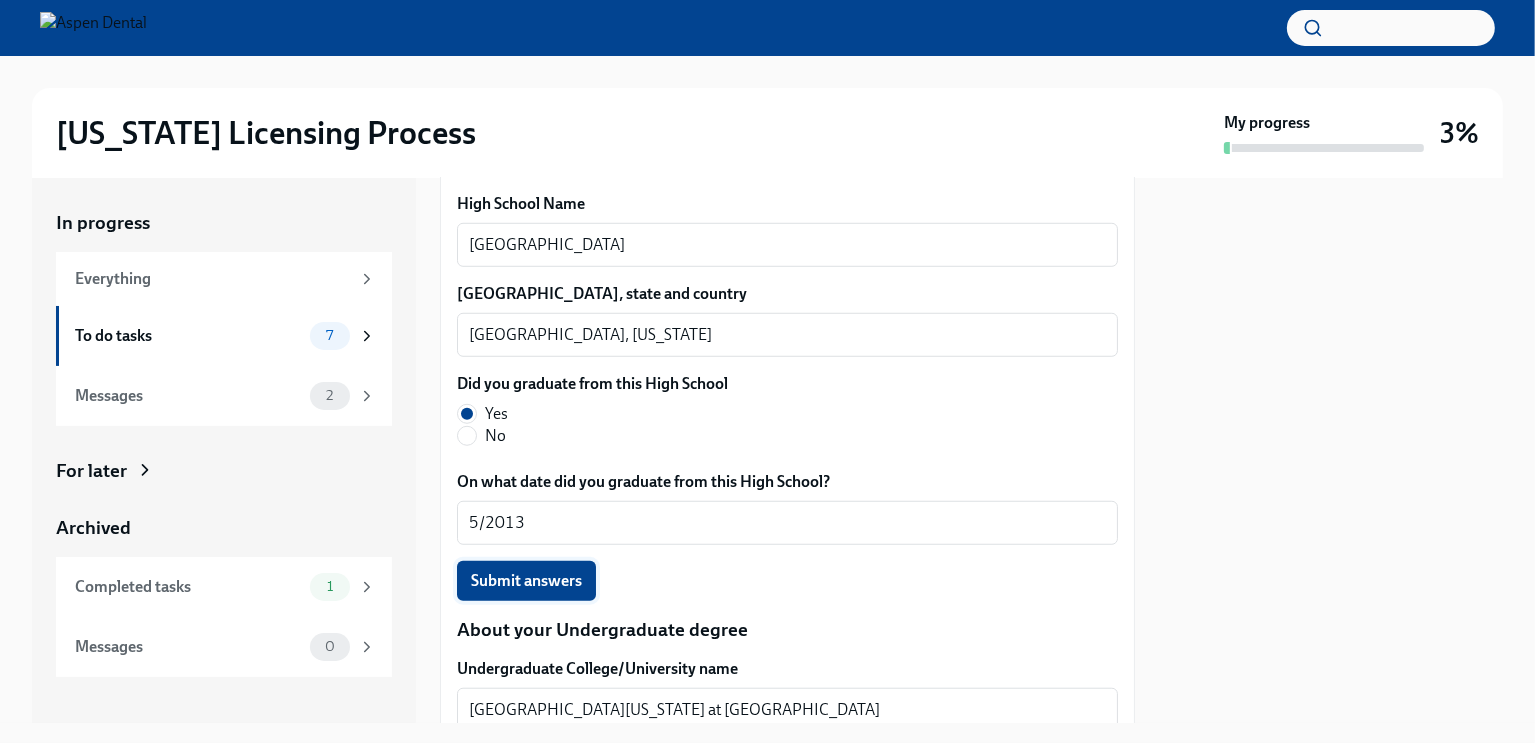 click on "Submit answers" at bounding box center [526, 581] 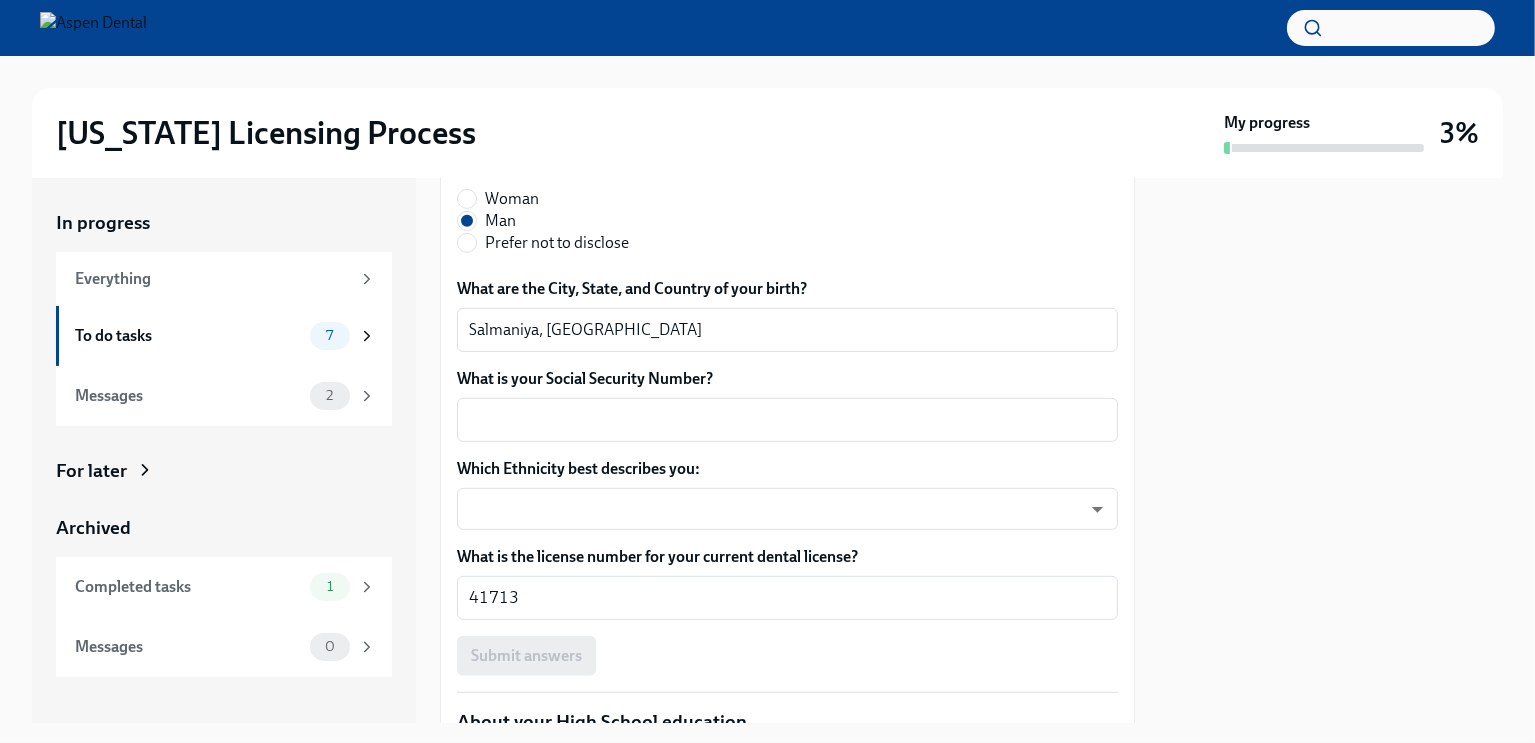 scroll, scrollTop: 984, scrollLeft: 0, axis: vertical 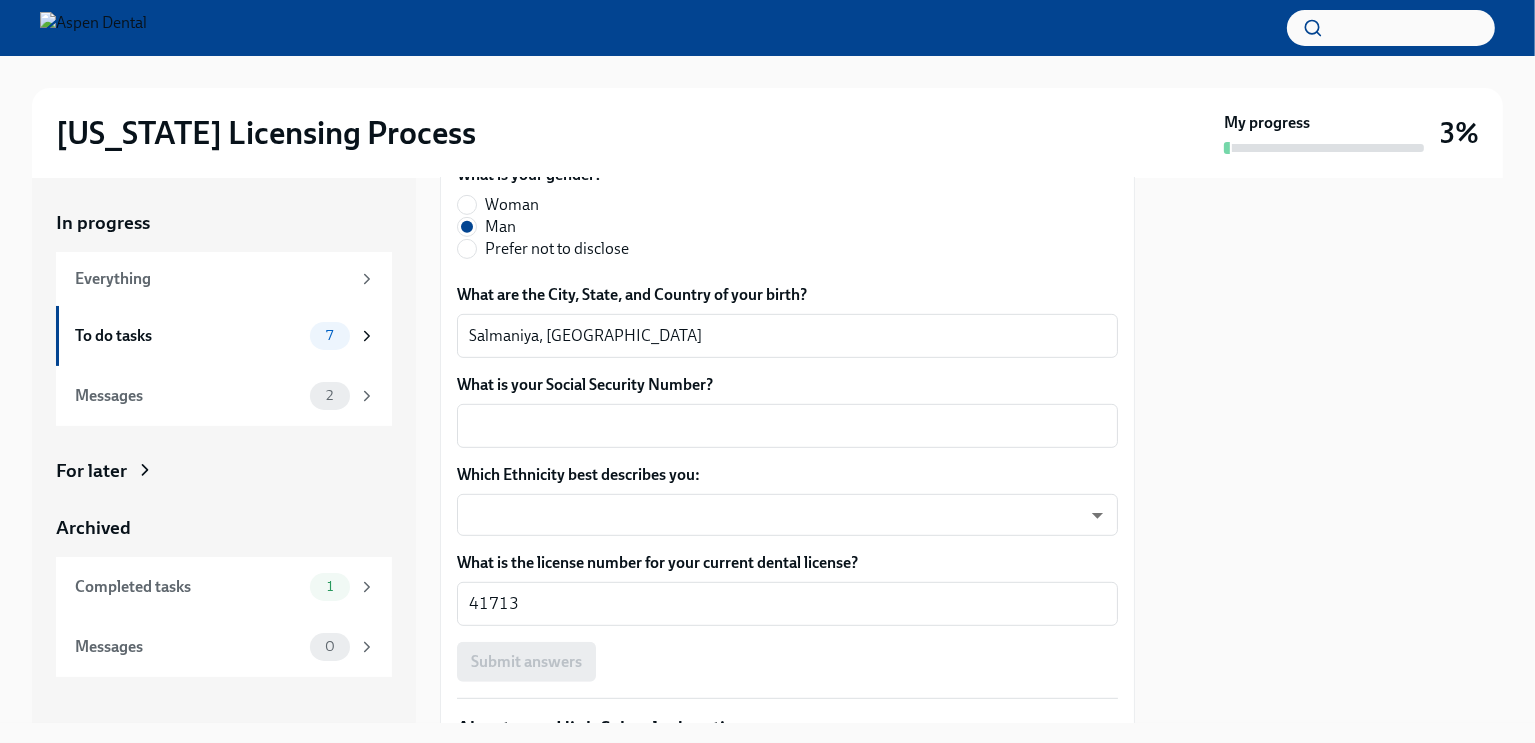 click on "What is your Social Security Number?" at bounding box center (787, 426) 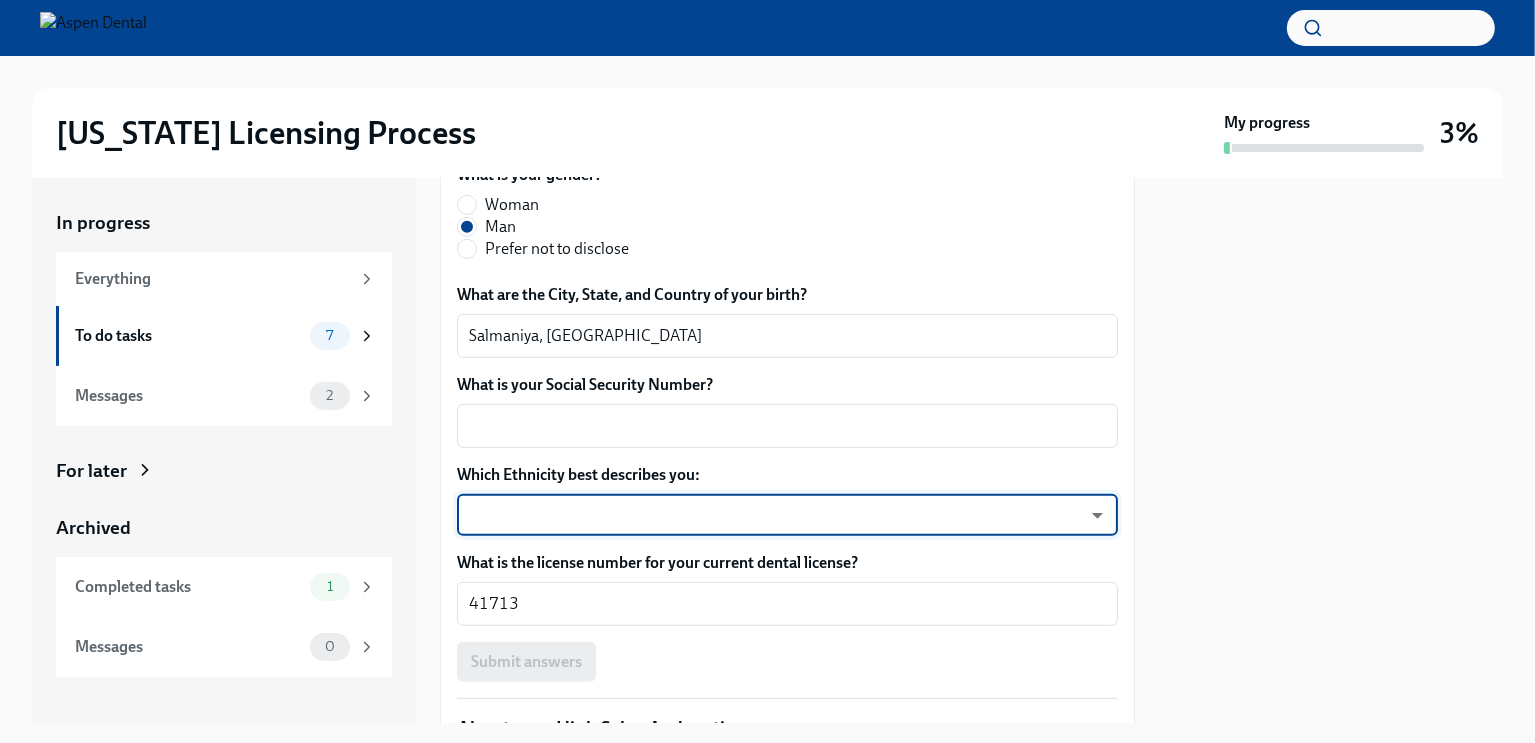 click on "[US_STATE] Licensing Process My progress 3% In progress Everything To do tasks 7 Messages 2 For later Archived Completed tasks 1 Messages 0 Provide us with some extra info for the [US_STATE] state application To Do Due  [DATE] Your tailored to-do list for [US_STATE] licensing process Thanks for providing that extra information, [PERSON_NAME].
Below you'll find your tailored to-do list... We will fill out the [US_STATE] State Application Form on your behalf – we'll just need a little extra information!
We will contact you when it's time to review and submit the application. Please confirm your full name, as you'd like it to appear on the dental license [PERSON_NAME] x ​ Please confirm your current postal address Street Address [STREET_ADDRESS] Address 2 ​ Postal Code 75703 ​ City Tyler ​ State/Region [US_STATE] ​ Country [GEOGRAPHIC_DATA] ​ Please confirm your date of birth (MM/DD/YYYY) [DEMOGRAPHIC_DATA] x ​ What is your gender? [DEMOGRAPHIC_DATA] Man Prefer not to disclose Salmaniya, [GEOGRAPHIC_DATA] x ​ x x" at bounding box center (767, 371) 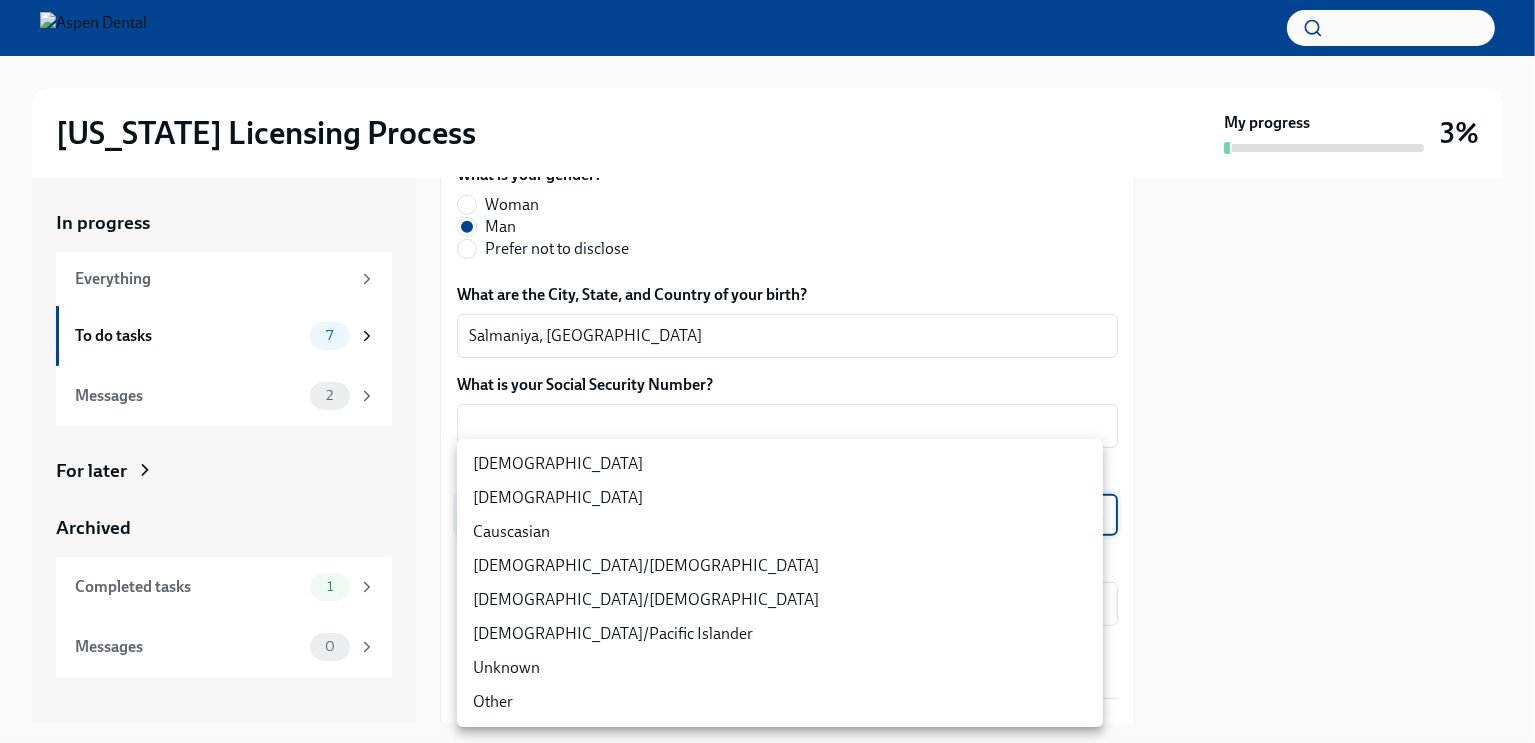 click on "[DEMOGRAPHIC_DATA]" at bounding box center [780, 498] 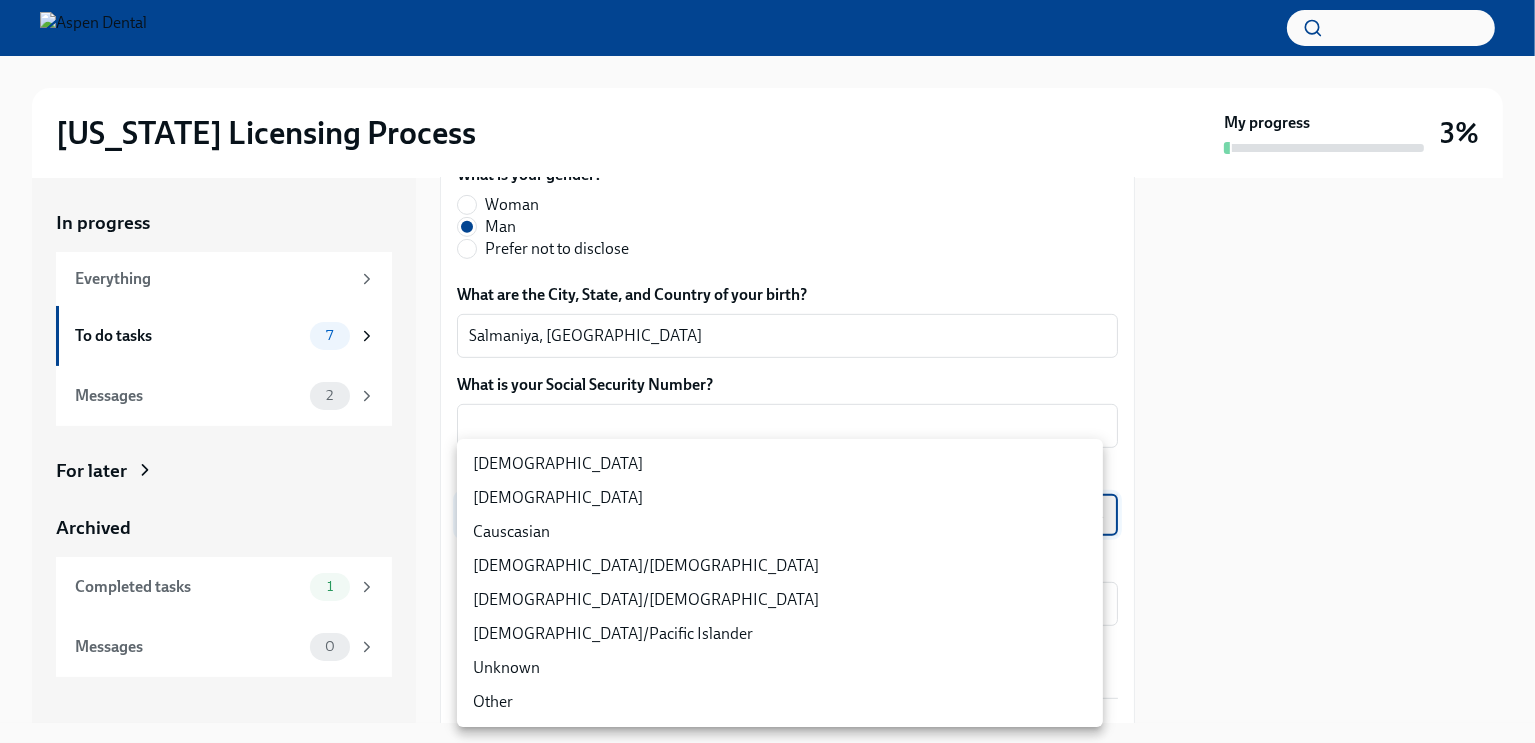 type on "930Z9RFkx" 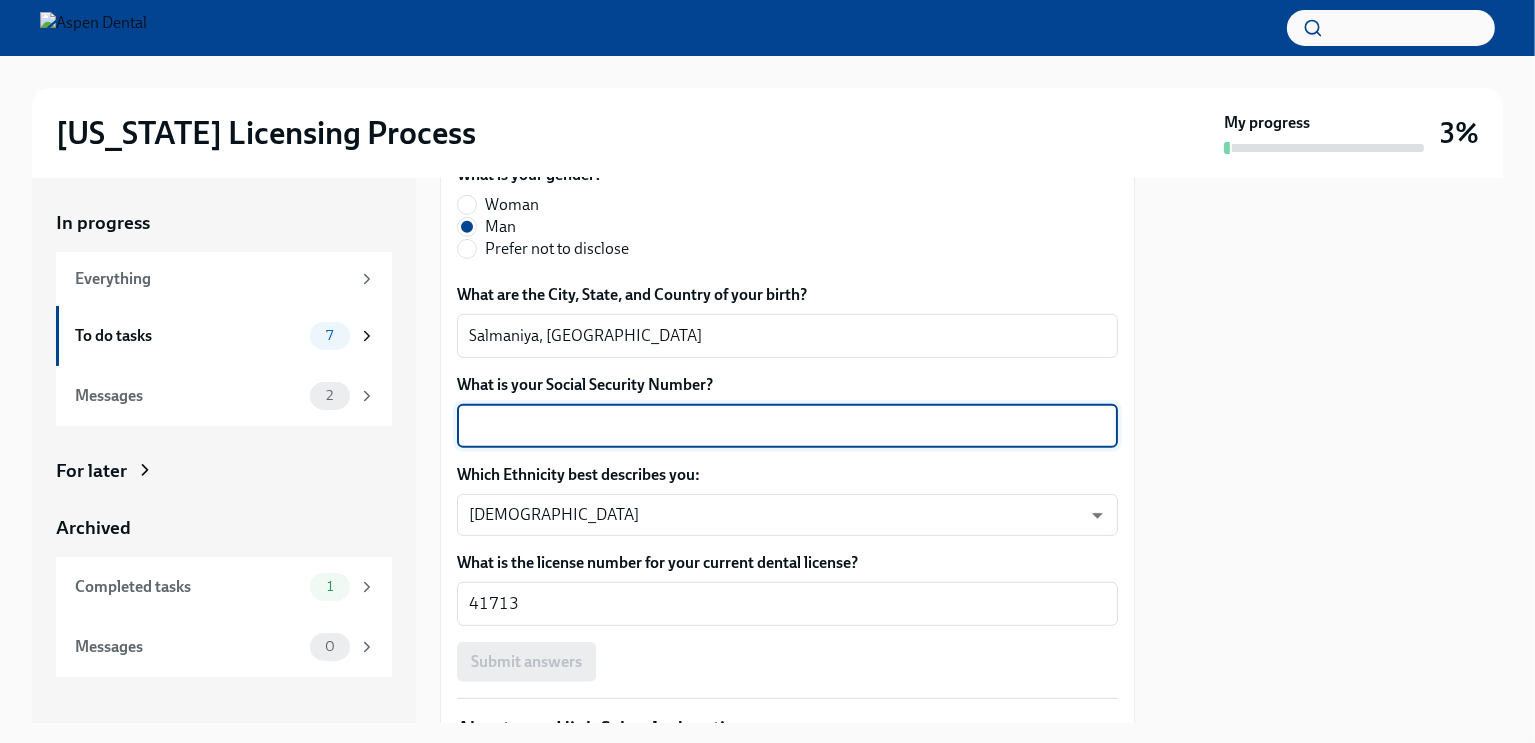 click on "What is your Social Security Number?" at bounding box center [787, 426] 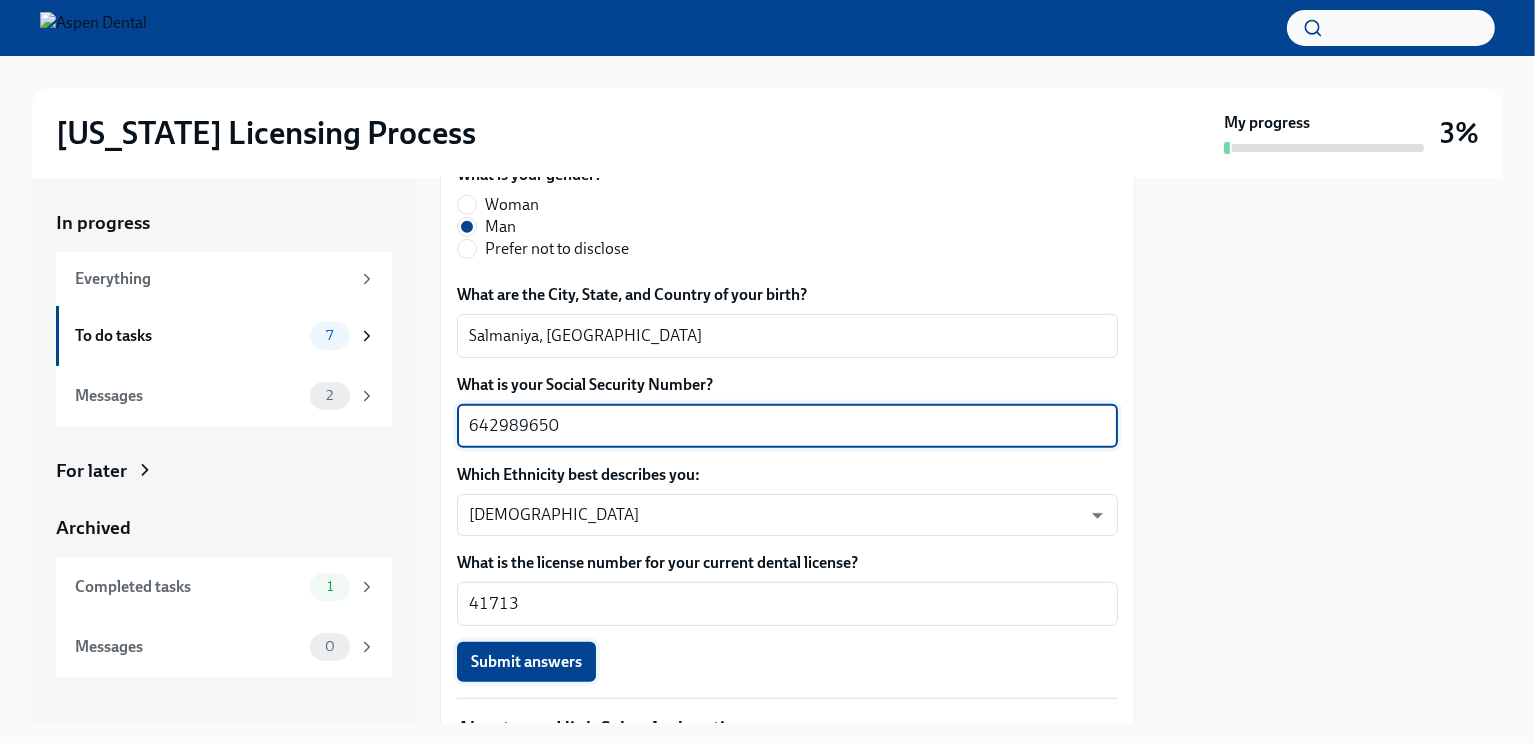 type on "642989650" 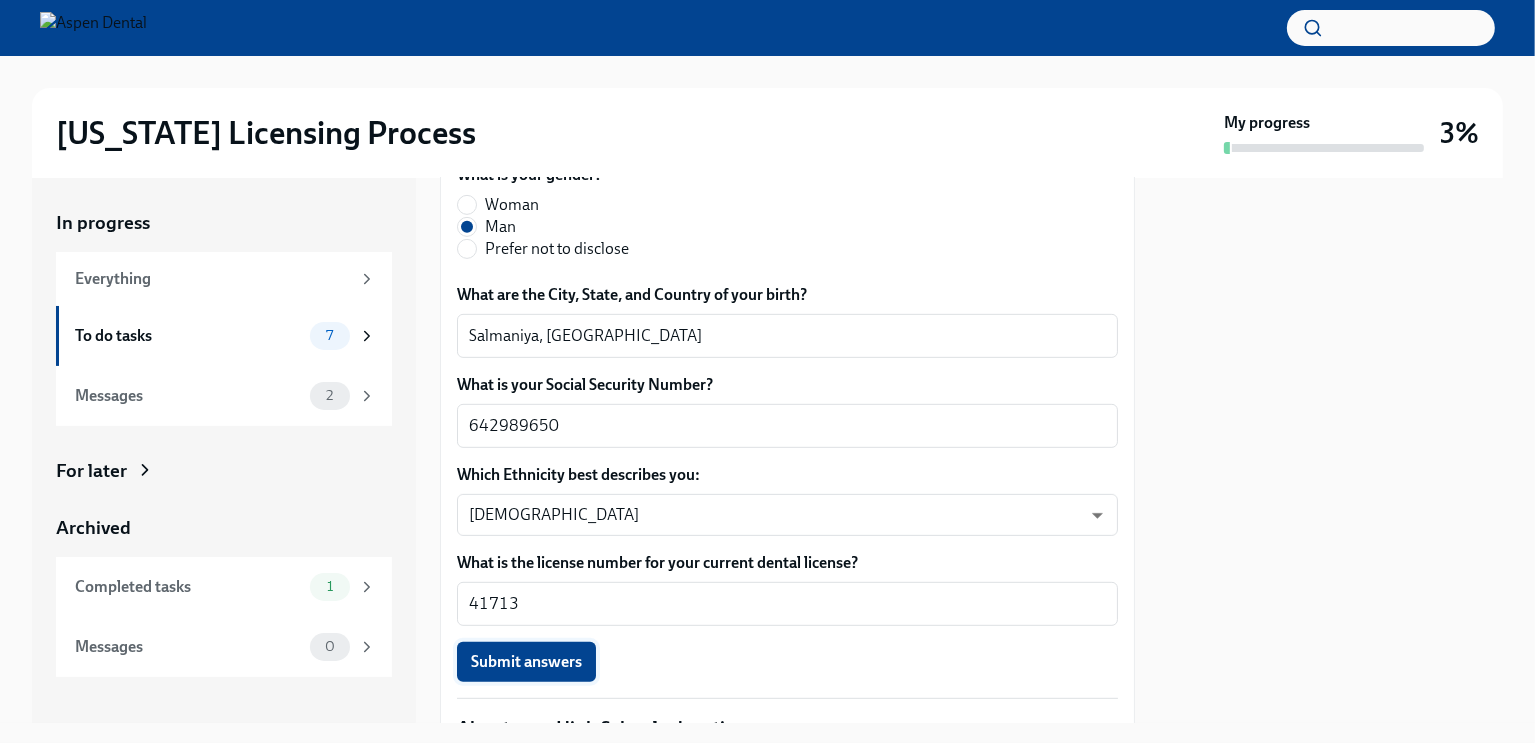 click on "Submit answers" at bounding box center [526, 662] 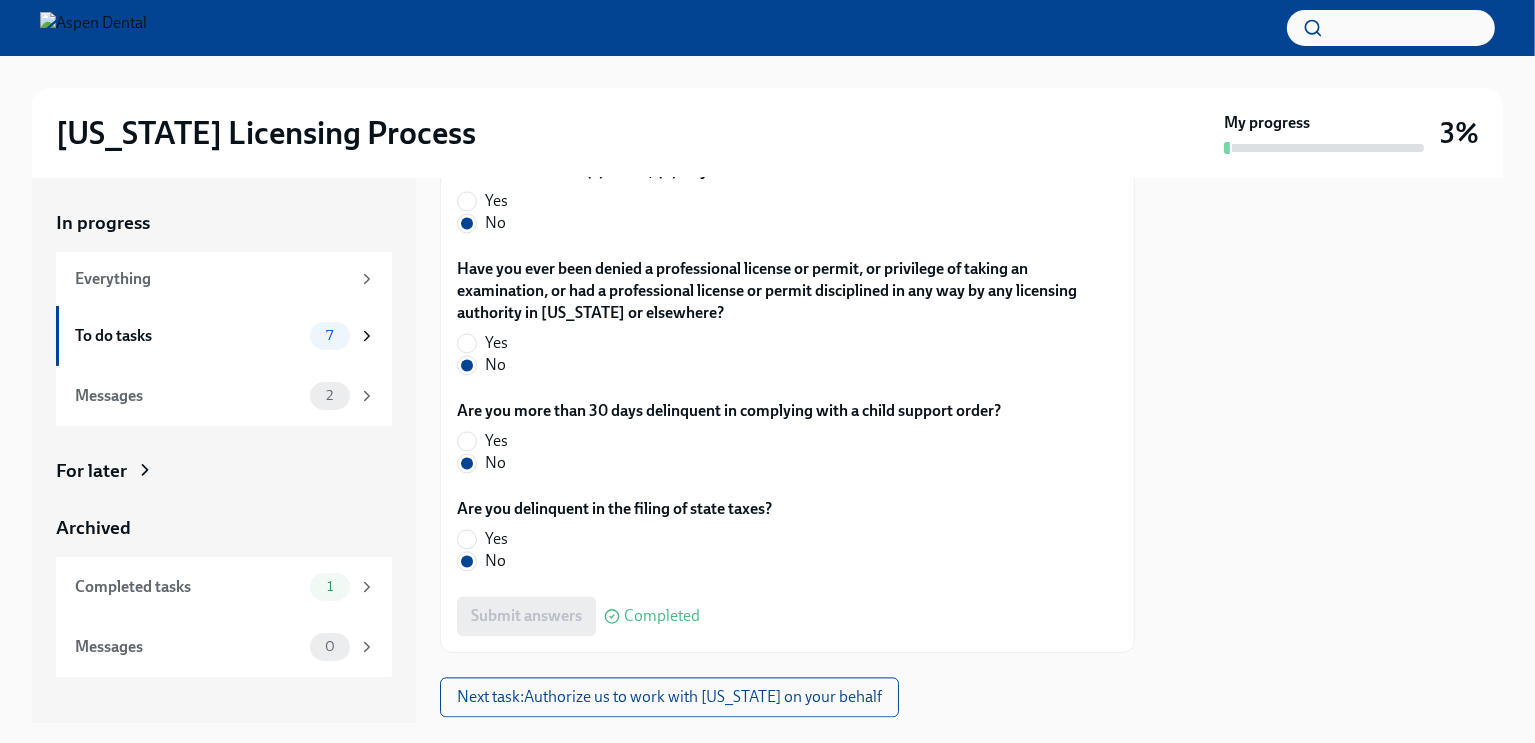 scroll, scrollTop: 4347, scrollLeft: 0, axis: vertical 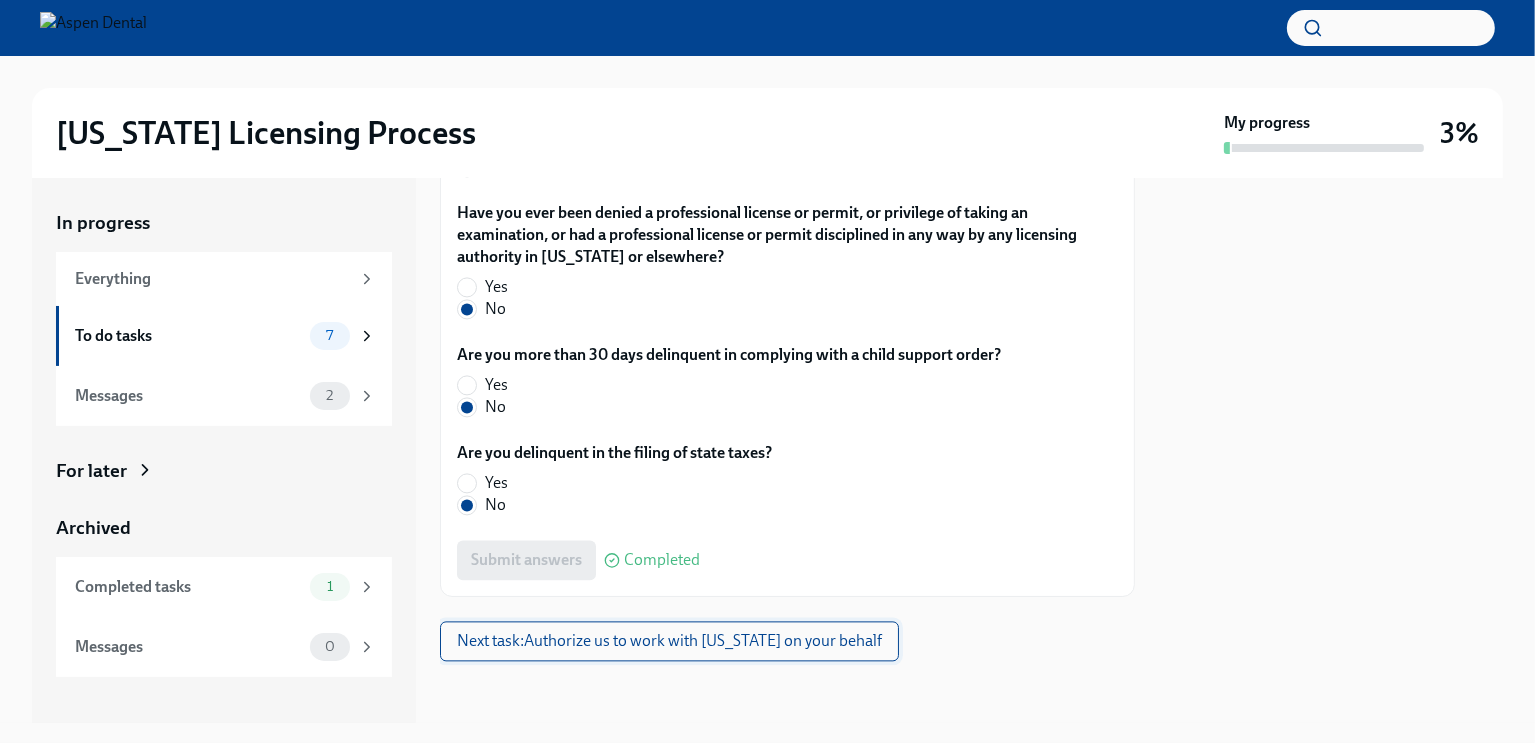 click on "Next task :  Authorize us to work with [US_STATE] on your behalf" at bounding box center (669, 641) 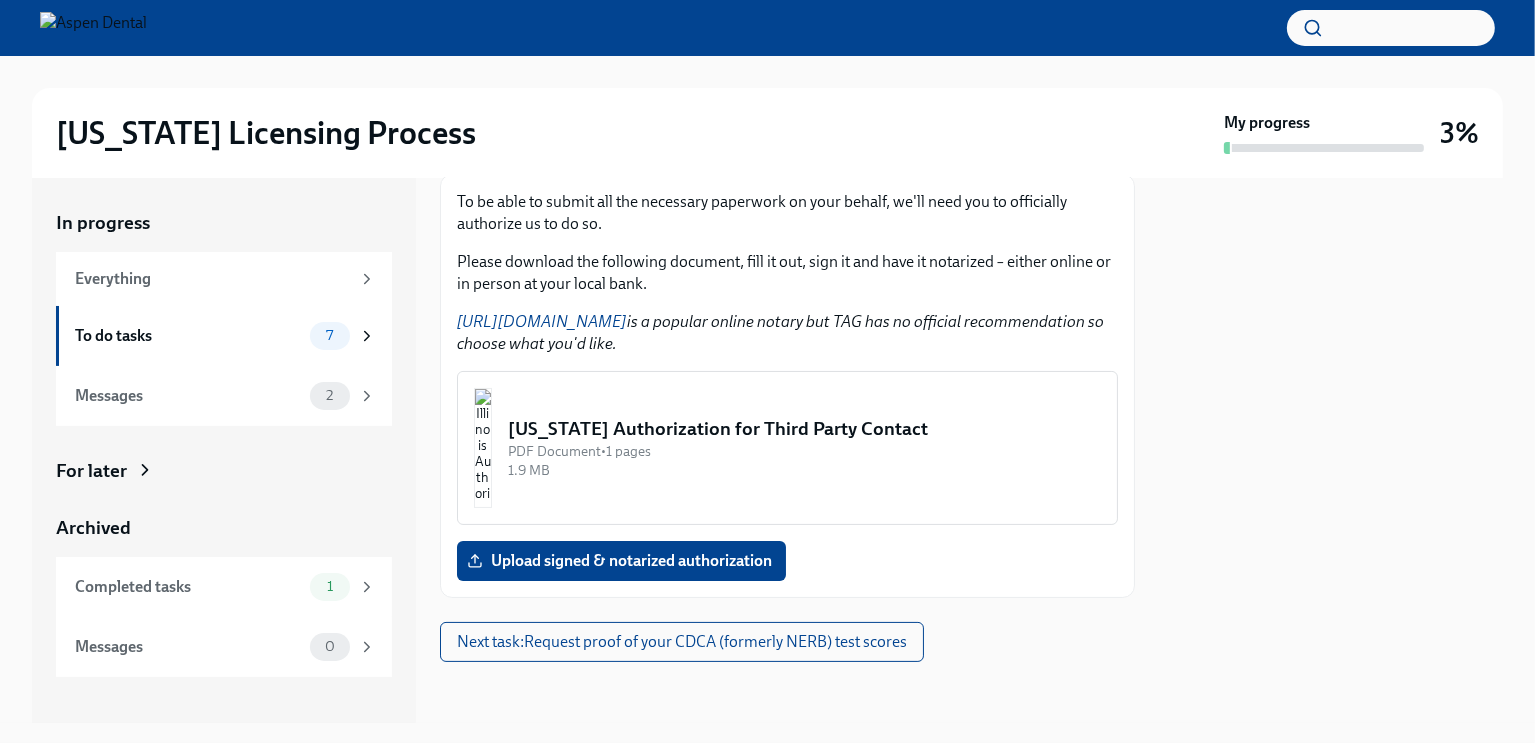 scroll, scrollTop: 259, scrollLeft: 0, axis: vertical 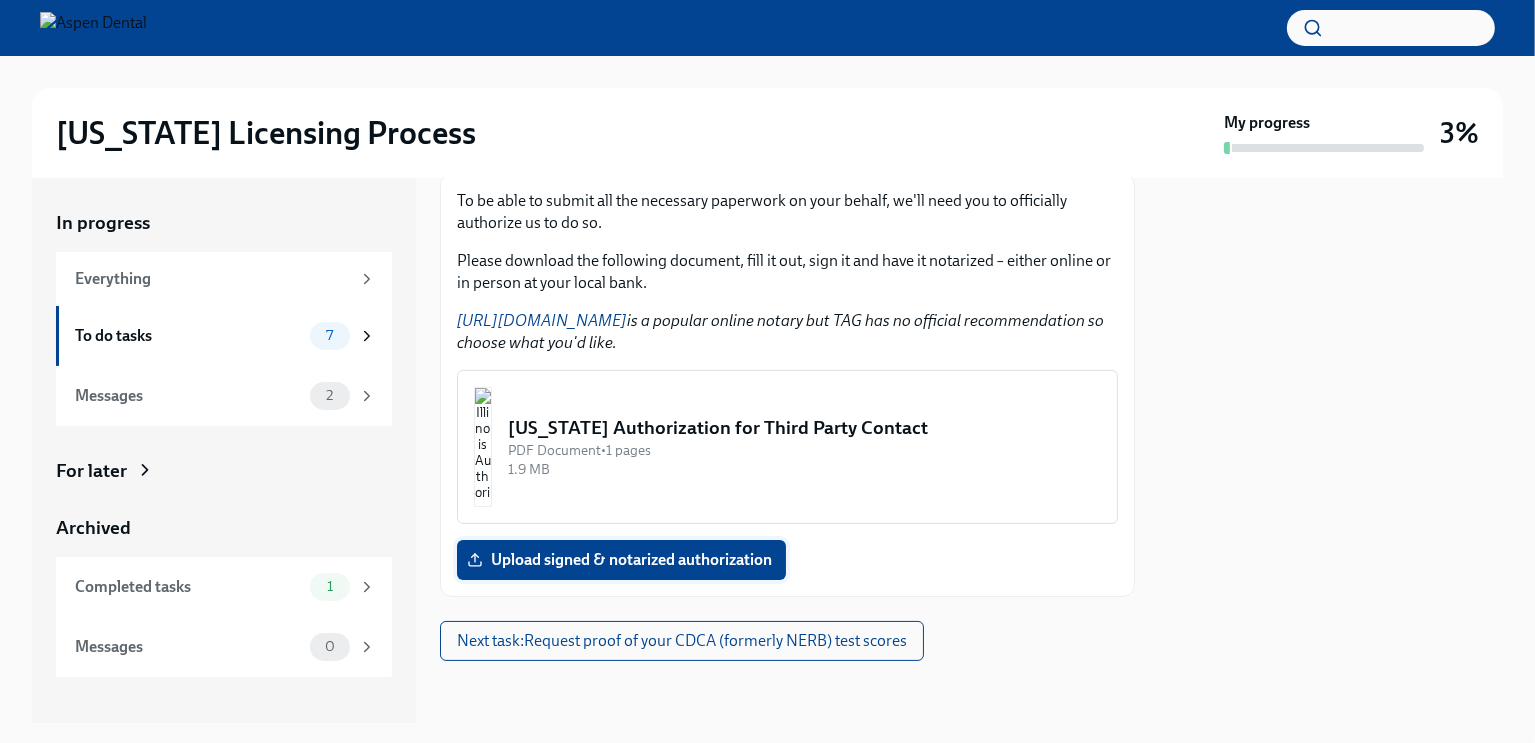 click on "Upload signed & notarized authorization" at bounding box center [621, 560] 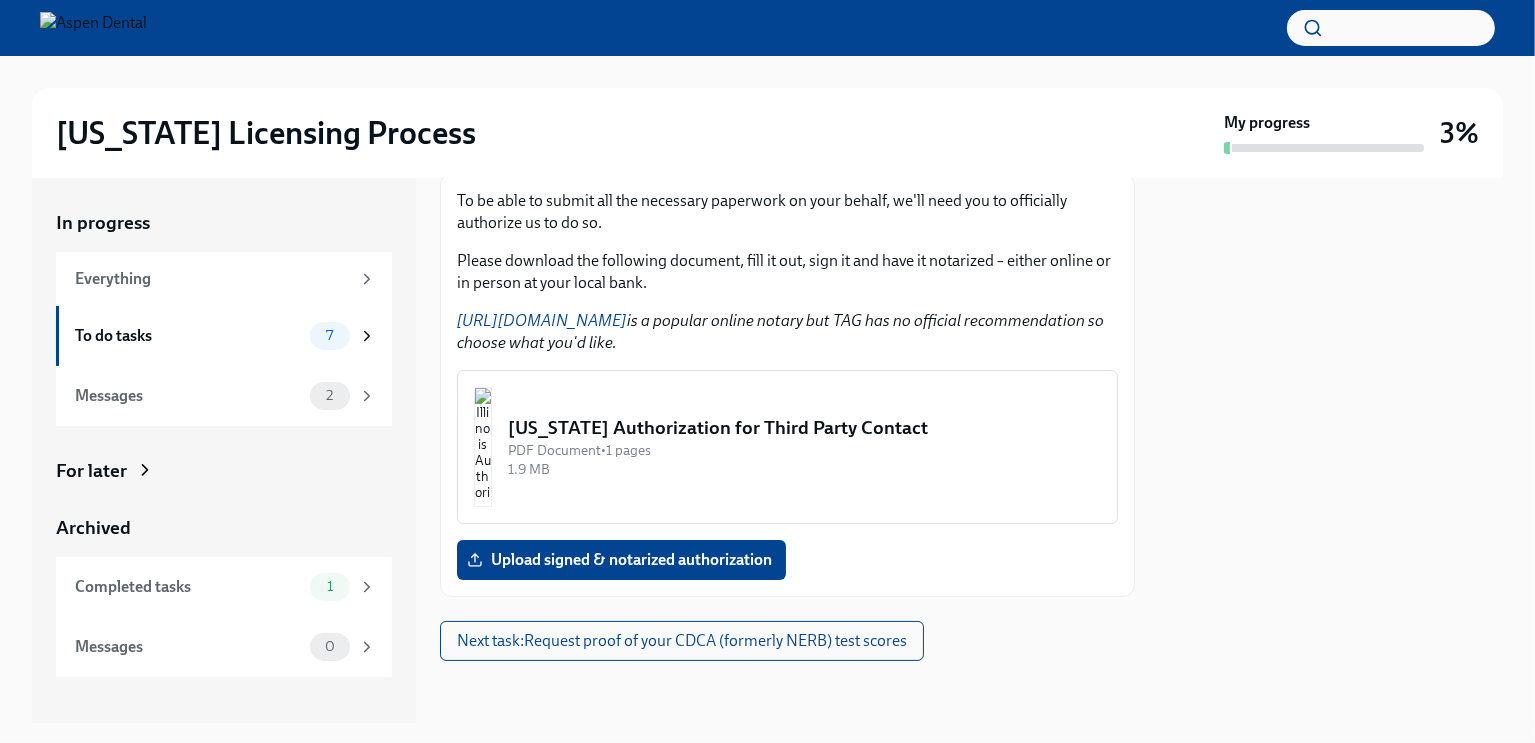 click on "[US_STATE] Authorization for Third Party Contact" at bounding box center (804, 428) 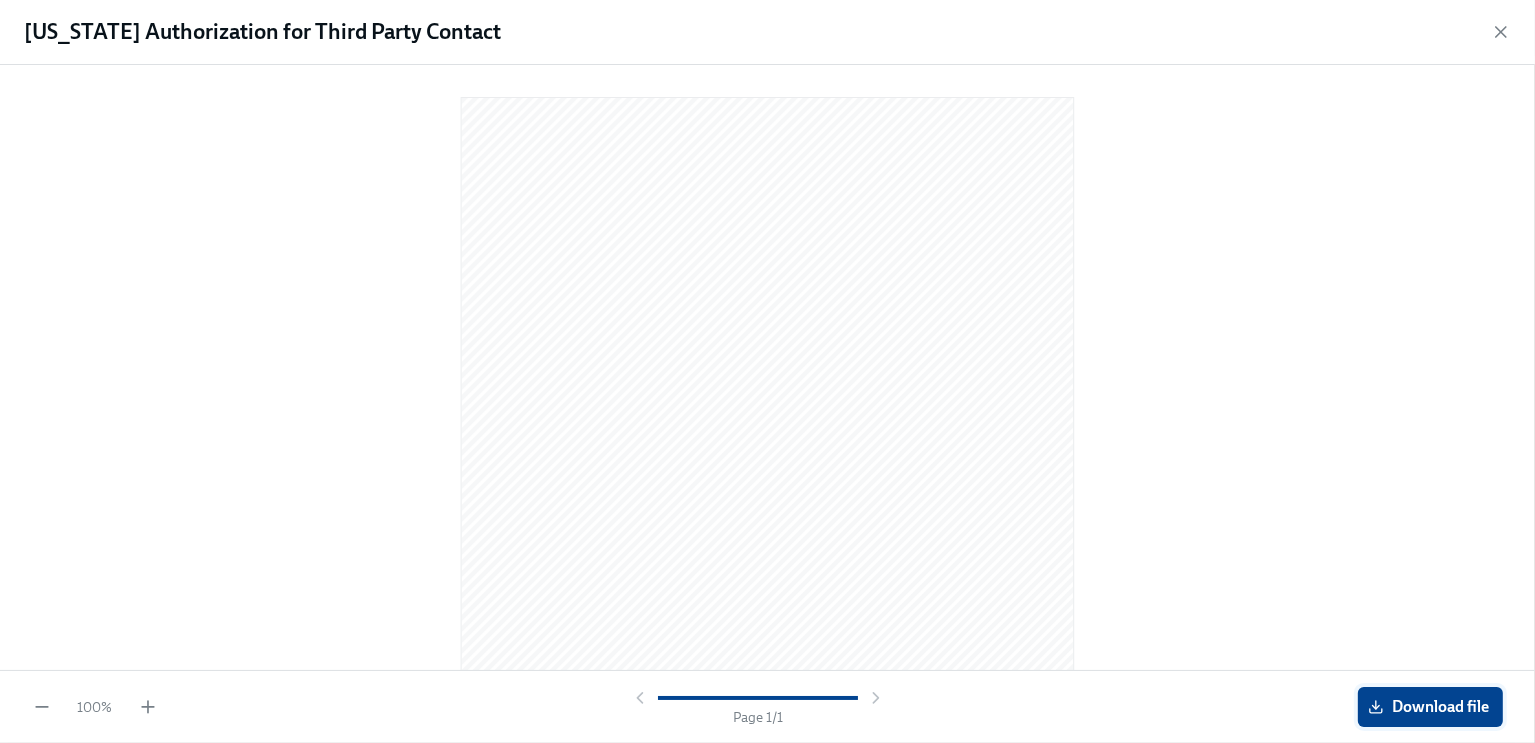click on "Download file" at bounding box center [1430, 707] 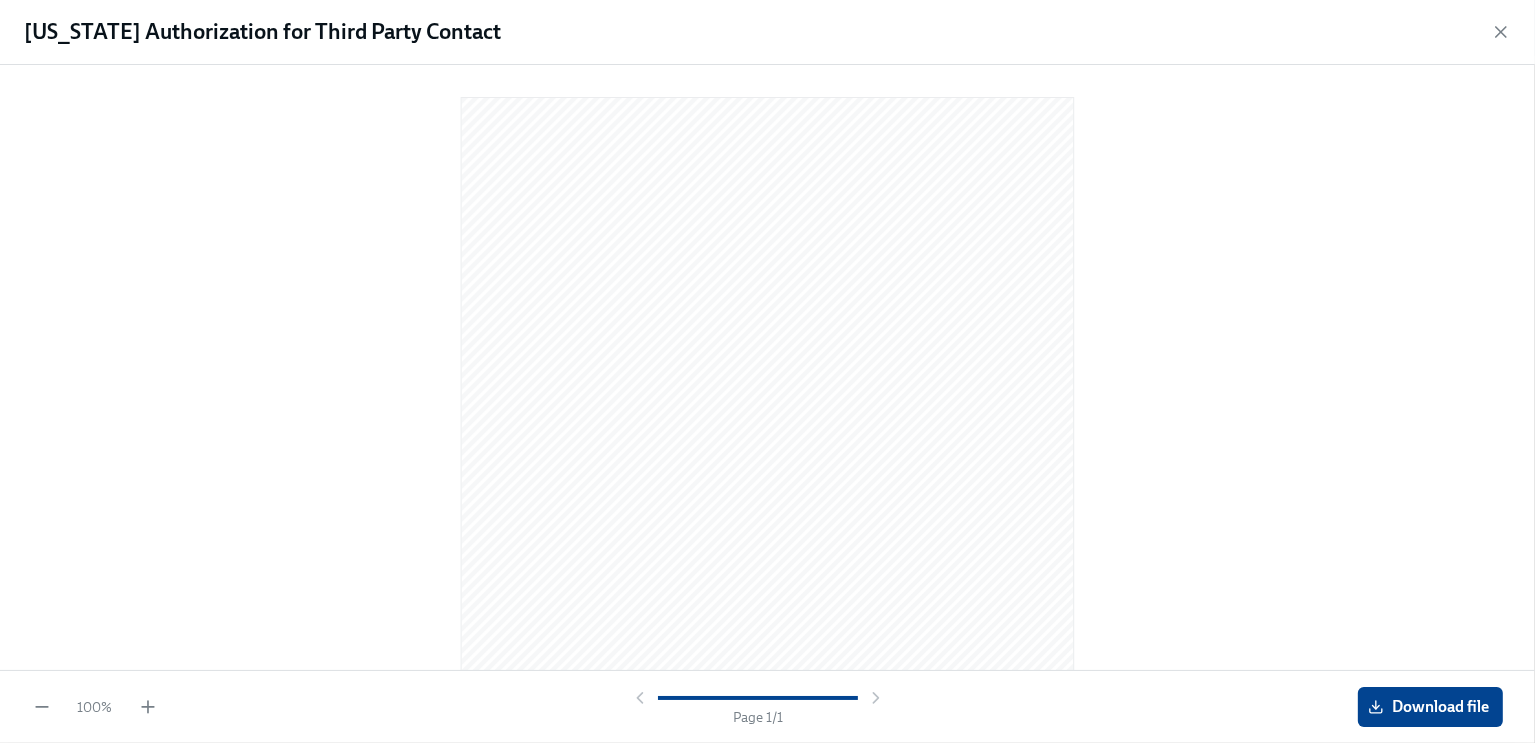 scroll, scrollTop: 220, scrollLeft: 0, axis: vertical 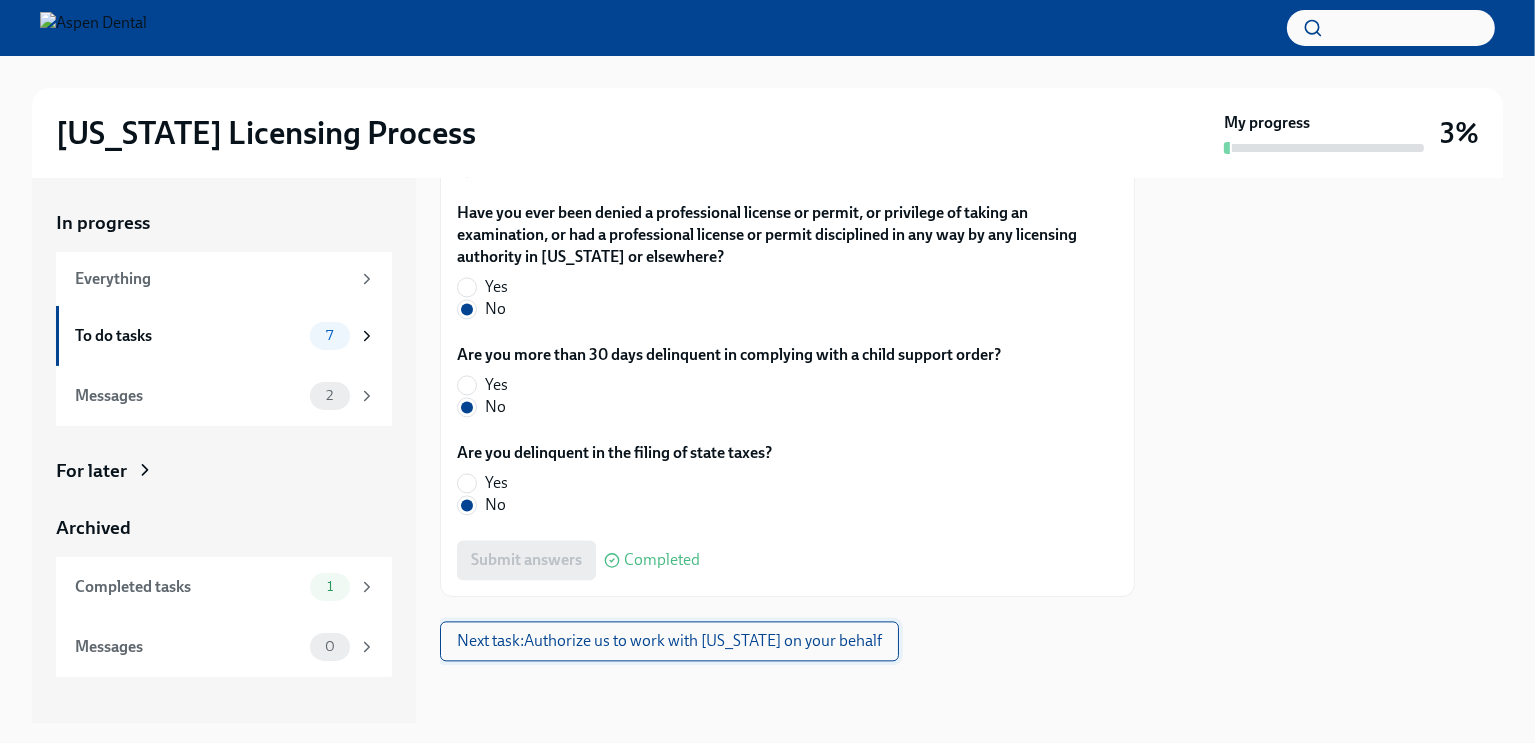 click on "Next task :  Authorize us to work with [US_STATE] on your behalf" at bounding box center [669, 641] 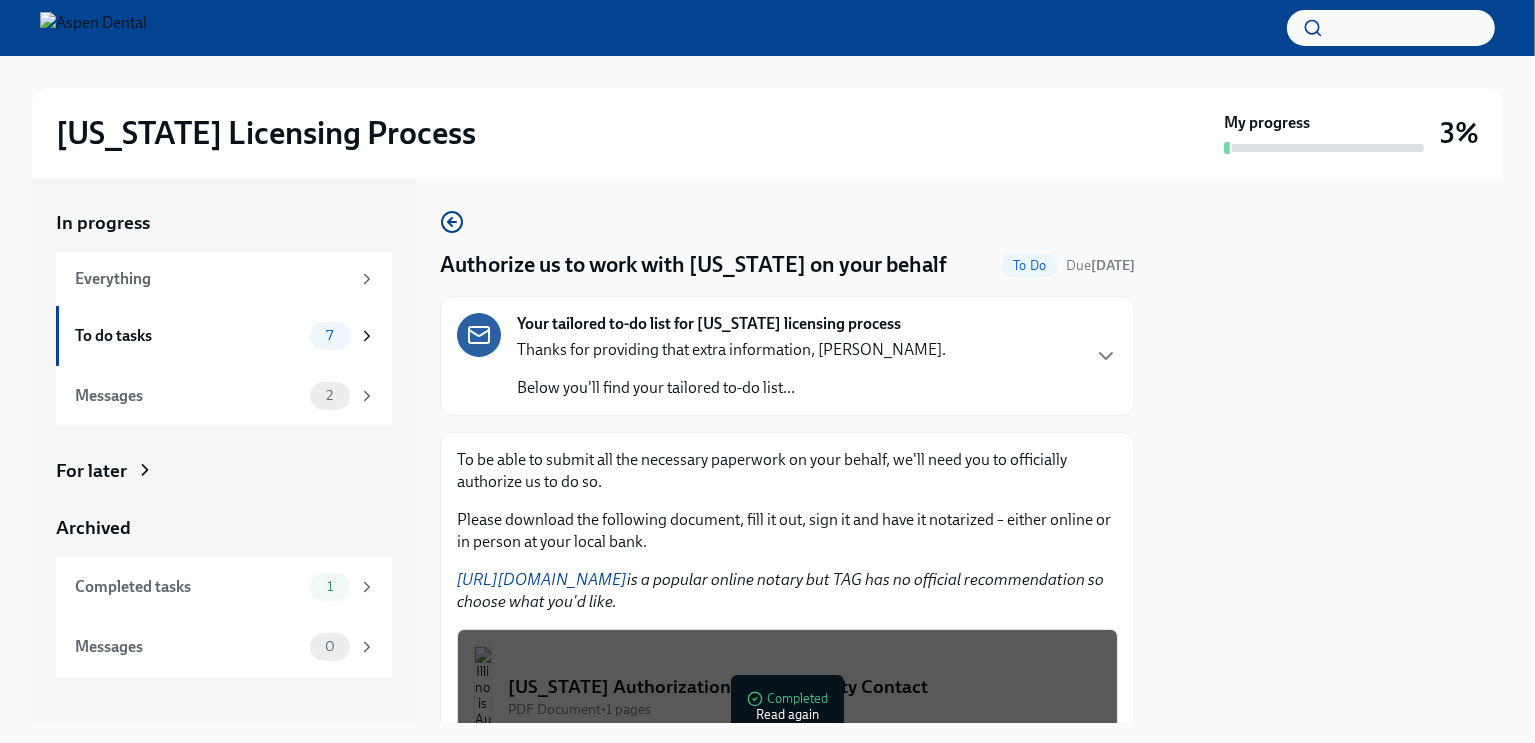 type 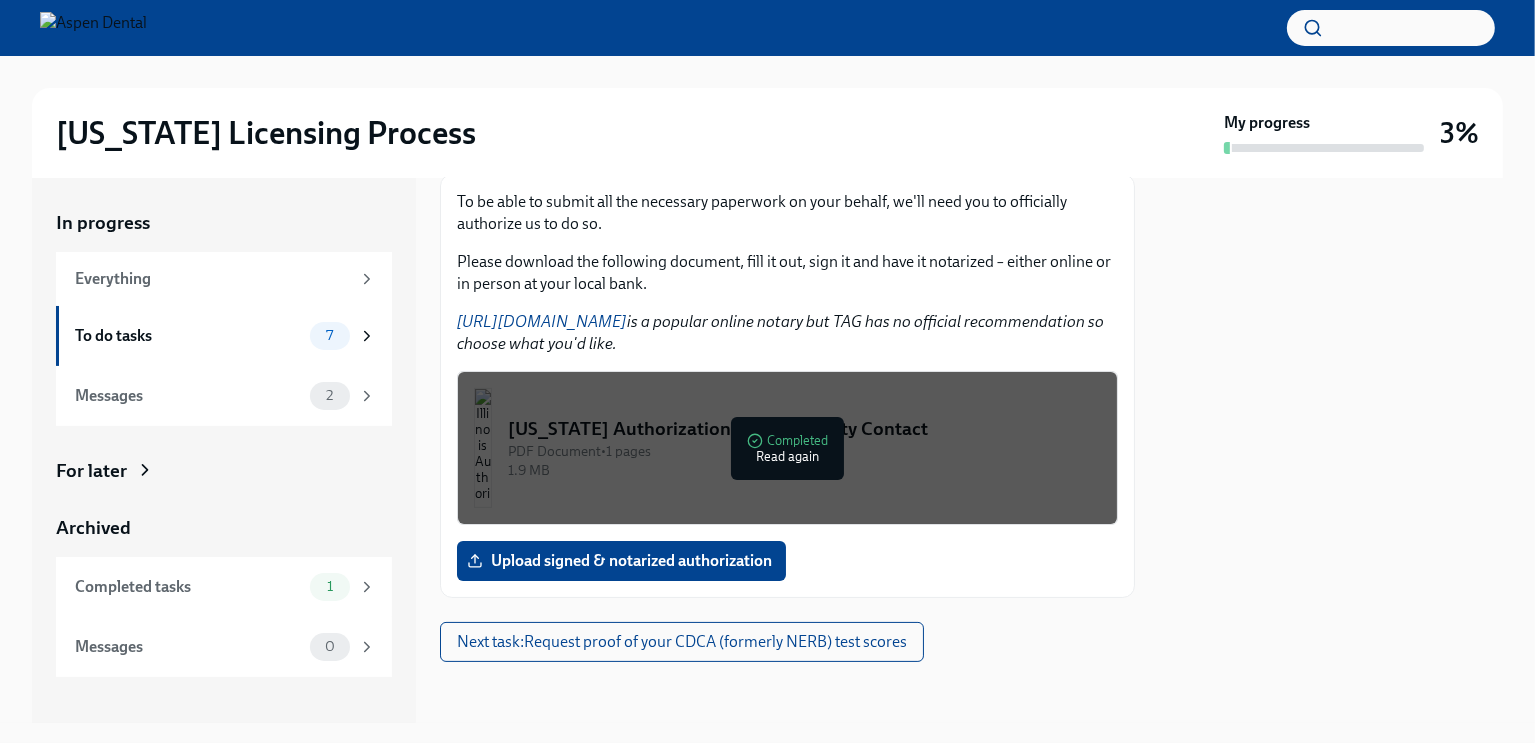 scroll, scrollTop: 259, scrollLeft: 0, axis: vertical 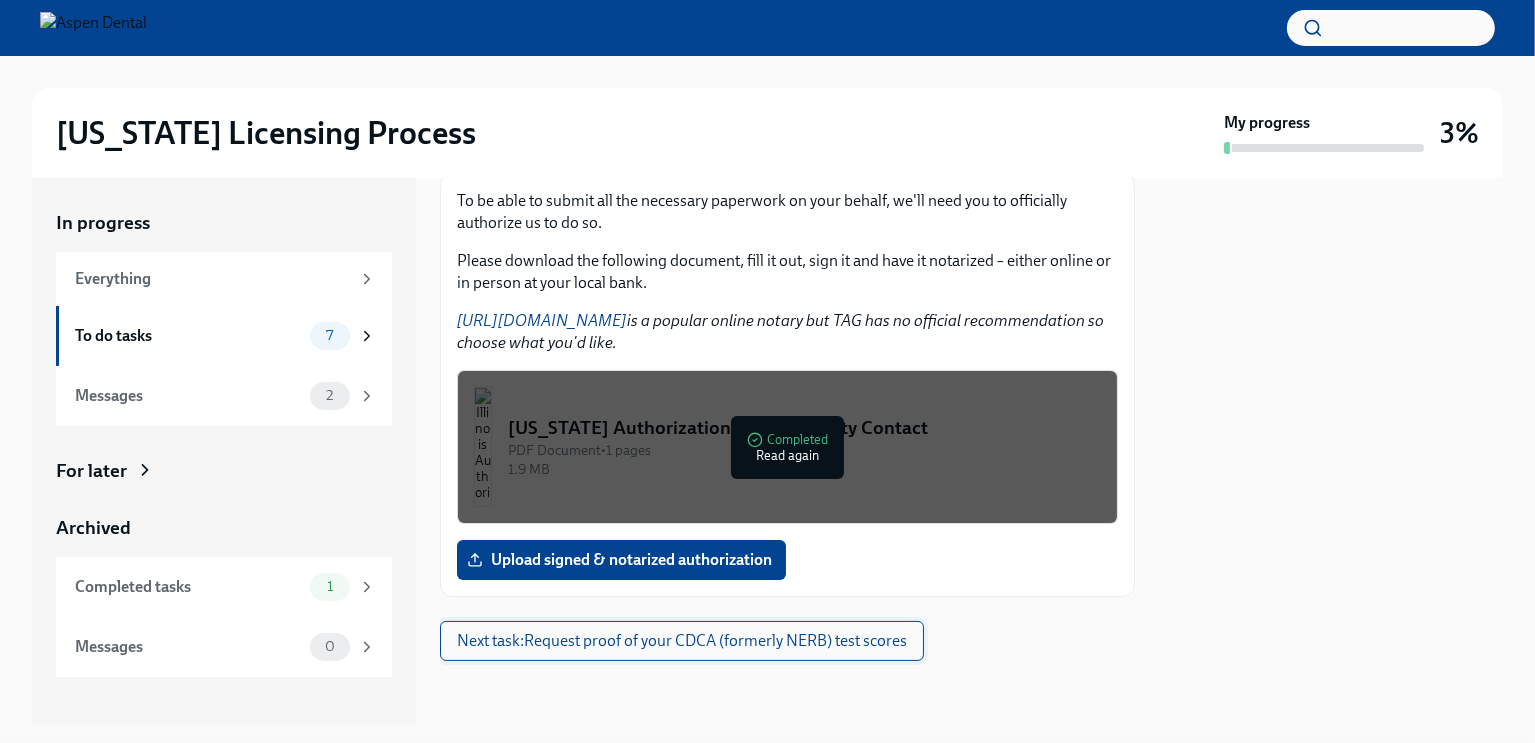 click on "Next task :  Request proof of your CDCA (formerly NERB) test scores" at bounding box center (682, 641) 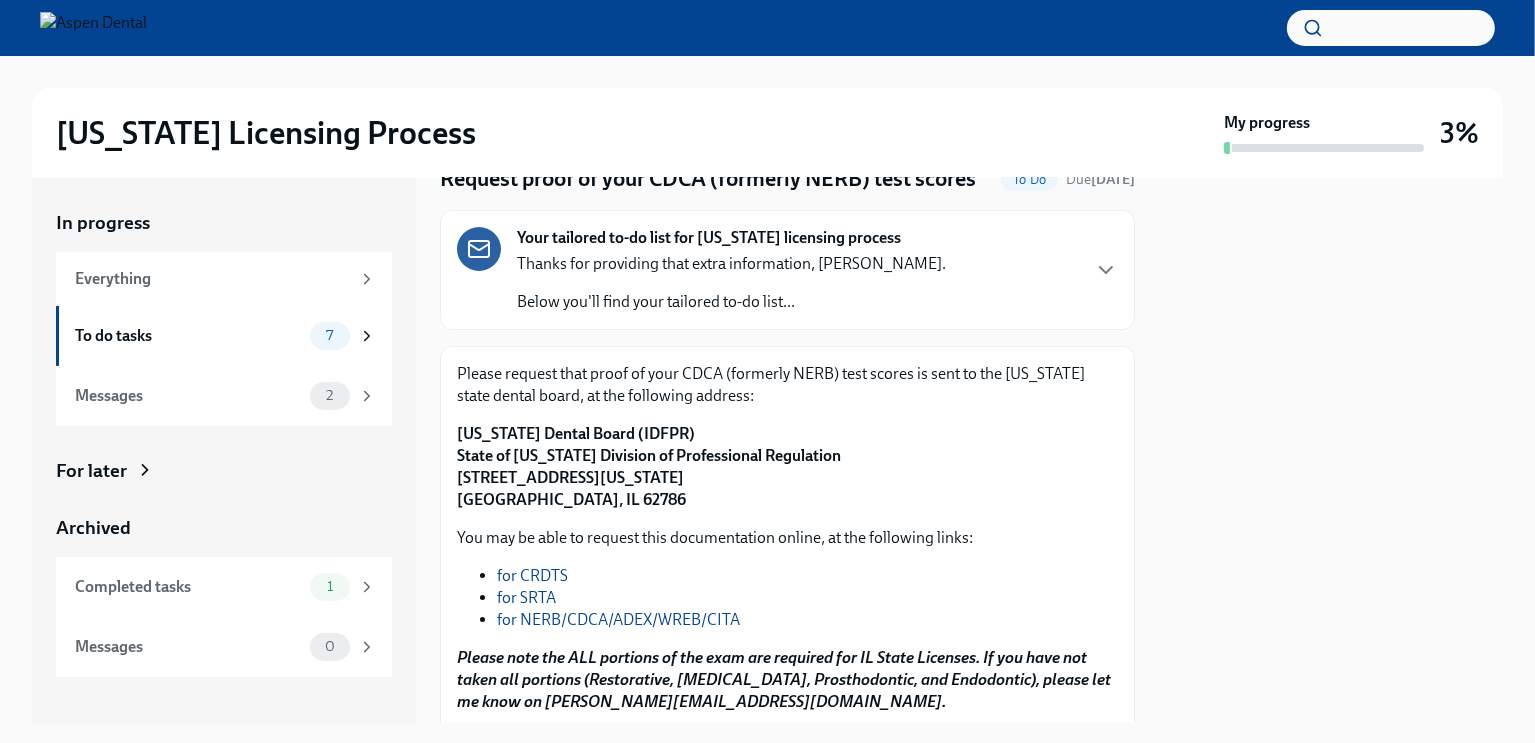 scroll, scrollTop: 96, scrollLeft: 0, axis: vertical 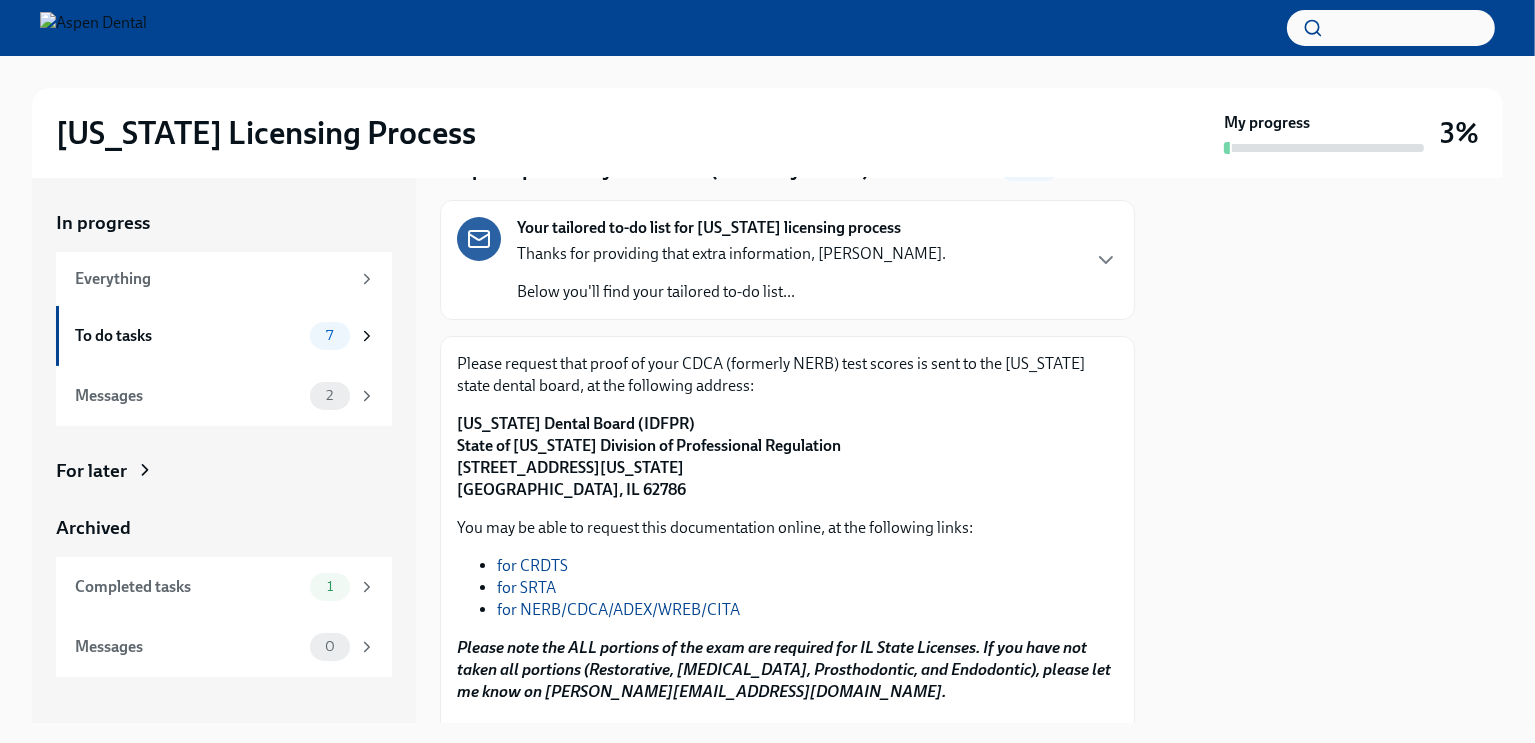 click on "[US_STATE] Dental Board (IDFPR)
State of [US_STATE] Division of Professional Regulation
[STREET_ADDRESS][US_STATE]" at bounding box center (649, 456) 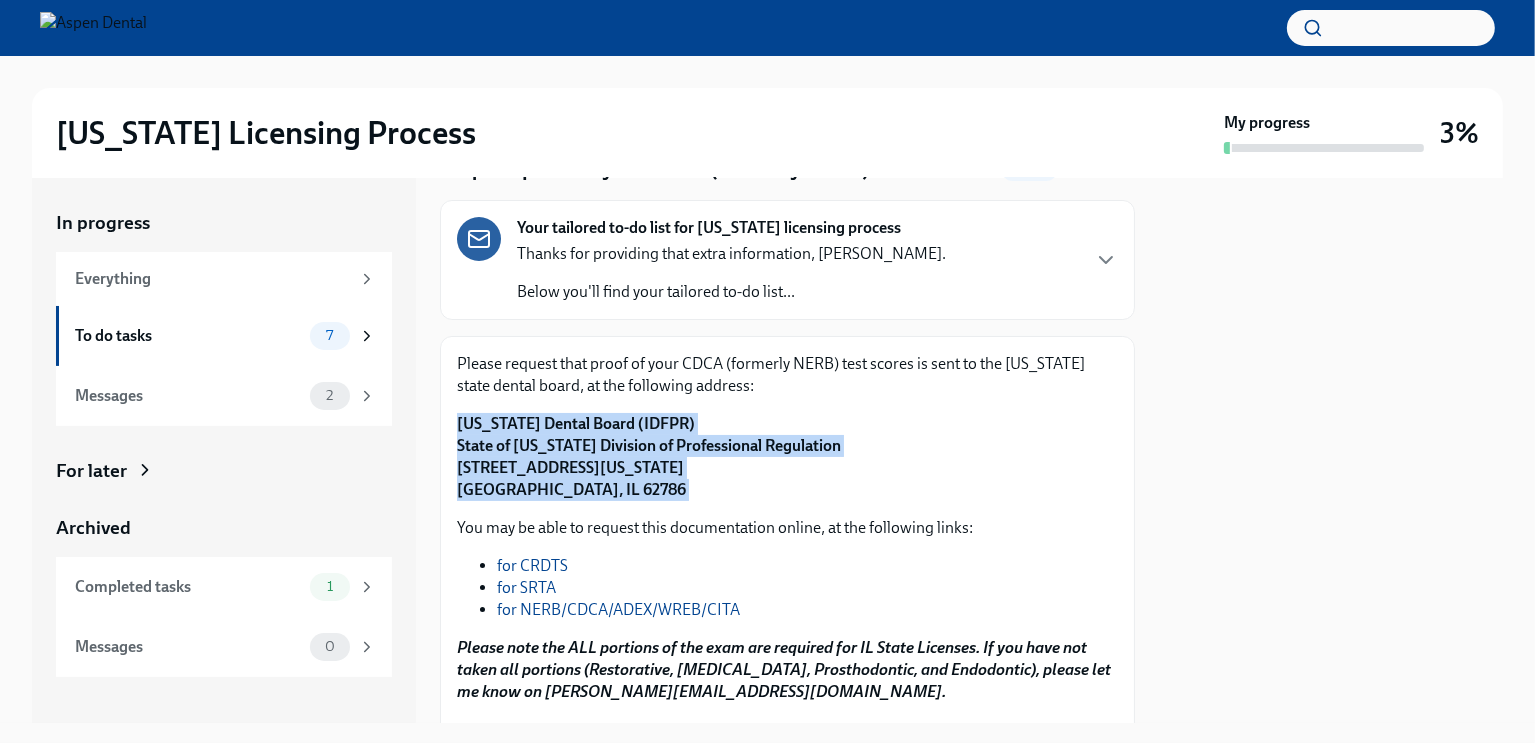 drag, startPoint x: 468, startPoint y: 452, endPoint x: 612, endPoint y: 509, distance: 154.87091 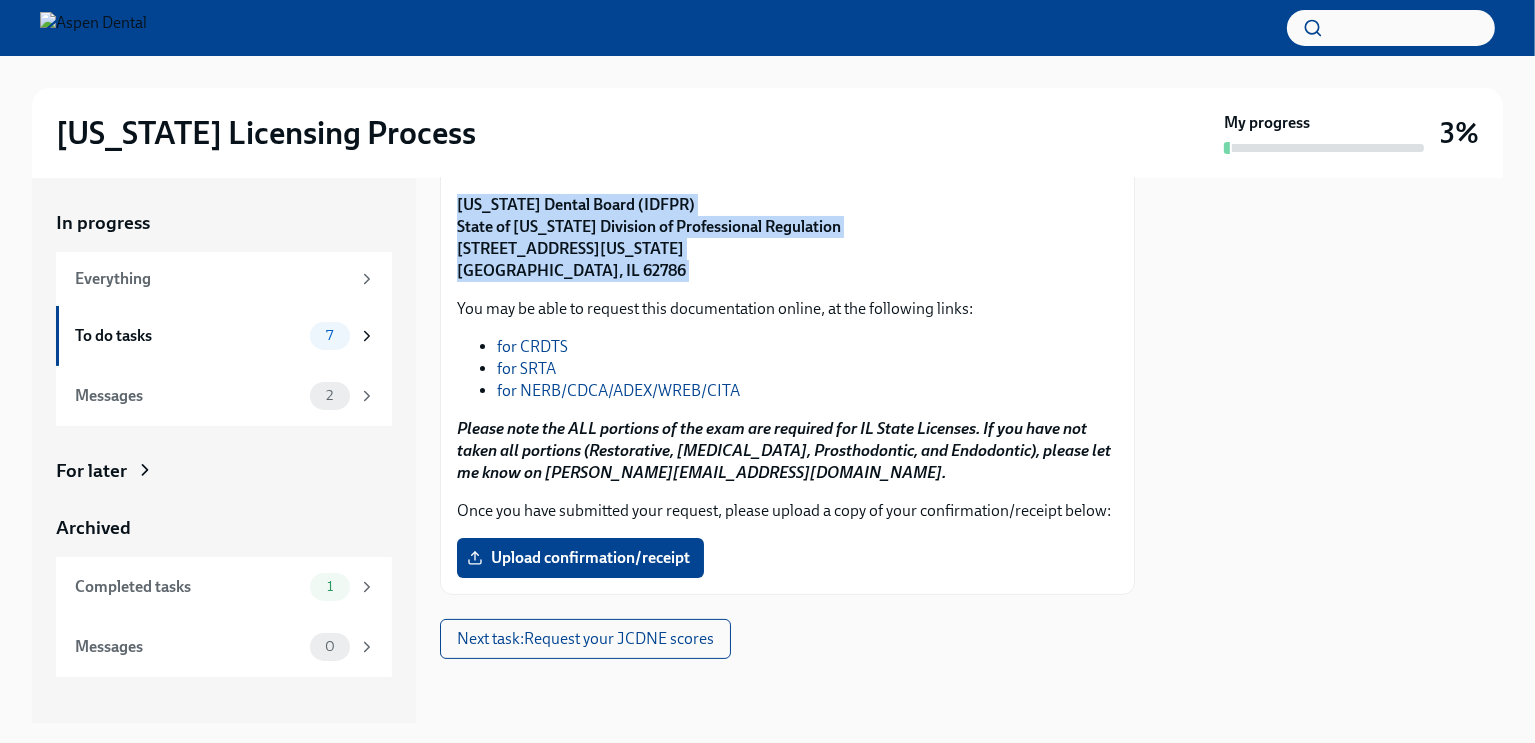 scroll, scrollTop: 340, scrollLeft: 0, axis: vertical 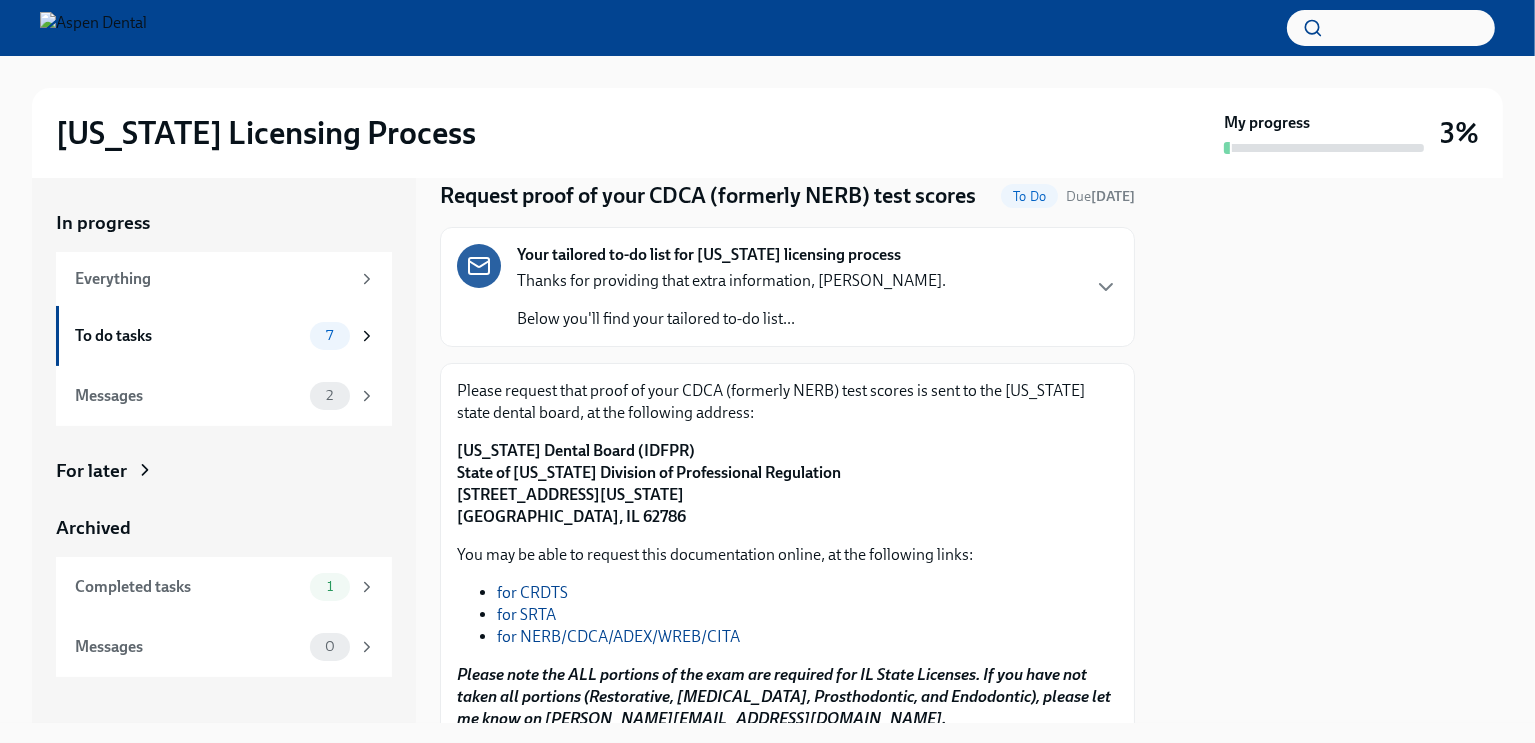 click on "Please request that proof of your CDCA (formerly NERB) test scores is sent to the [US_STATE] state dental board, at the following address:" at bounding box center [787, 402] 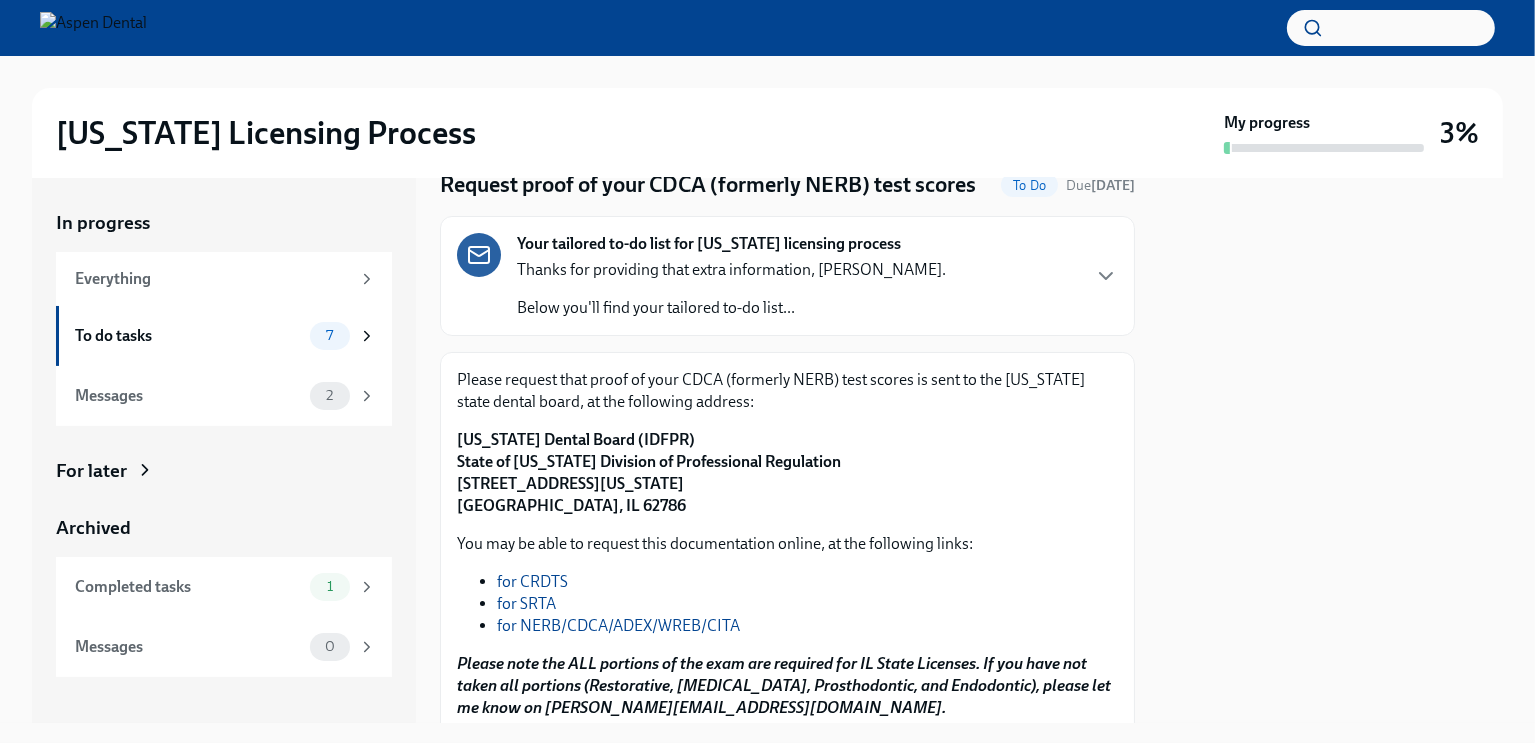 scroll, scrollTop: 80, scrollLeft: 0, axis: vertical 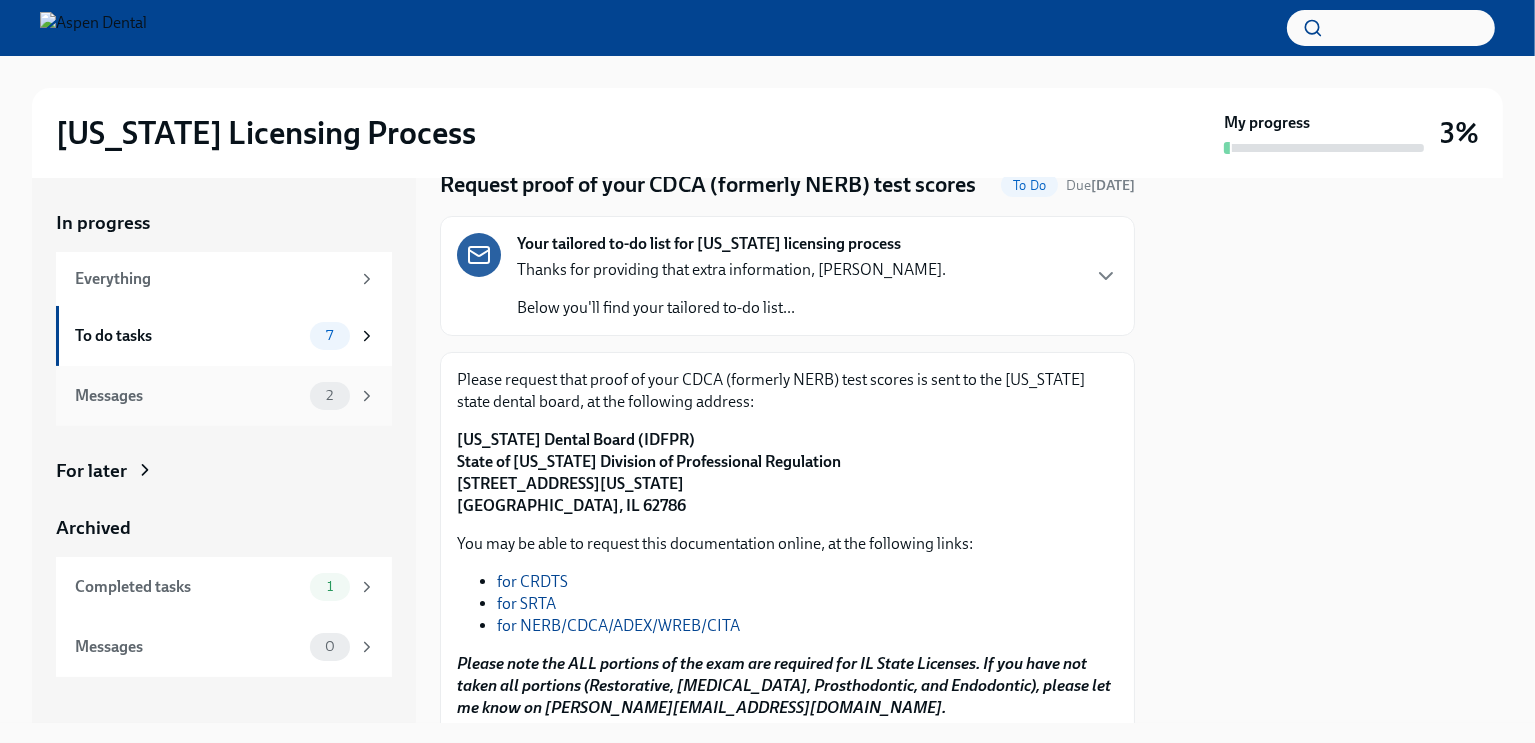 click on "Messages" at bounding box center [188, 396] 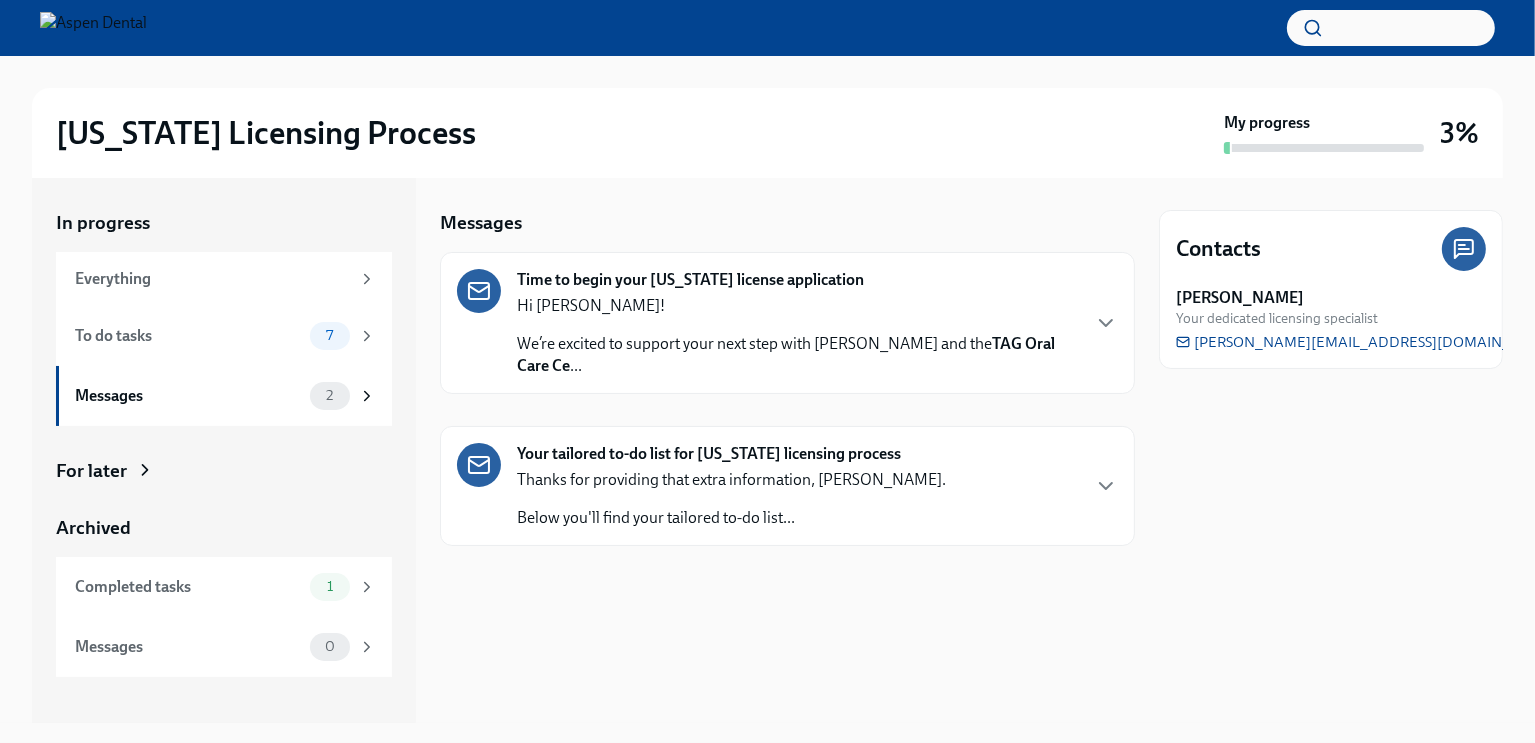 click at bounding box center (93, 28) 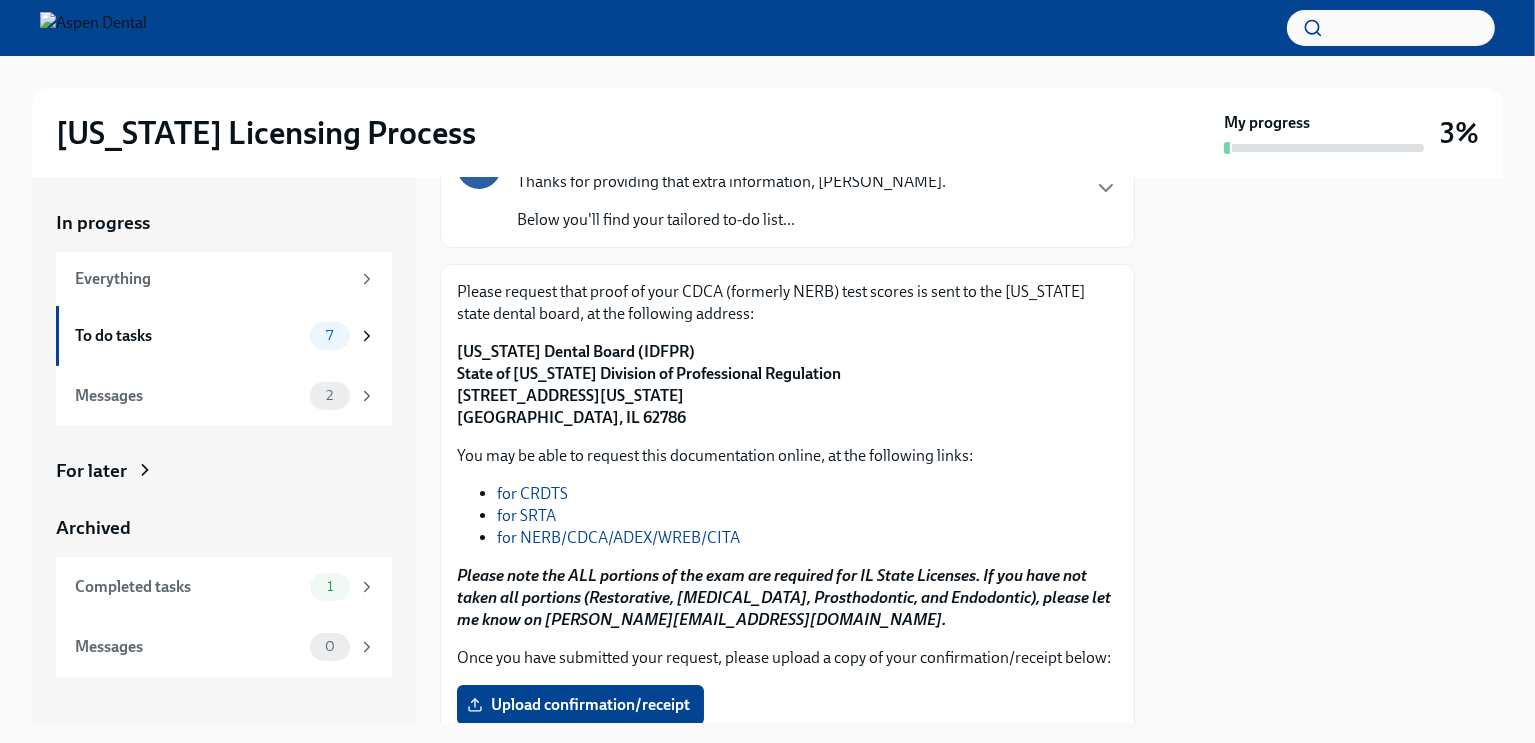 scroll, scrollTop: 168, scrollLeft: 0, axis: vertical 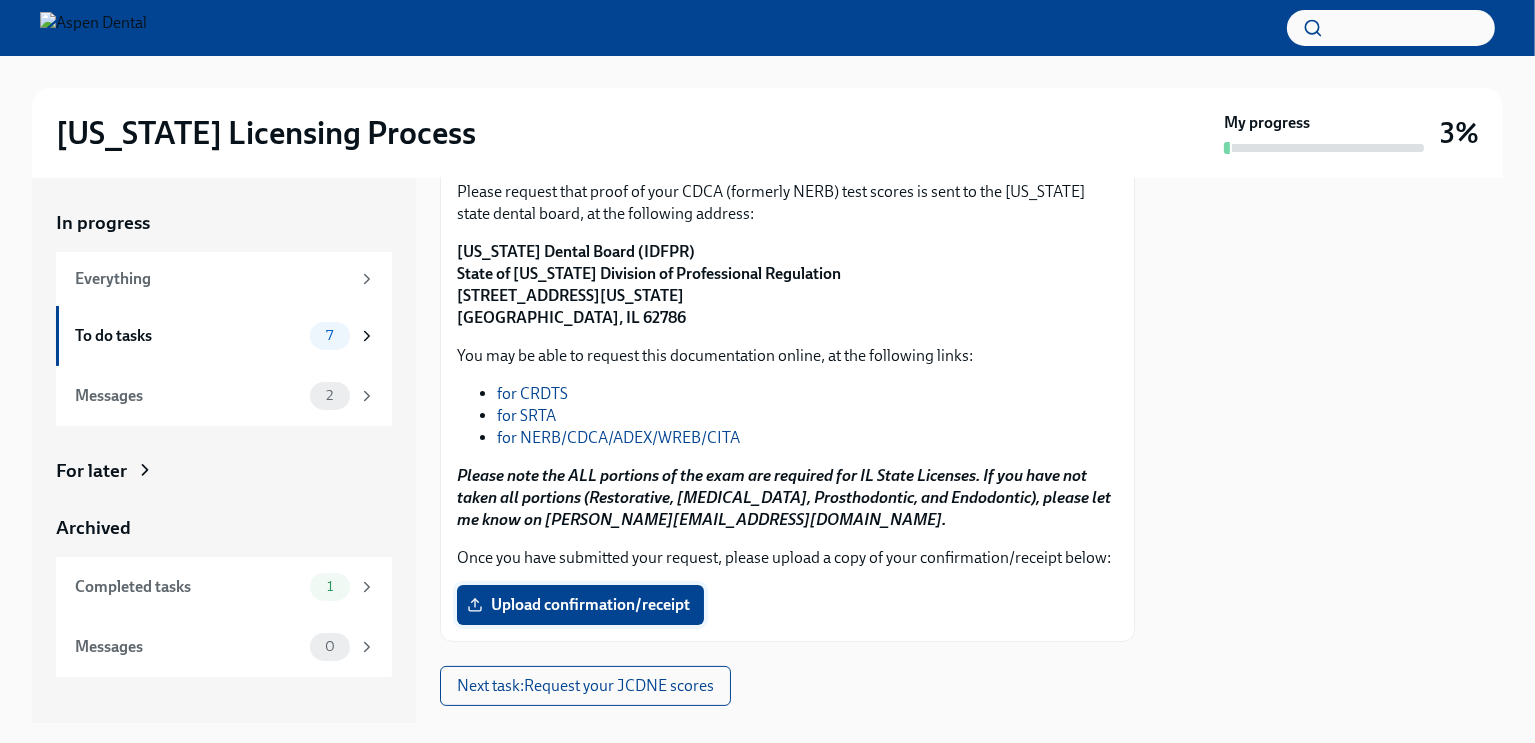 click on "Upload confirmation/receipt" at bounding box center (580, 605) 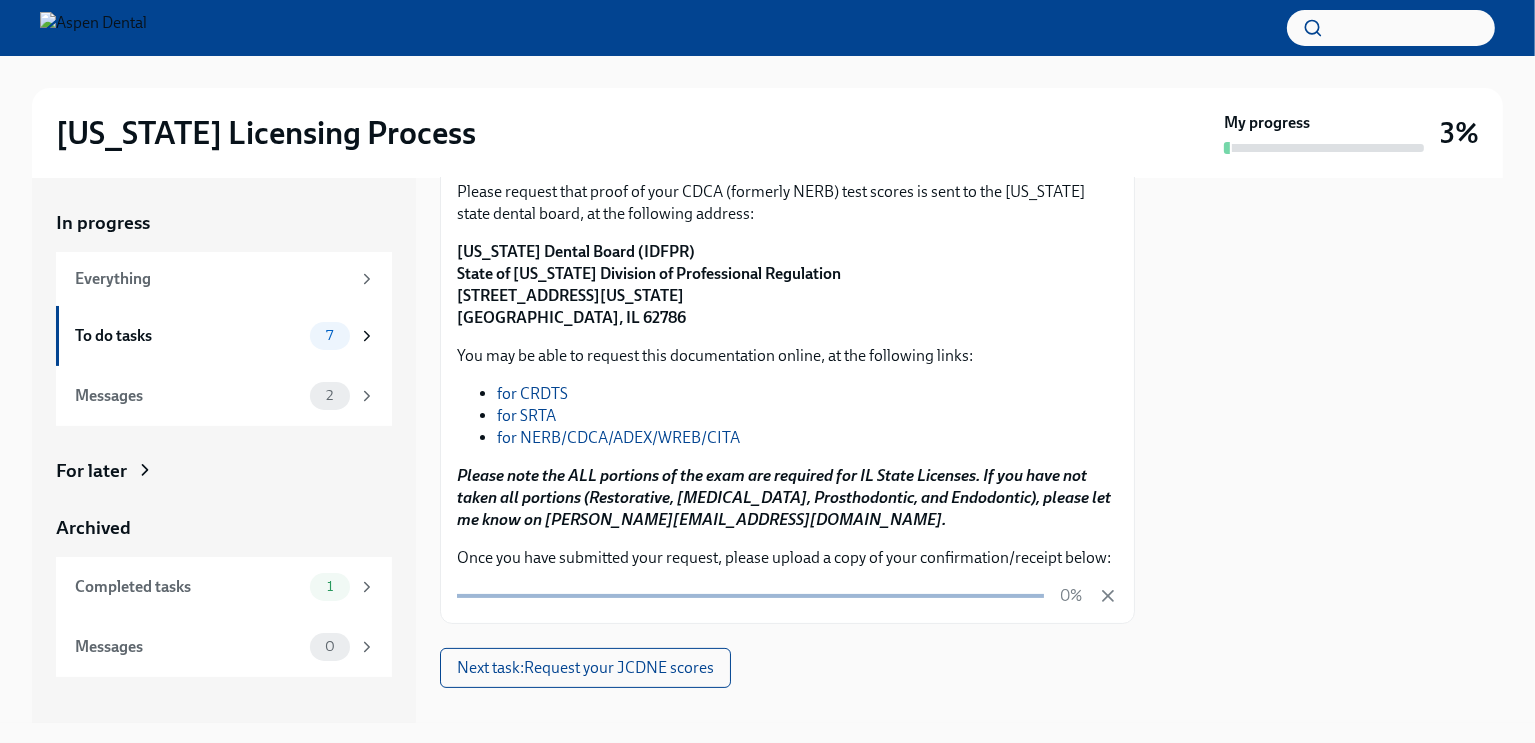 scroll, scrollTop: 347, scrollLeft: 0, axis: vertical 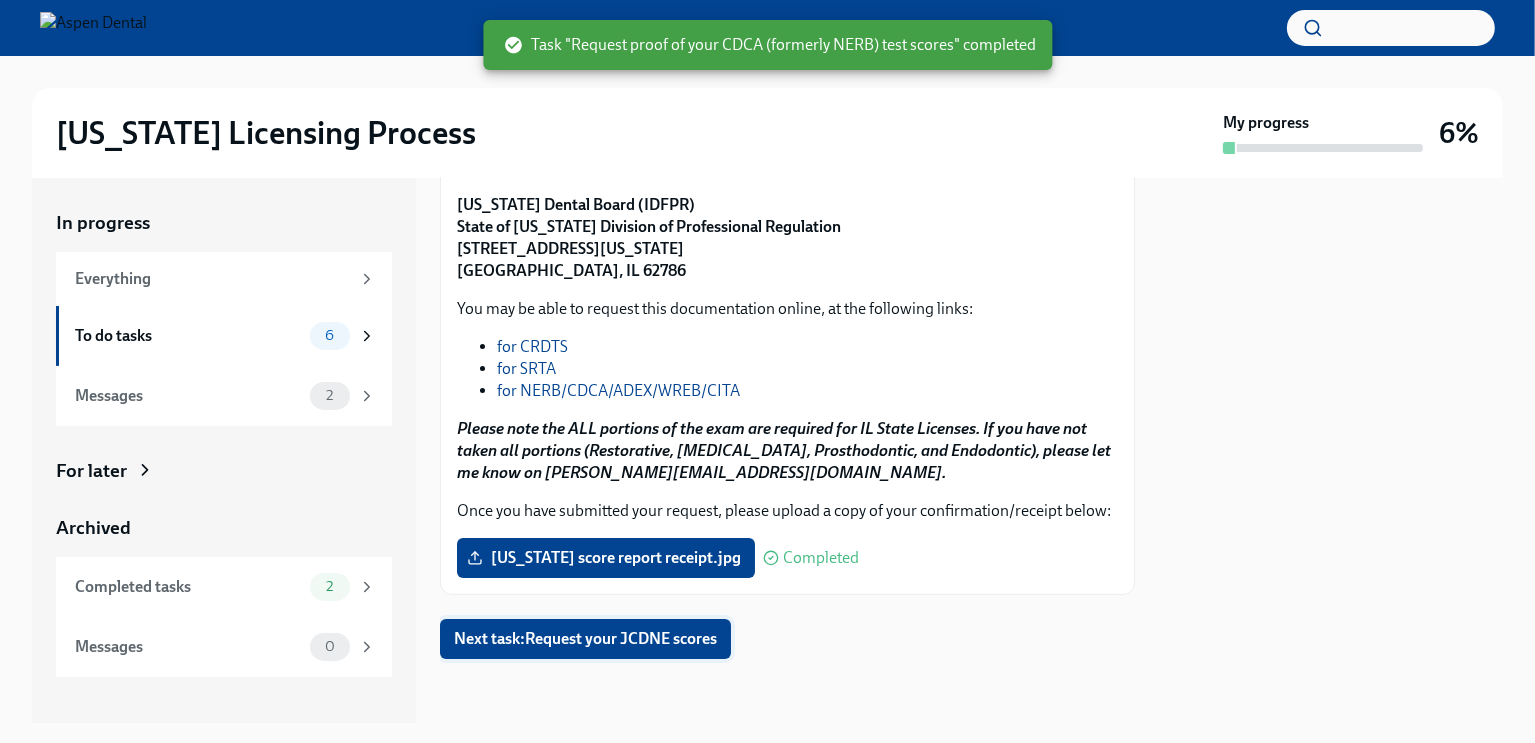 click on "Next task :  Request your JCDNE scores" at bounding box center (585, 639) 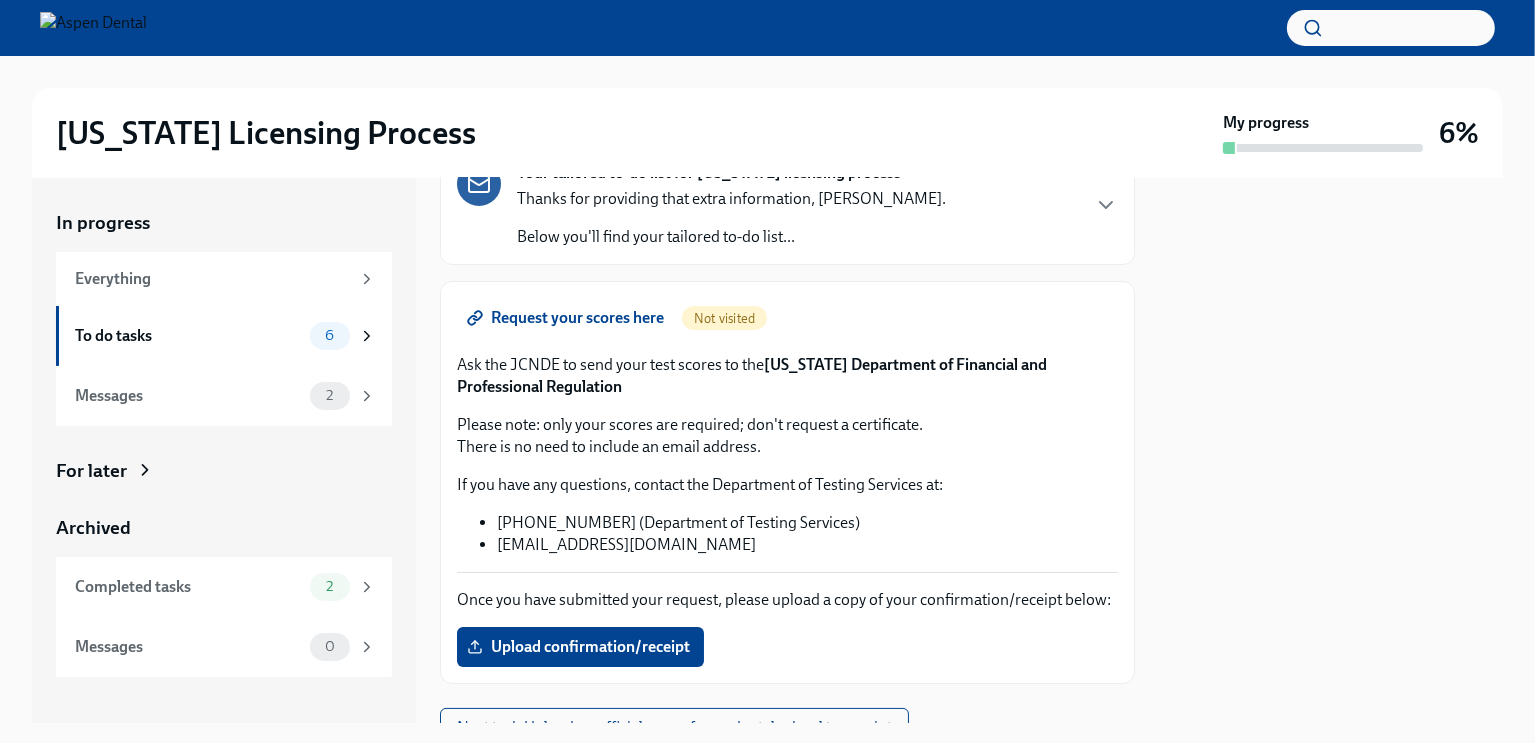 scroll, scrollTop: 152, scrollLeft: 0, axis: vertical 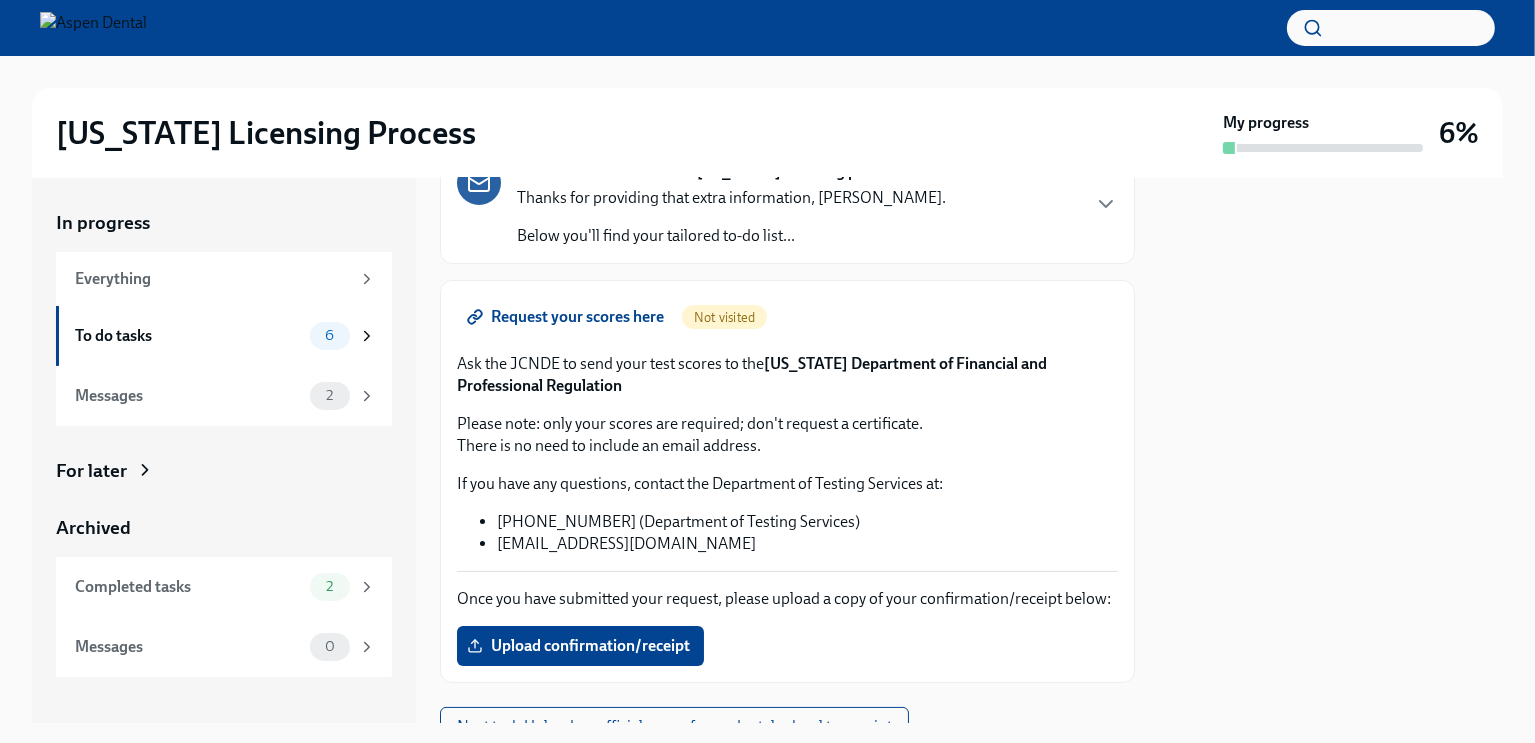 click on "Request your scores here" at bounding box center [567, 317] 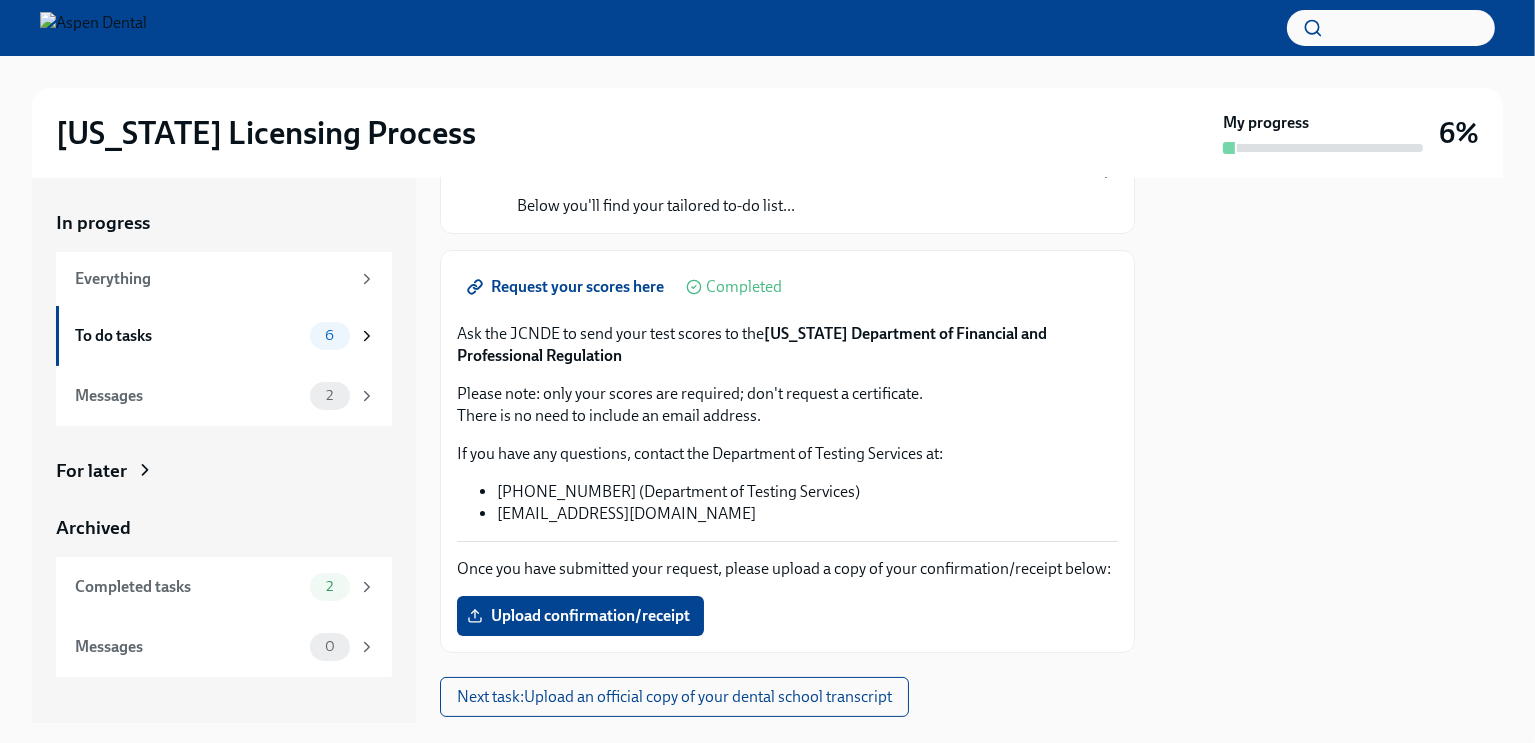scroll, scrollTop: 0, scrollLeft: 0, axis: both 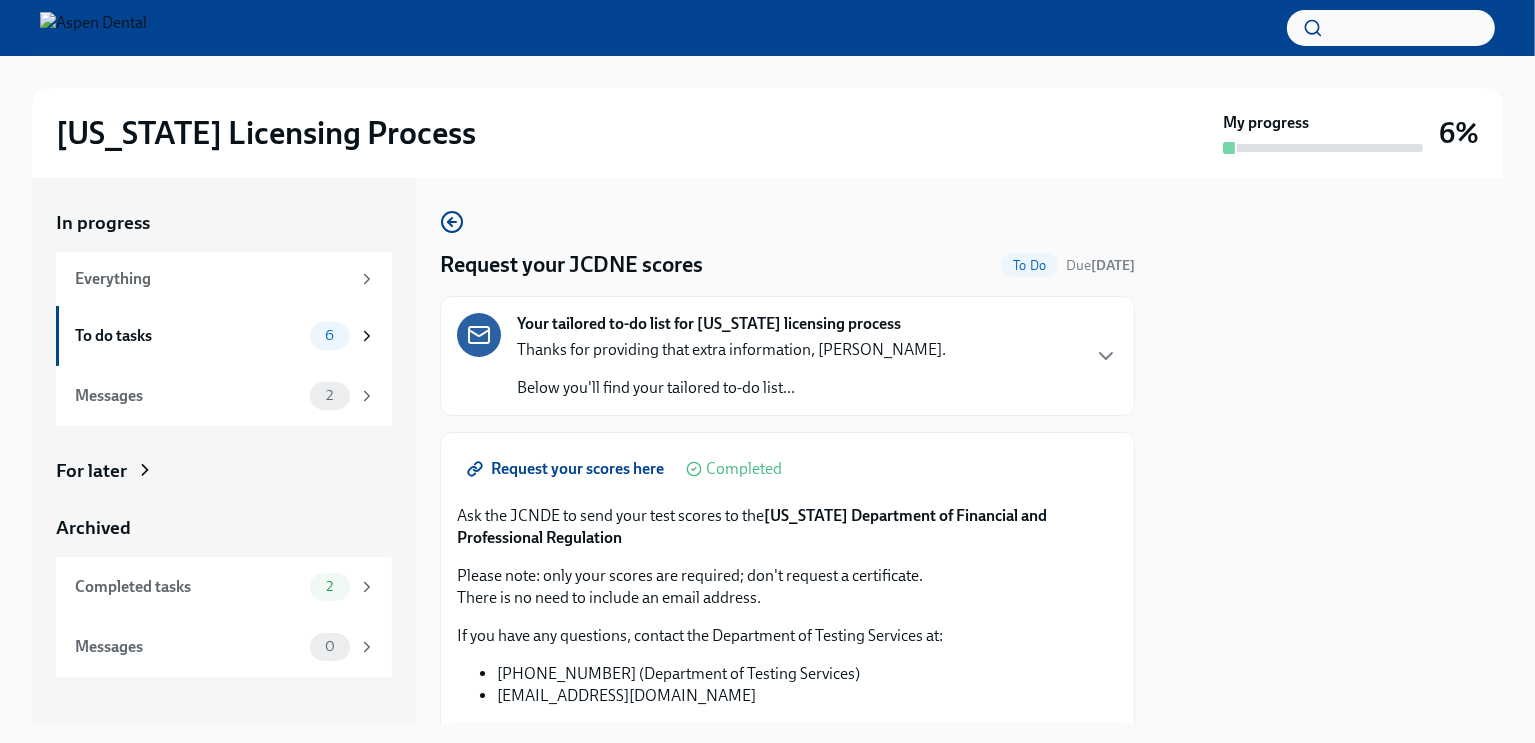 click on "Request your JCDNE scores To Do Due  [DATE] Your tailored to-do list for [US_STATE] licensing process Thanks for providing that extra information, [PERSON_NAME].
Below you'll find your tailored to-do list... Request your scores here Completed Ask the JCNDE to send your test scores to the  [US_STATE] Department of Financial and Professional Regulation Please note: only your scores are required; don't request a certificate.
There is no need to include an email address. If you have any questions, contact the Department of Testing Services at:
[PHONE_NUMBER] (Department of Testing Services)
[EMAIL_ADDRESS][DOMAIN_NAME]
Once you have submitted your request, please upload a copy of your confirmation/receipt below: Upload confirmation/receipt Next task :  Upload an official copy of your dental school transcript" at bounding box center [787, 450] 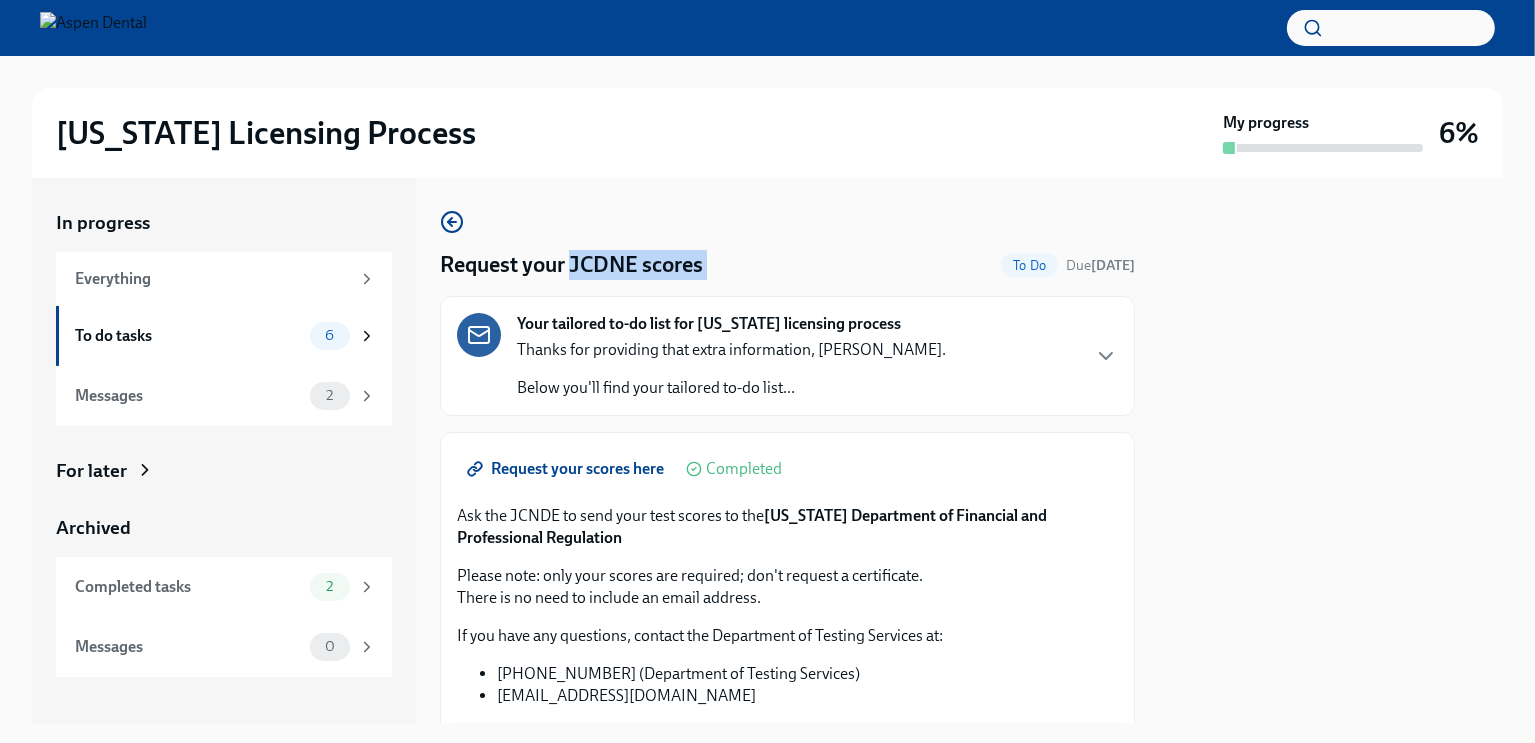 drag, startPoint x: 595, startPoint y: 178, endPoint x: 718, endPoint y: 257, distance: 146.18481 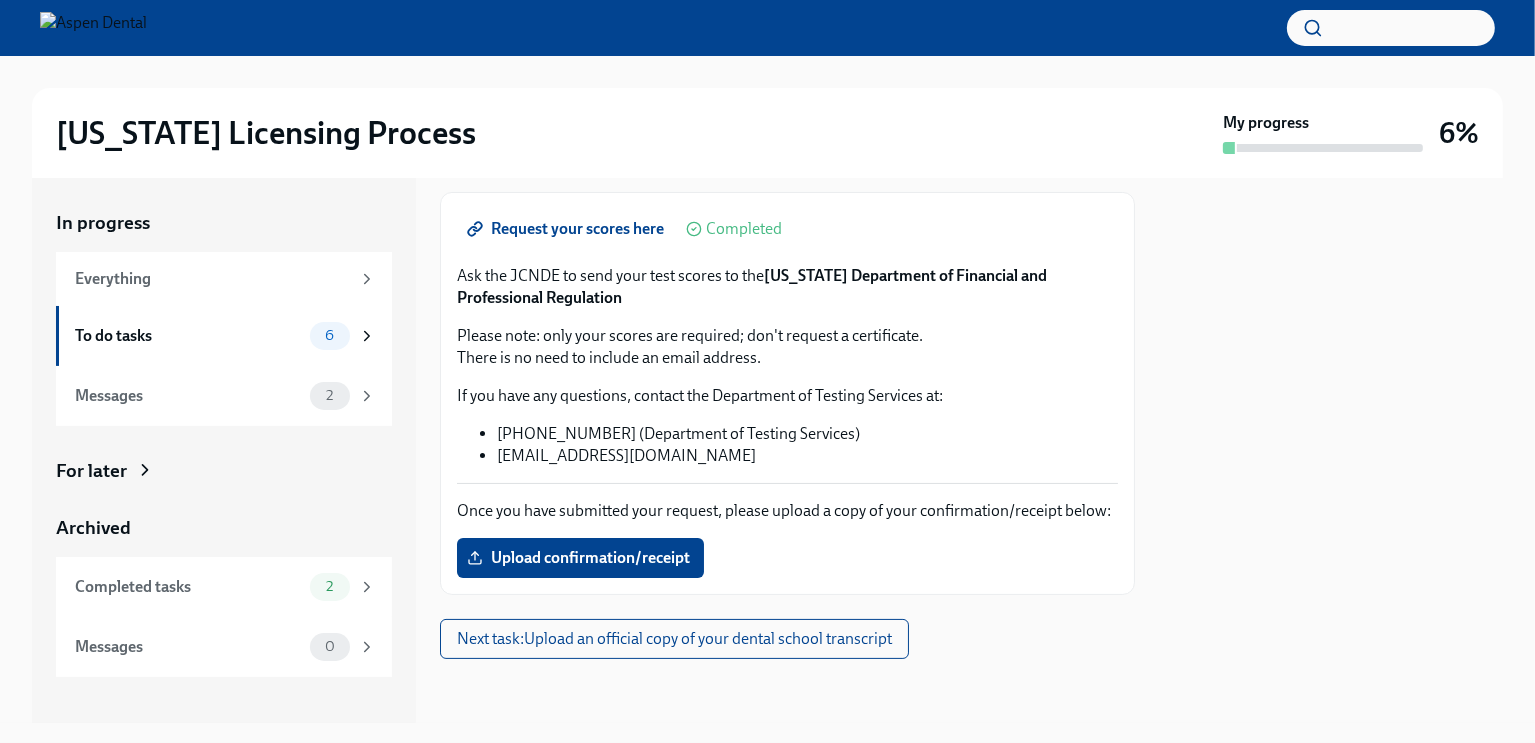 scroll, scrollTop: 244, scrollLeft: 0, axis: vertical 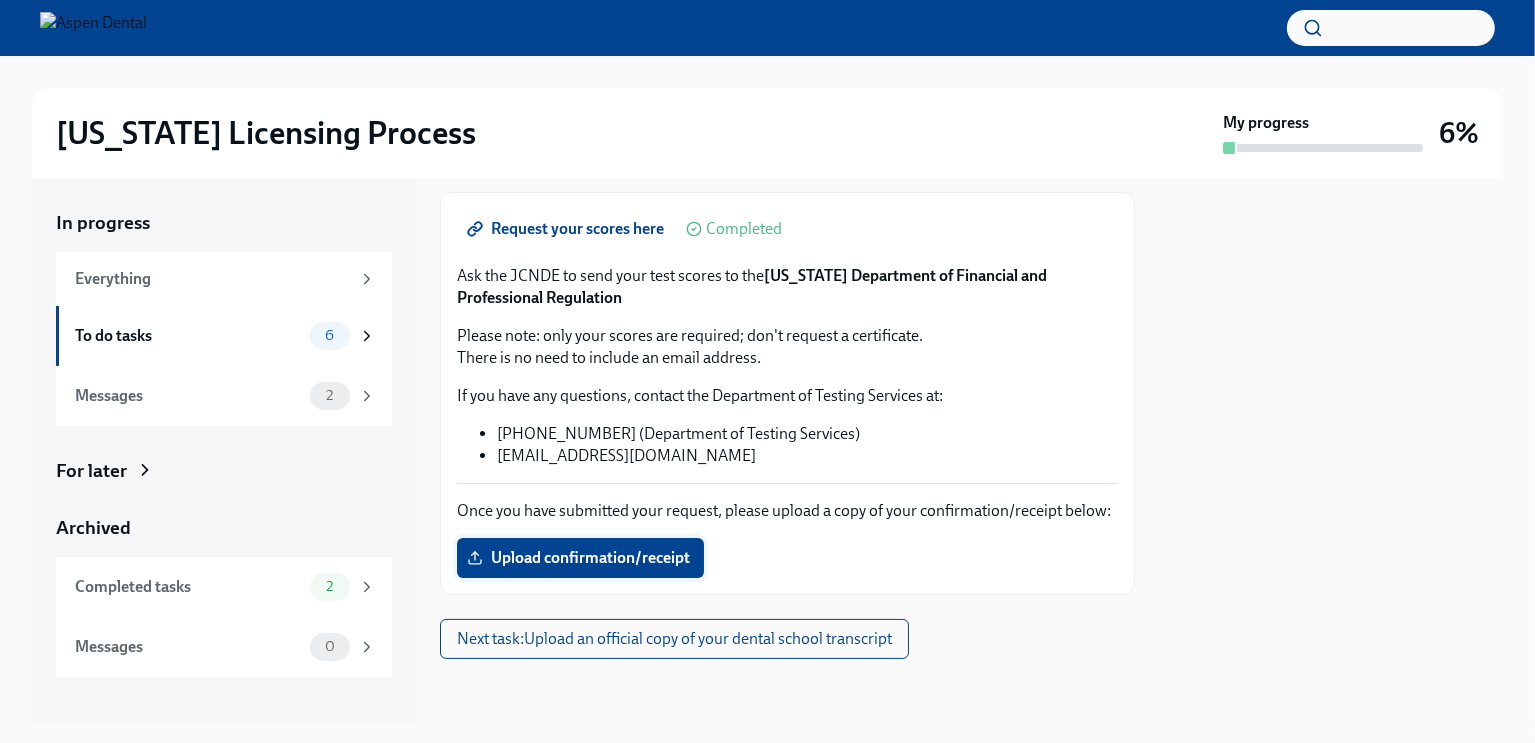 click on "Upload confirmation/receipt" at bounding box center (580, 558) 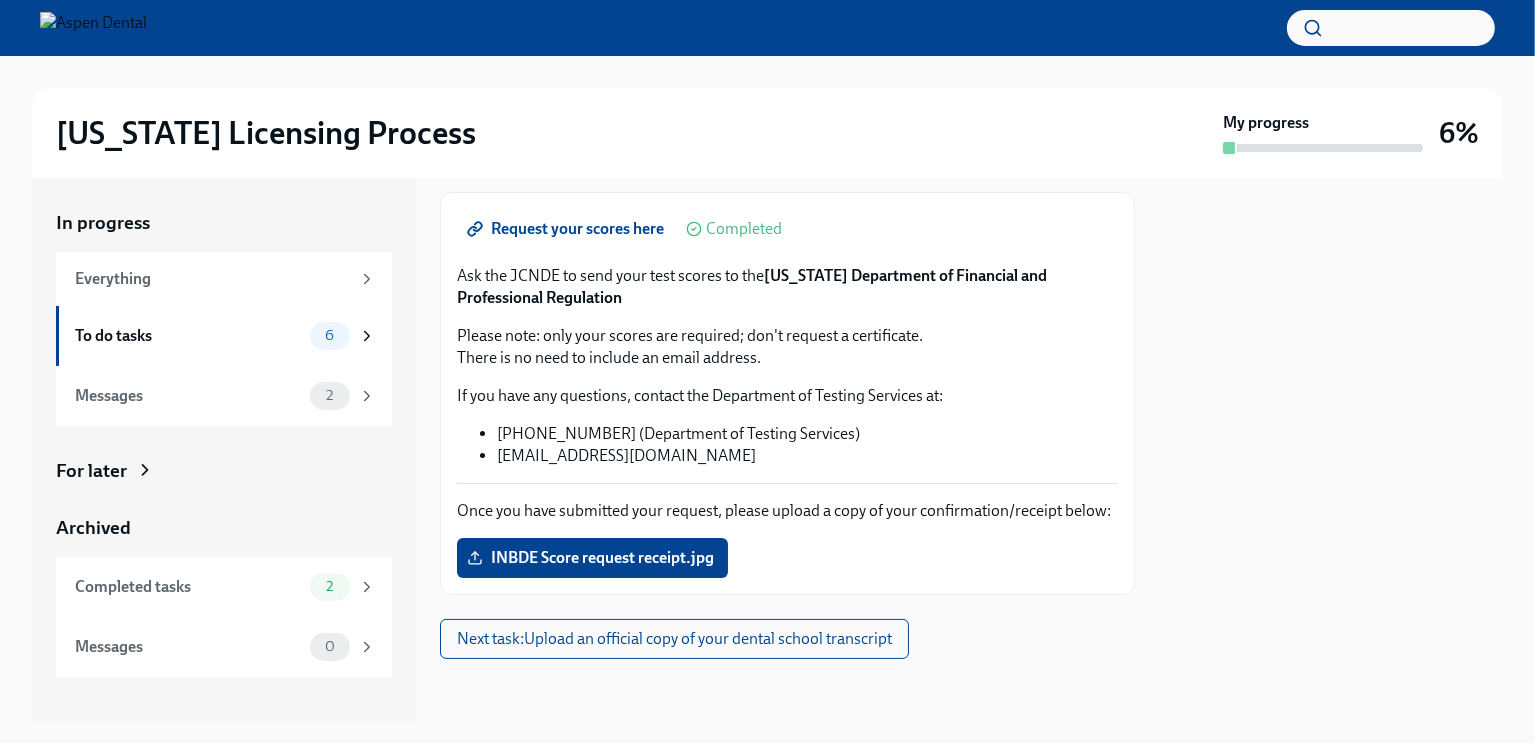 scroll, scrollTop: 244, scrollLeft: 0, axis: vertical 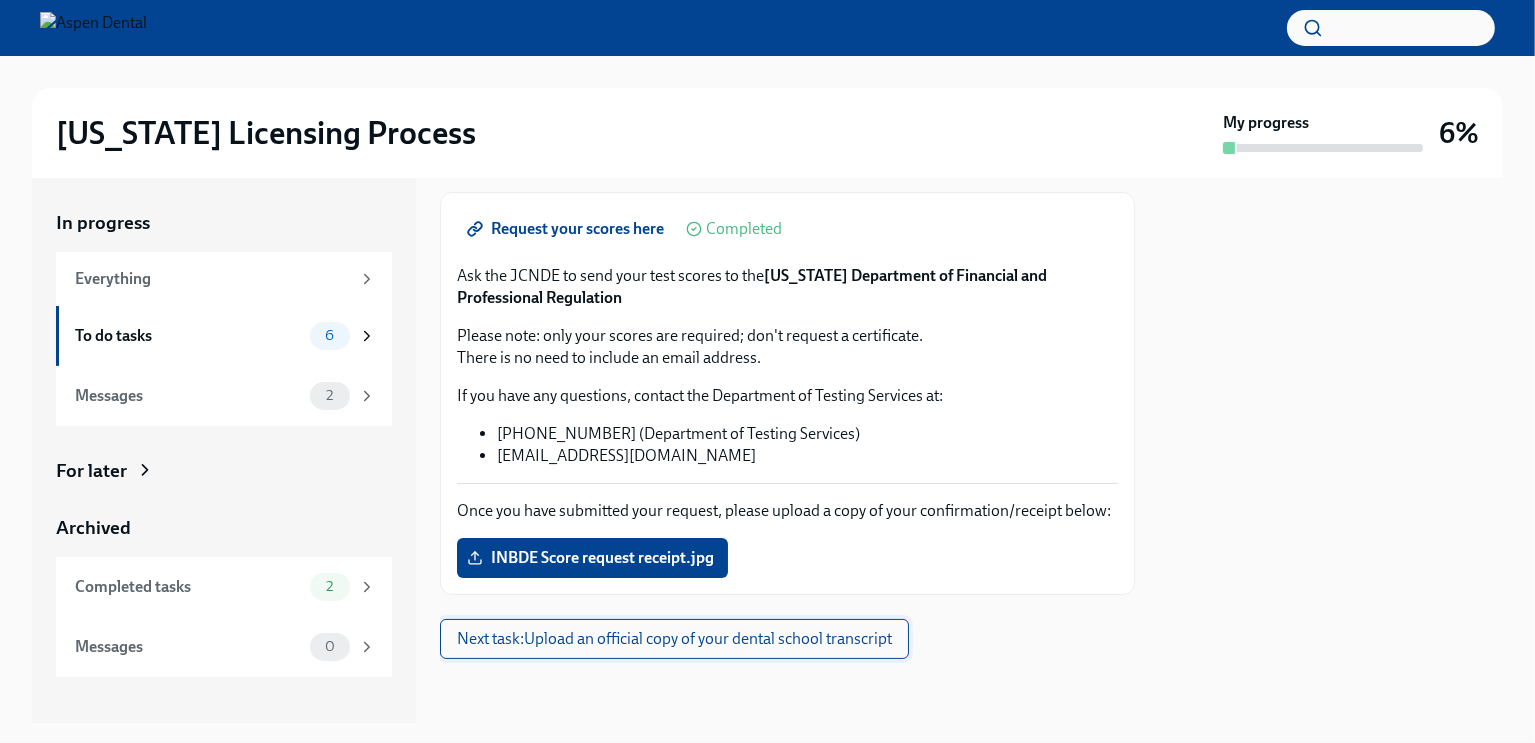 click on "Next task :  Upload an official copy of your dental school transcript" at bounding box center (674, 639) 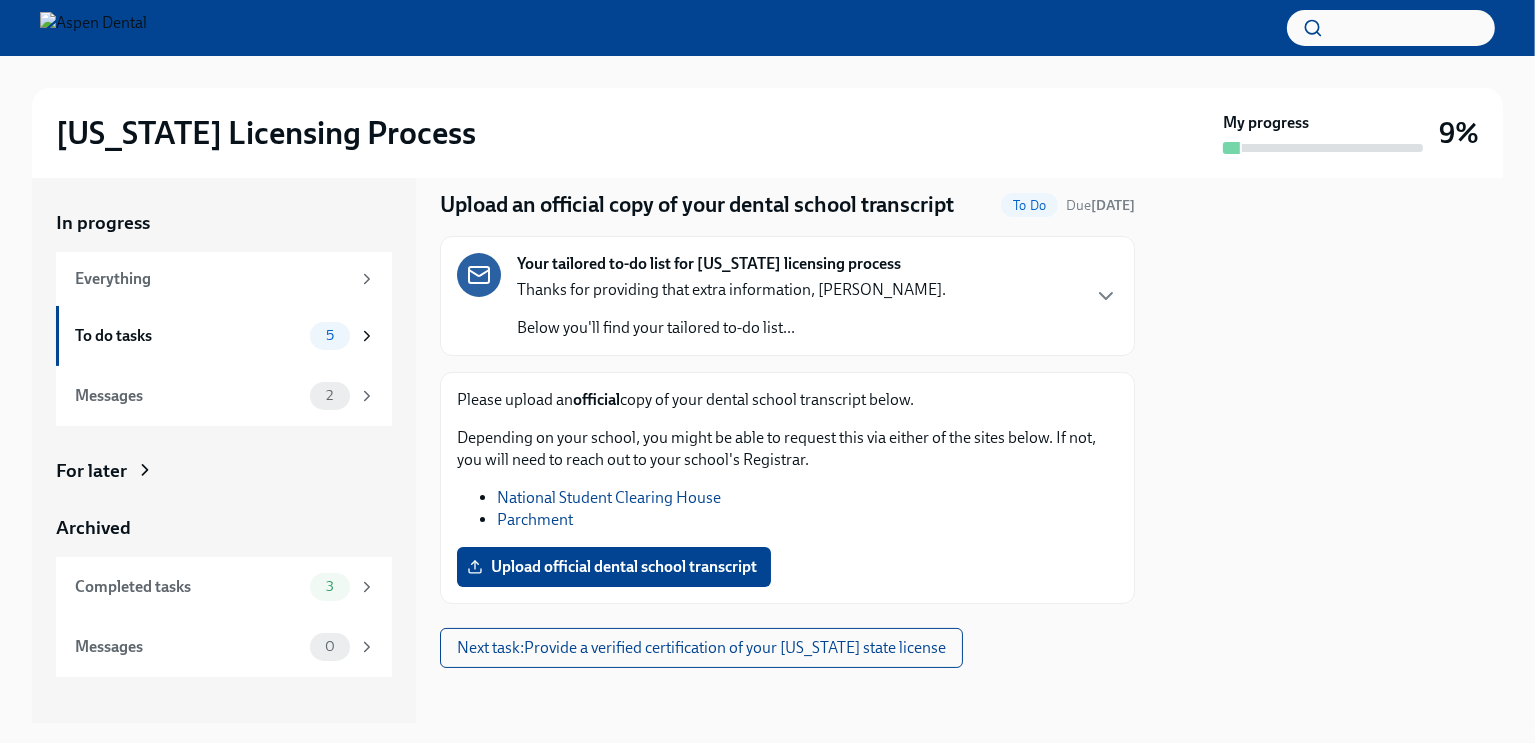 scroll, scrollTop: 67, scrollLeft: 0, axis: vertical 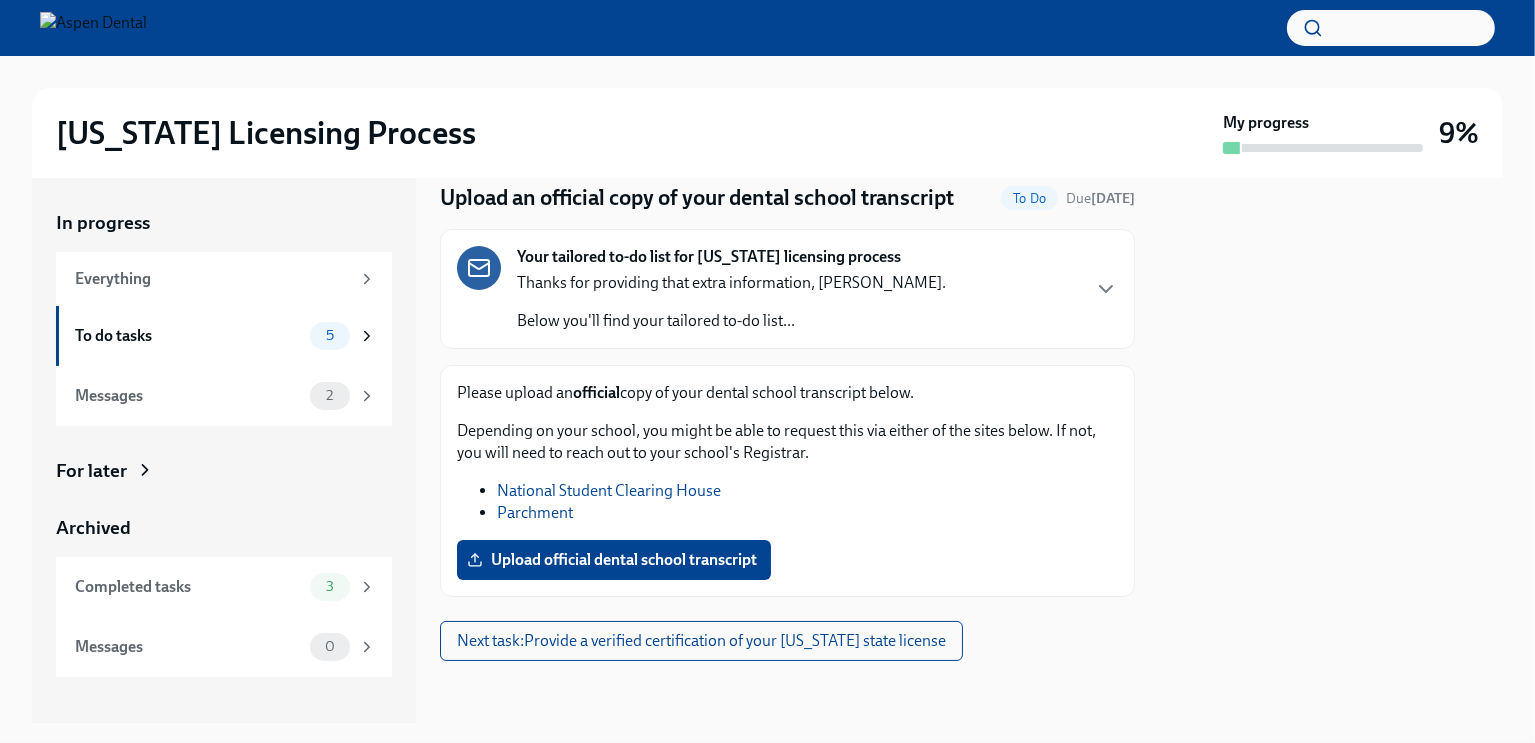 type 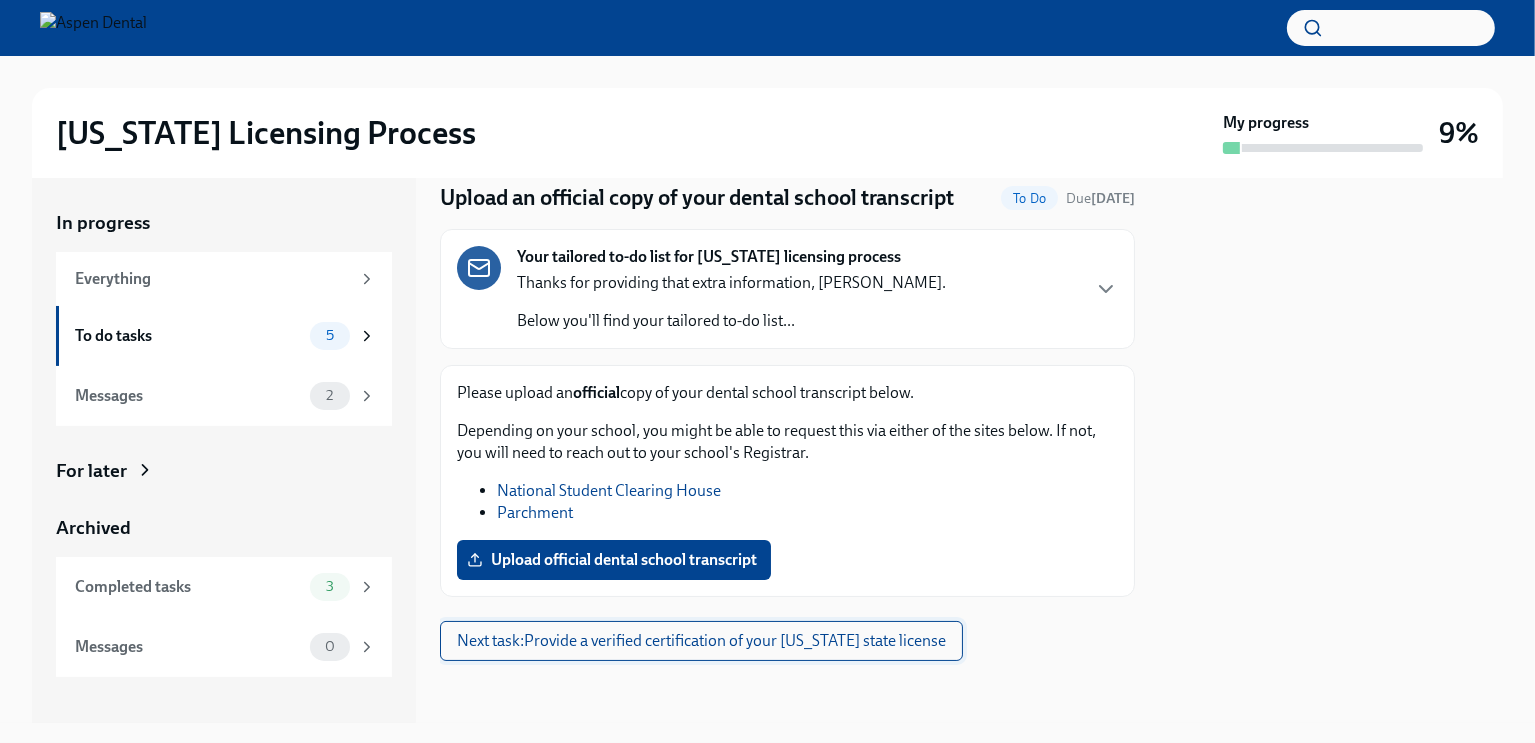 click on "Next task :  Provide a verified certification of your [US_STATE] state license" at bounding box center (701, 641) 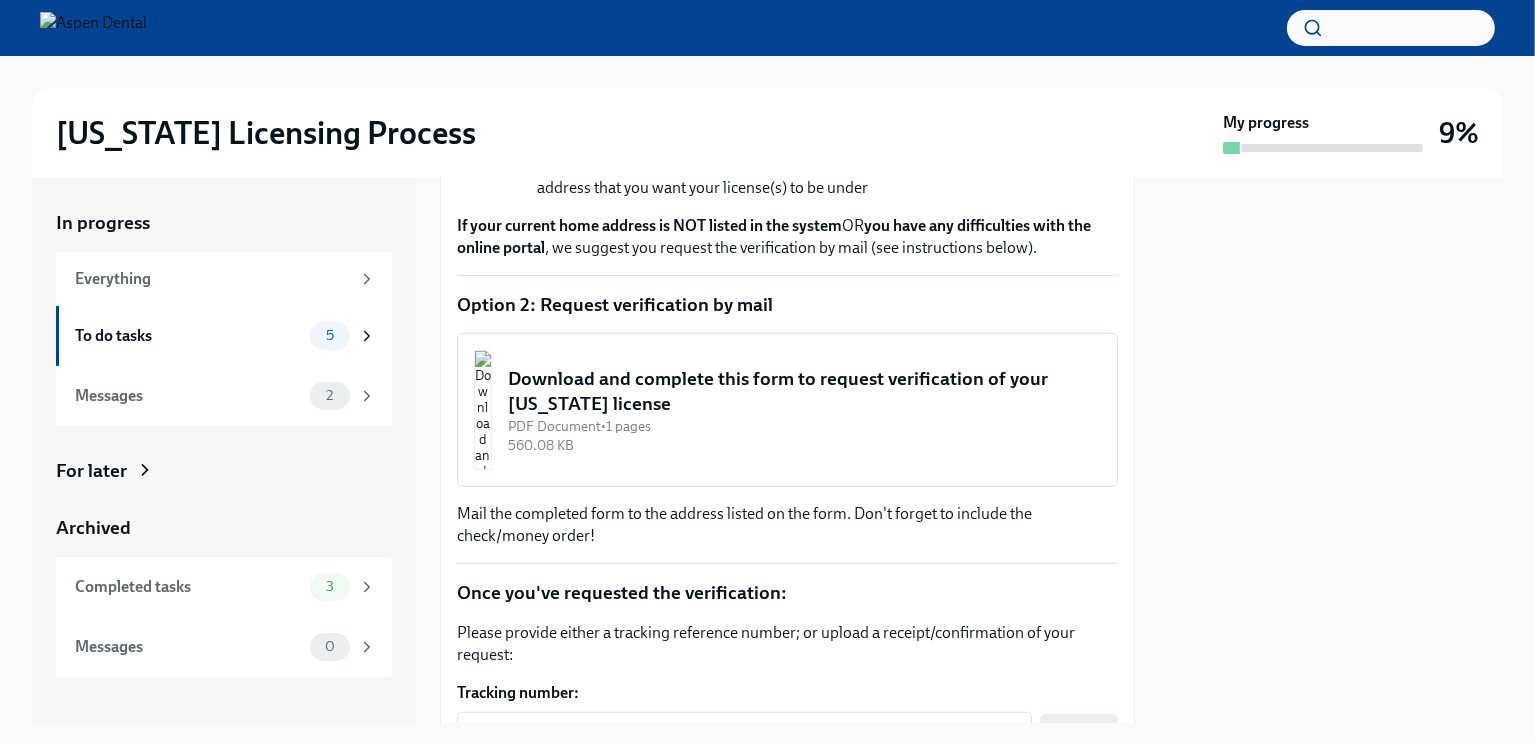 scroll, scrollTop: 816, scrollLeft: 0, axis: vertical 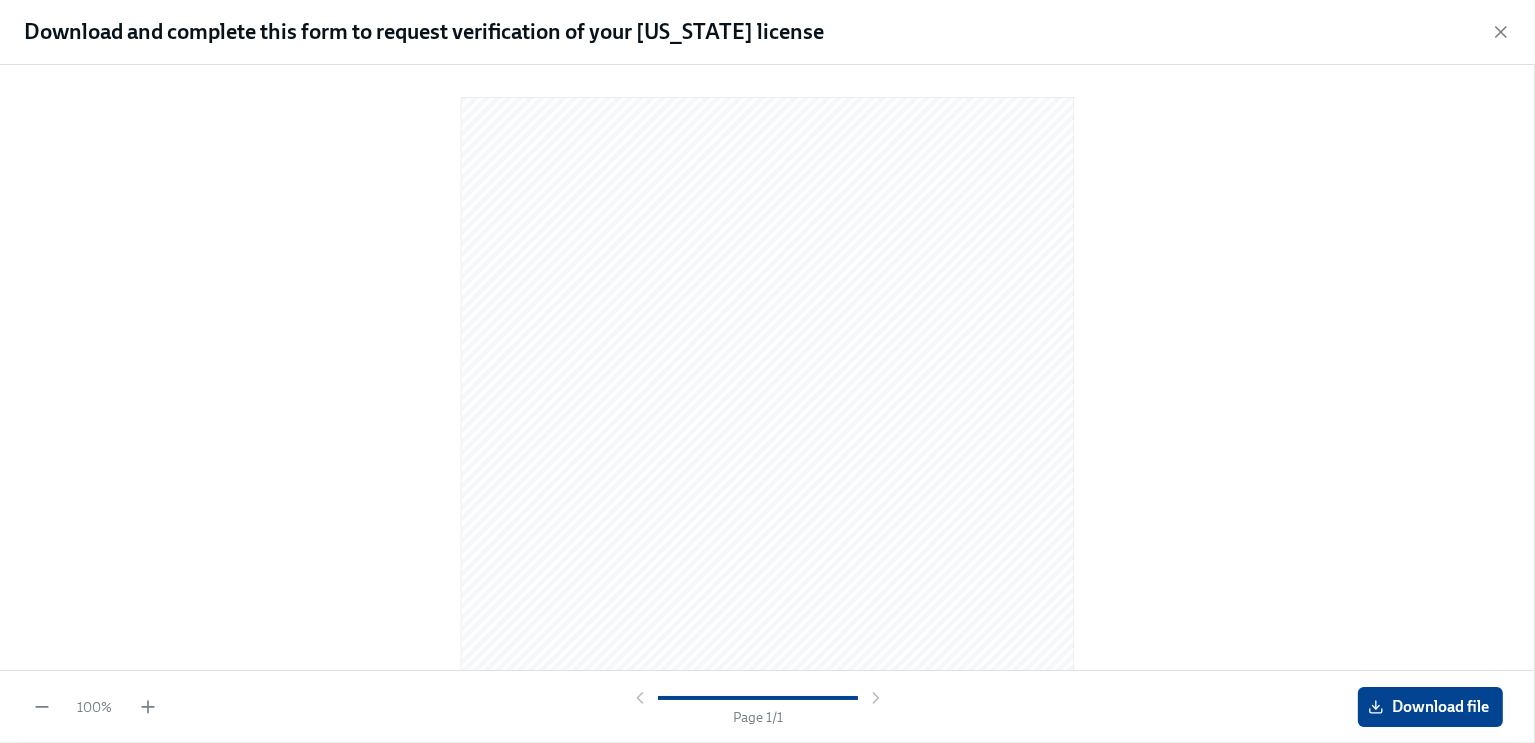 click at bounding box center (767, 363) 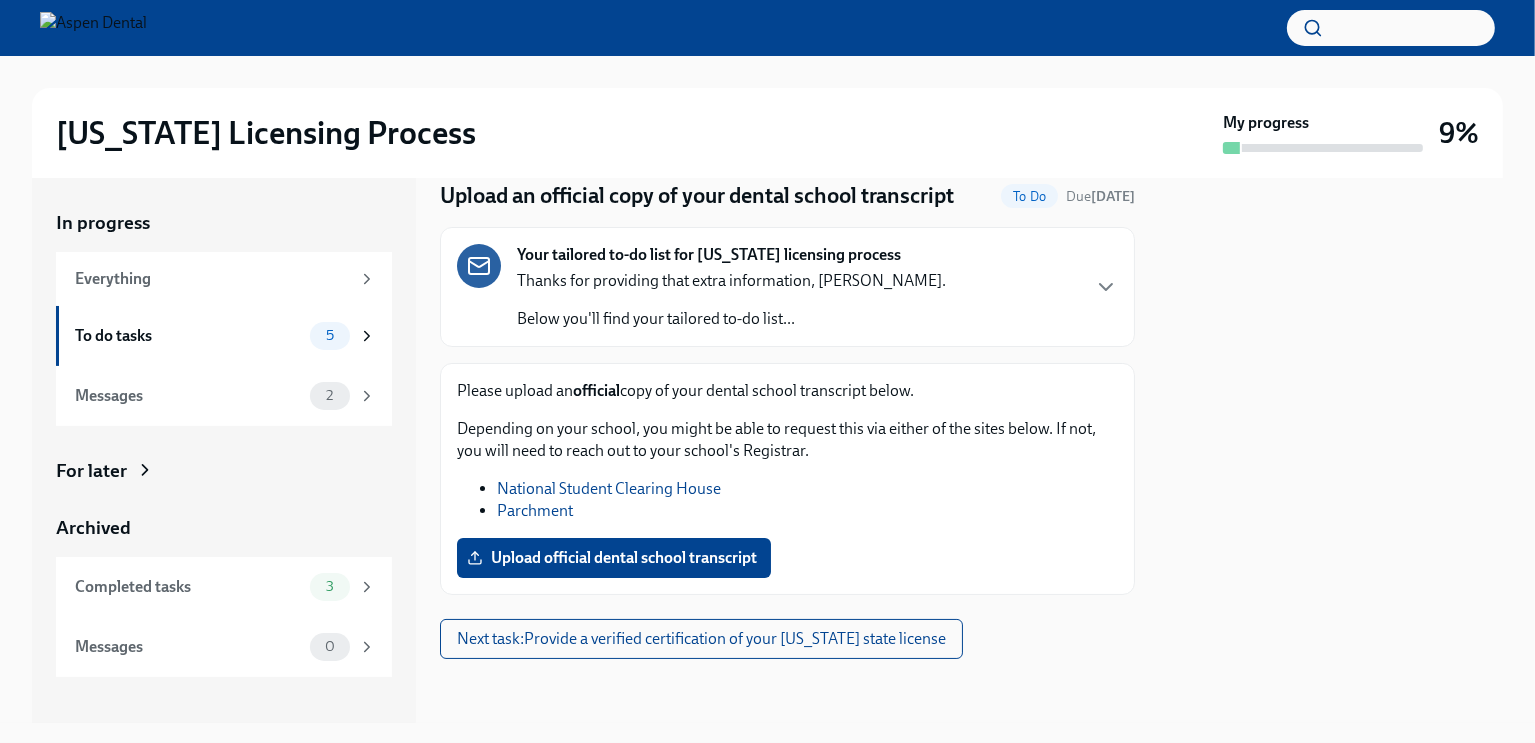 scroll, scrollTop: 0, scrollLeft: 0, axis: both 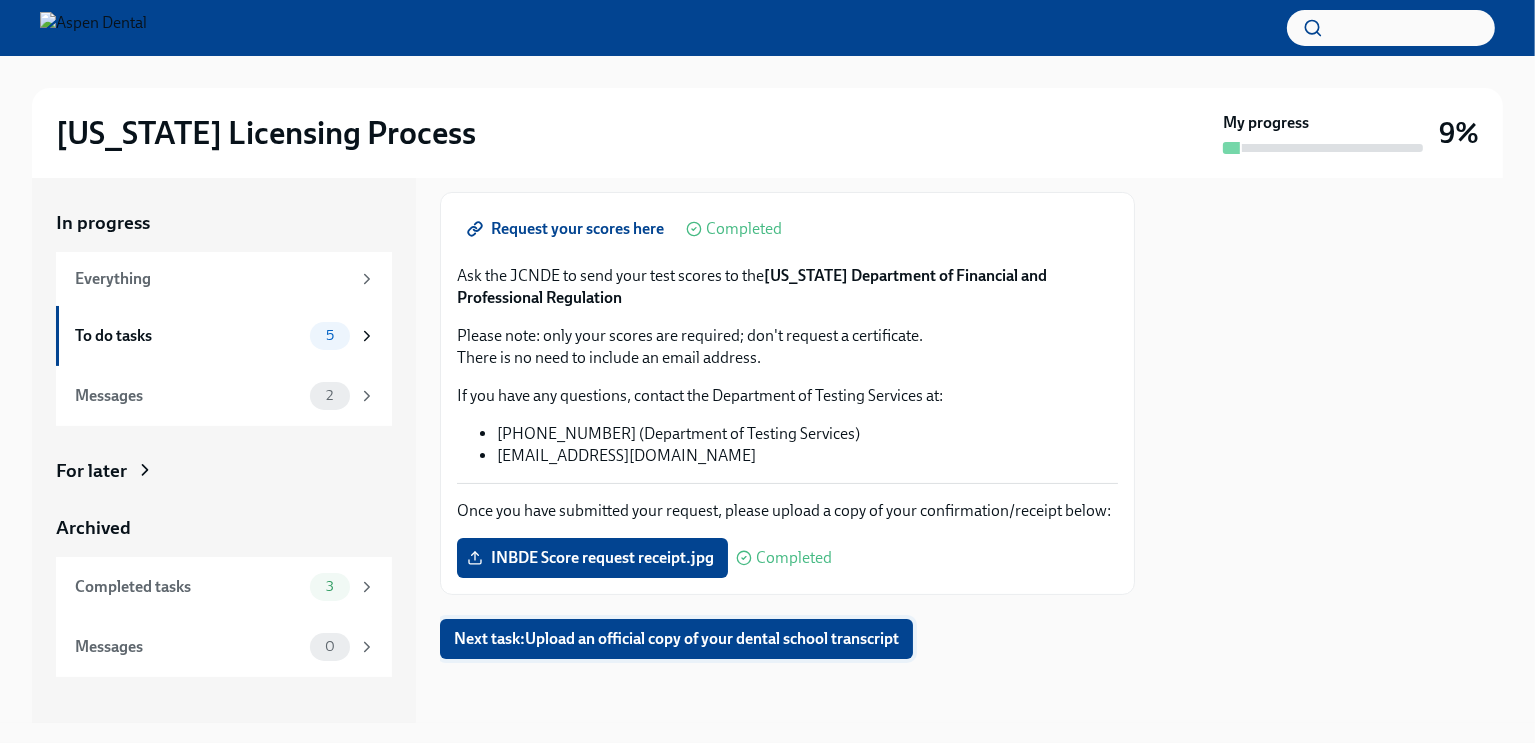 click on "Next task :  Upload an official copy of your dental school transcript" at bounding box center [676, 639] 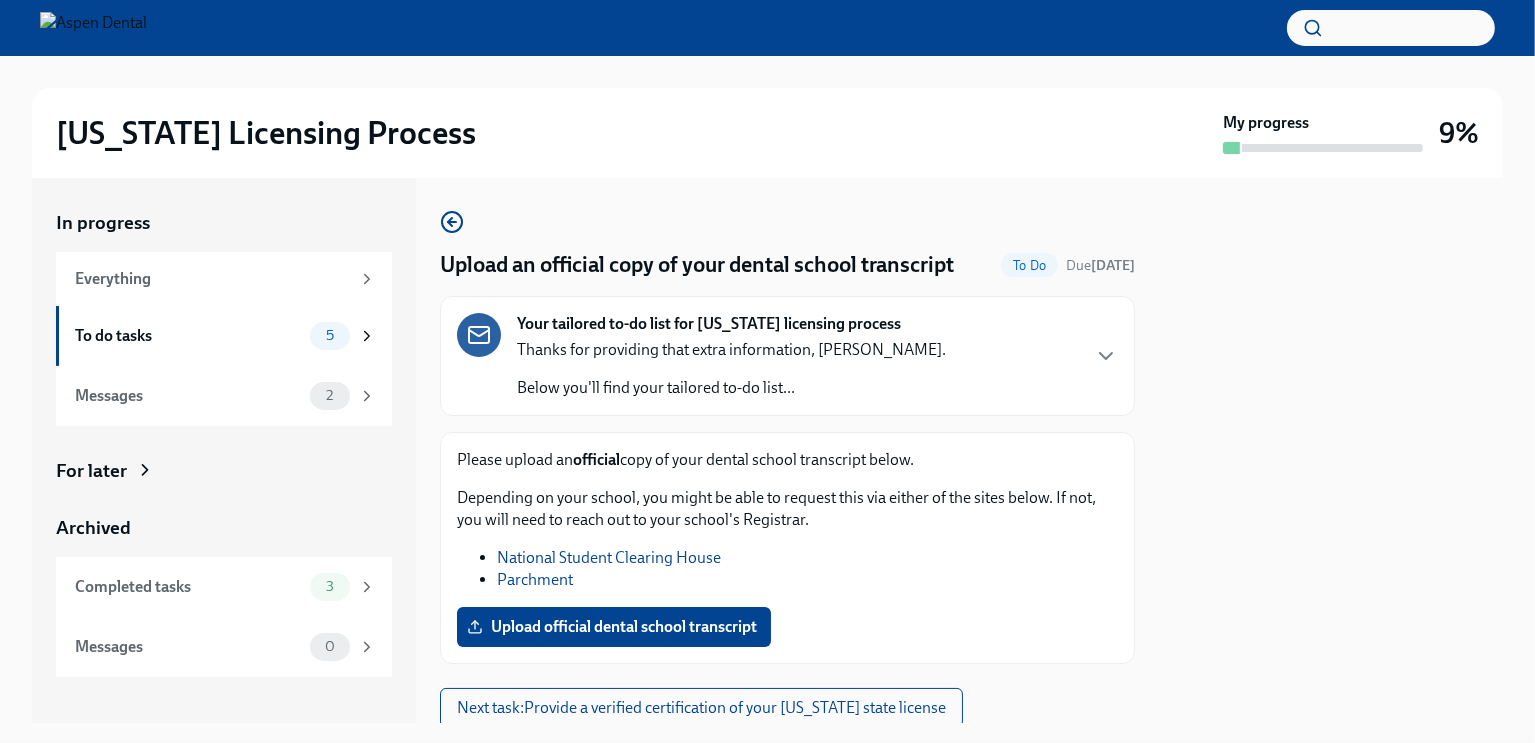 scroll, scrollTop: 67, scrollLeft: 0, axis: vertical 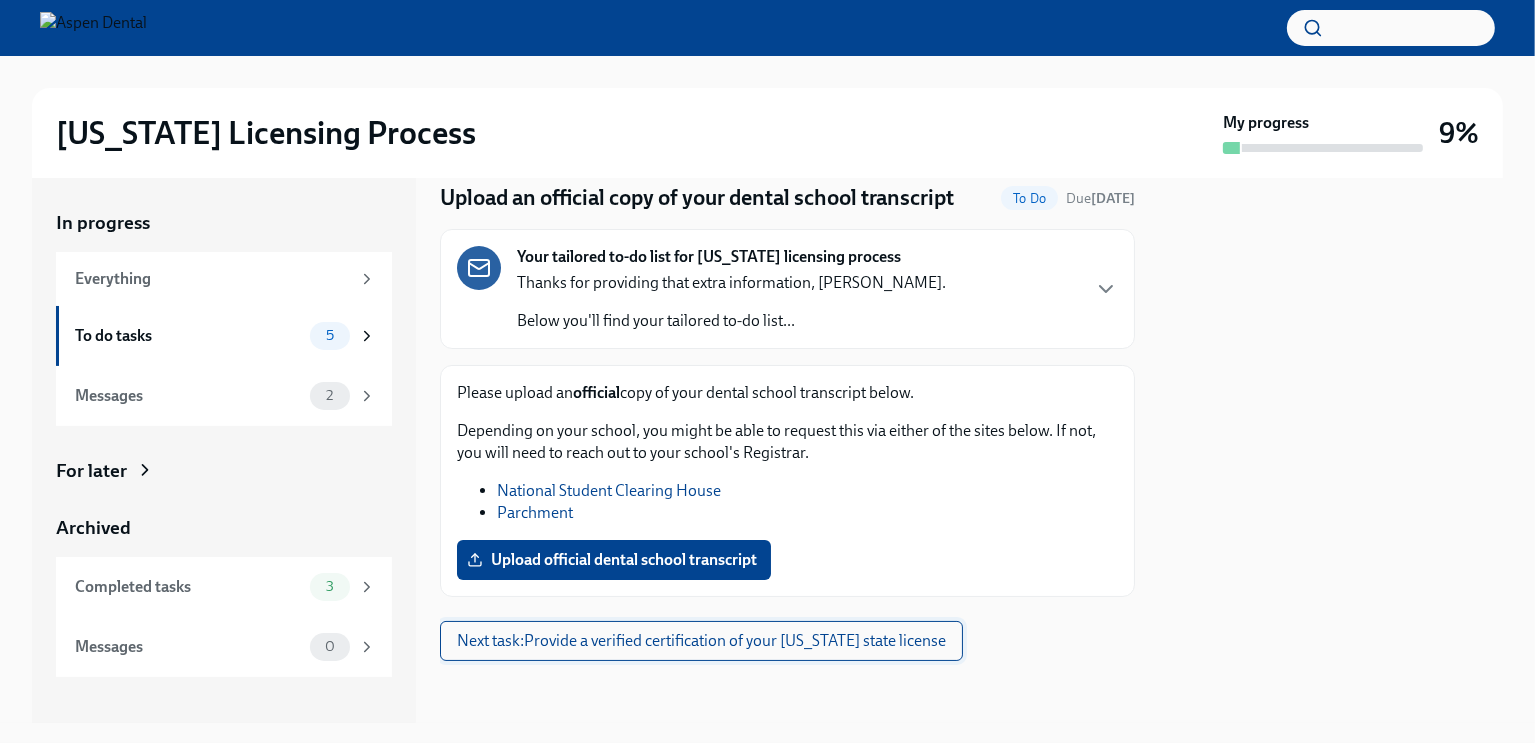 click on "Next task :  Provide a verified certification of your [US_STATE] state license" at bounding box center (701, 641) 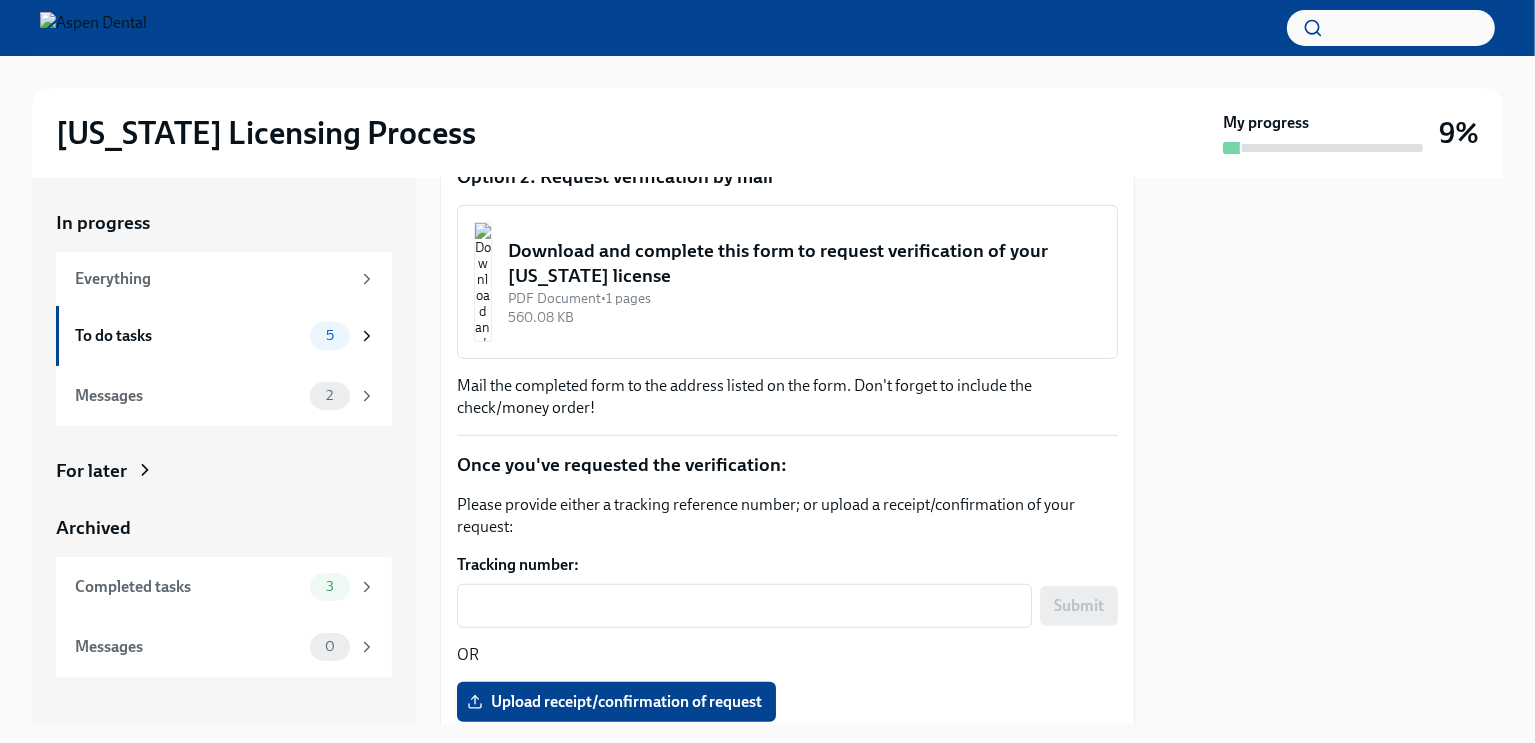 scroll, scrollTop: 1044, scrollLeft: 0, axis: vertical 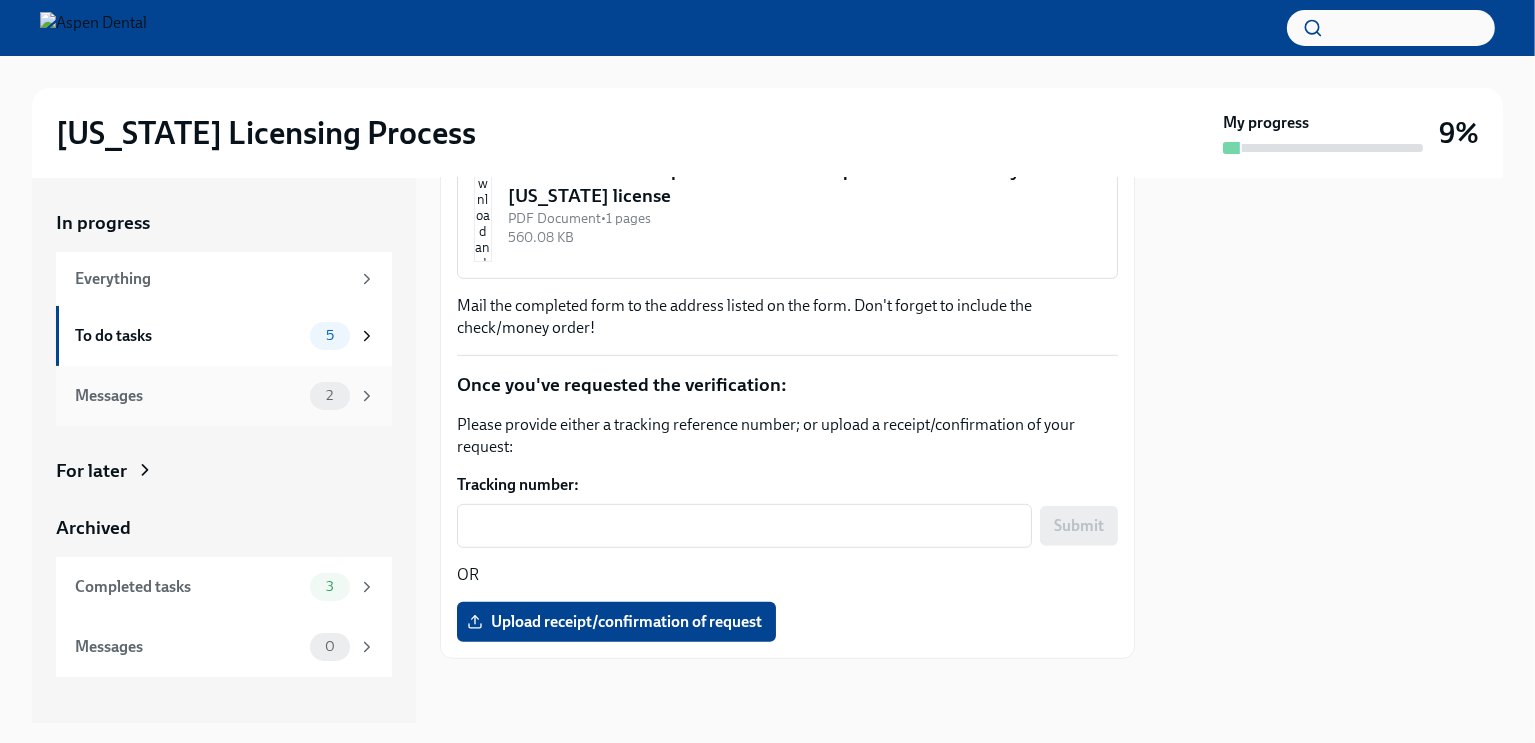 click on "2" at bounding box center (343, 396) 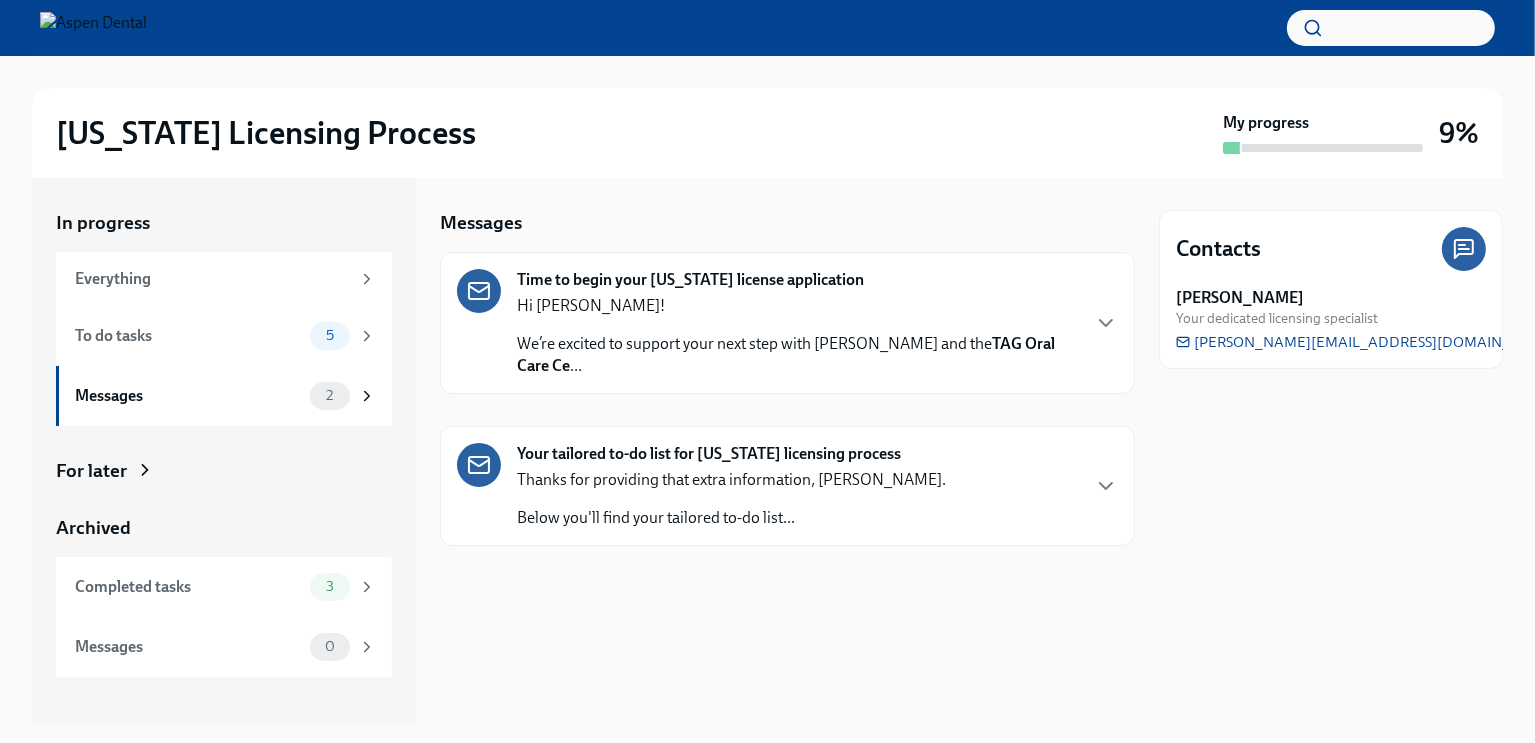 click on "We’re excited to support your next step with Aspen Dental and the  TAG Oral Care Ce ..." at bounding box center [797, 355] 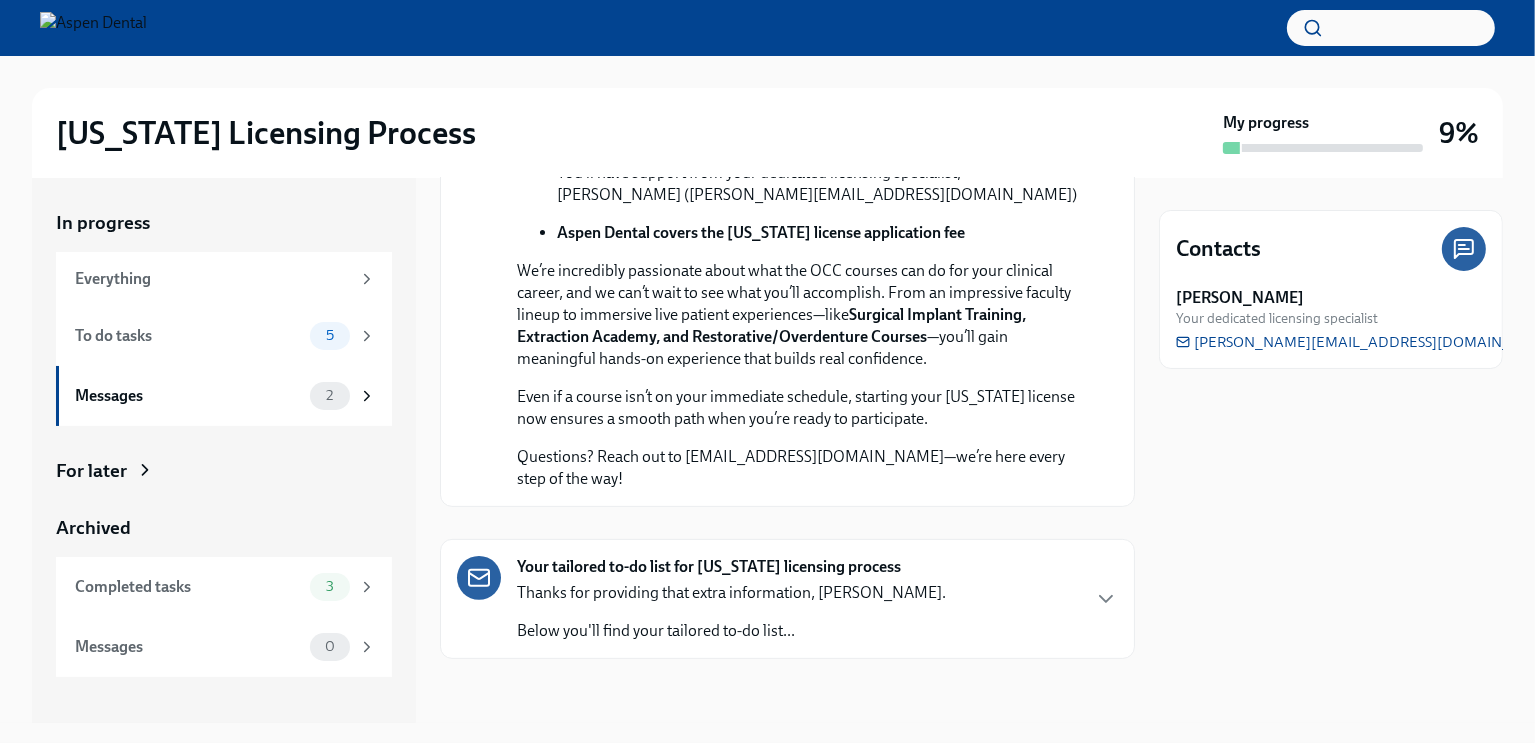 scroll, scrollTop: 697, scrollLeft: 0, axis: vertical 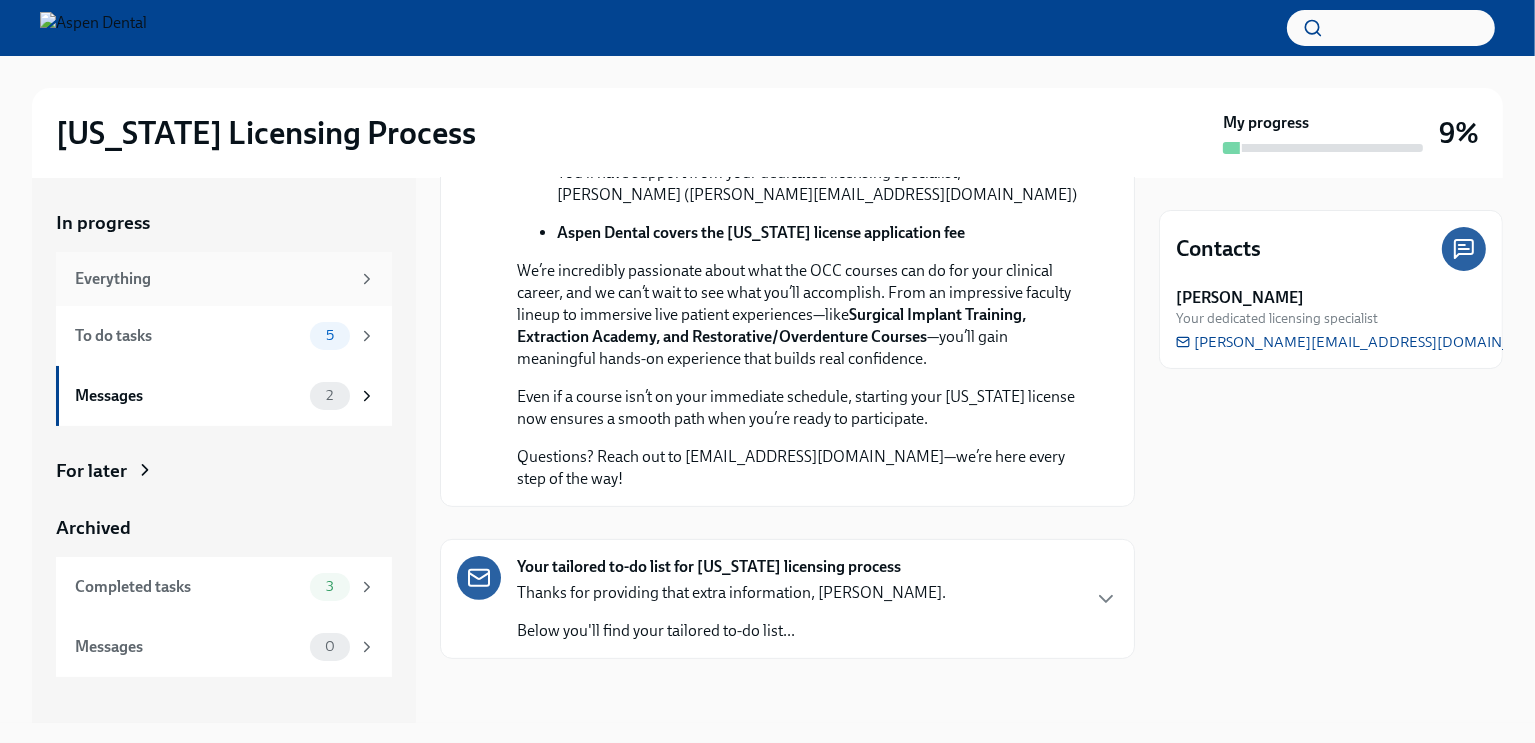 click on "Everything" at bounding box center (212, 279) 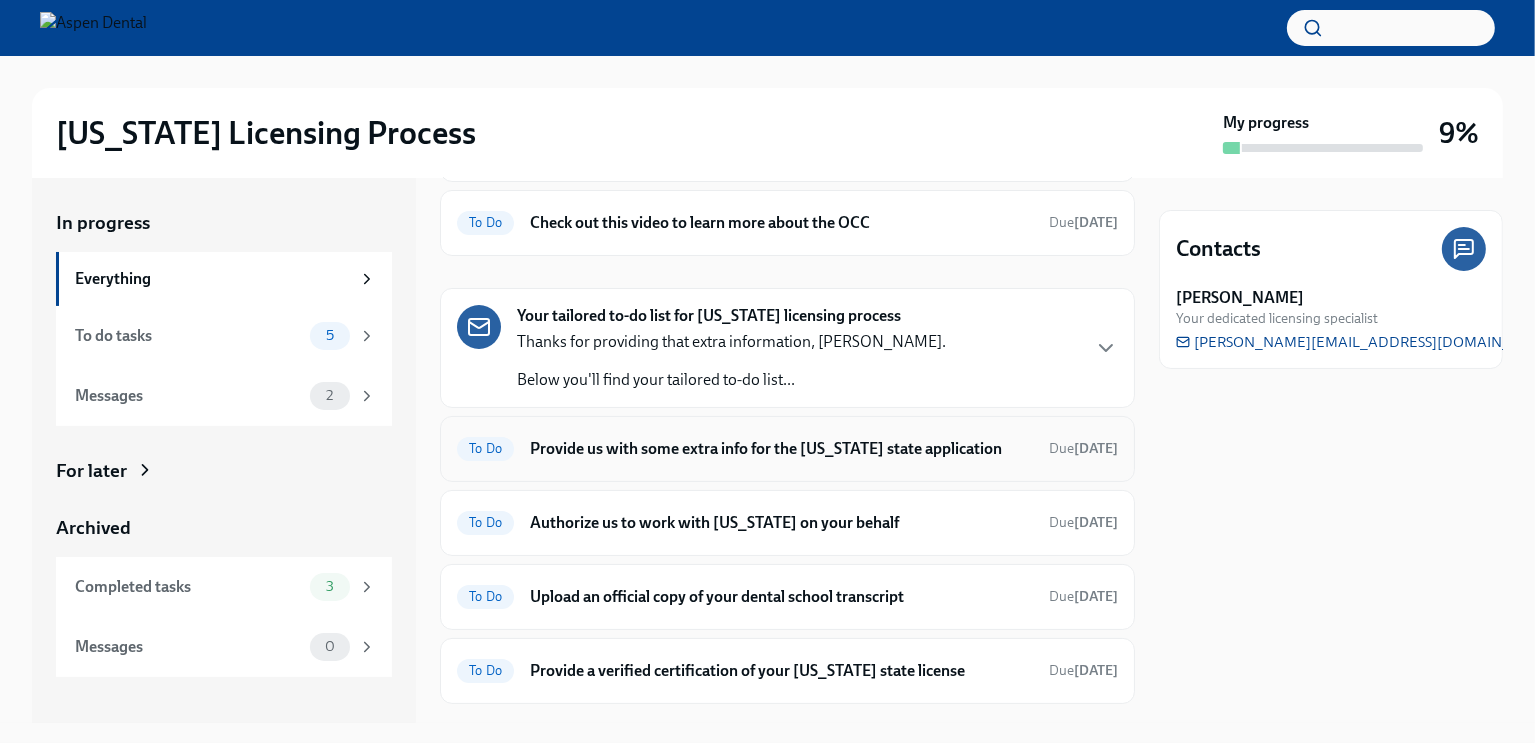 scroll, scrollTop: 214, scrollLeft: 0, axis: vertical 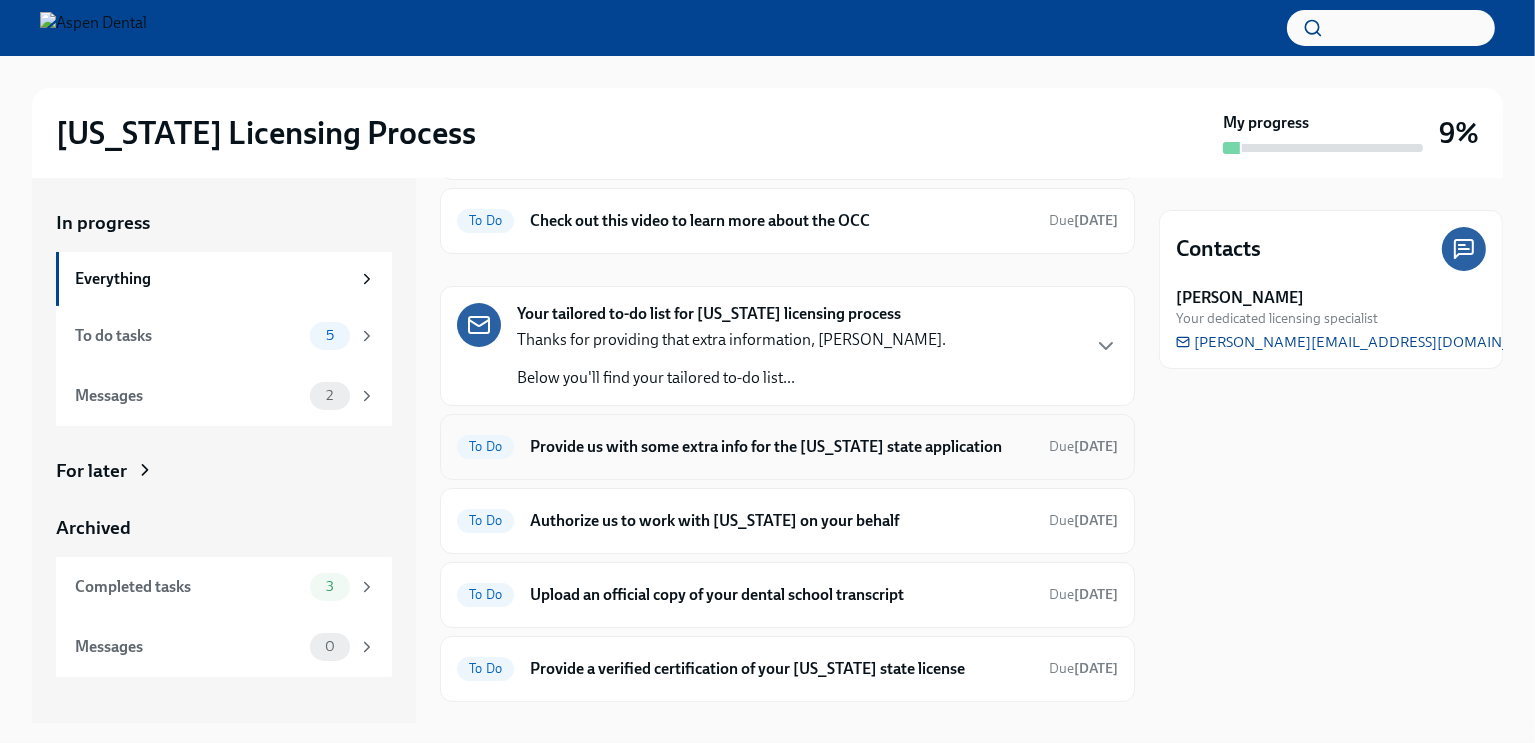 click on "Provide us with some extra info for the [US_STATE] state application" at bounding box center (781, 447) 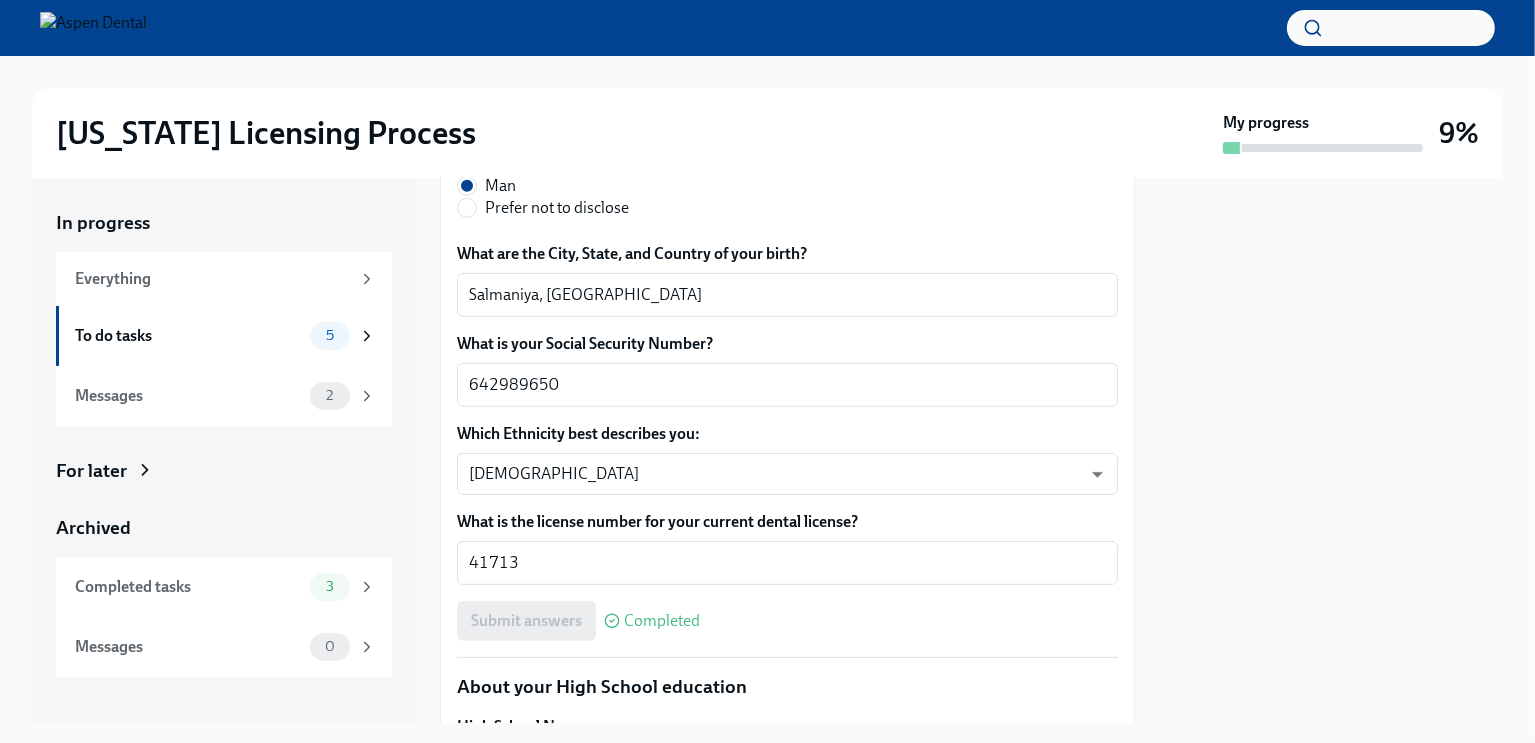 scroll, scrollTop: 997, scrollLeft: 0, axis: vertical 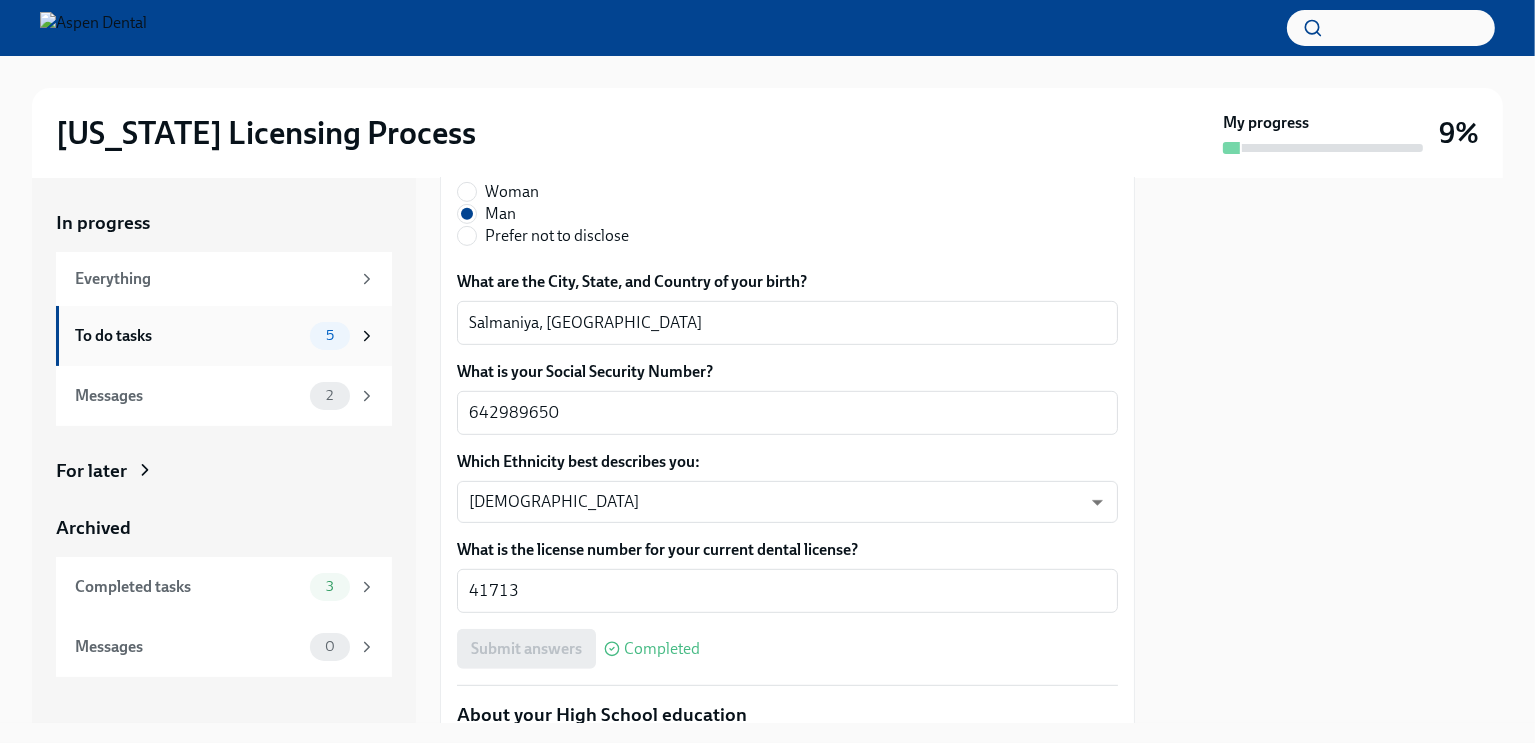 click on "To do tasks" at bounding box center [188, 336] 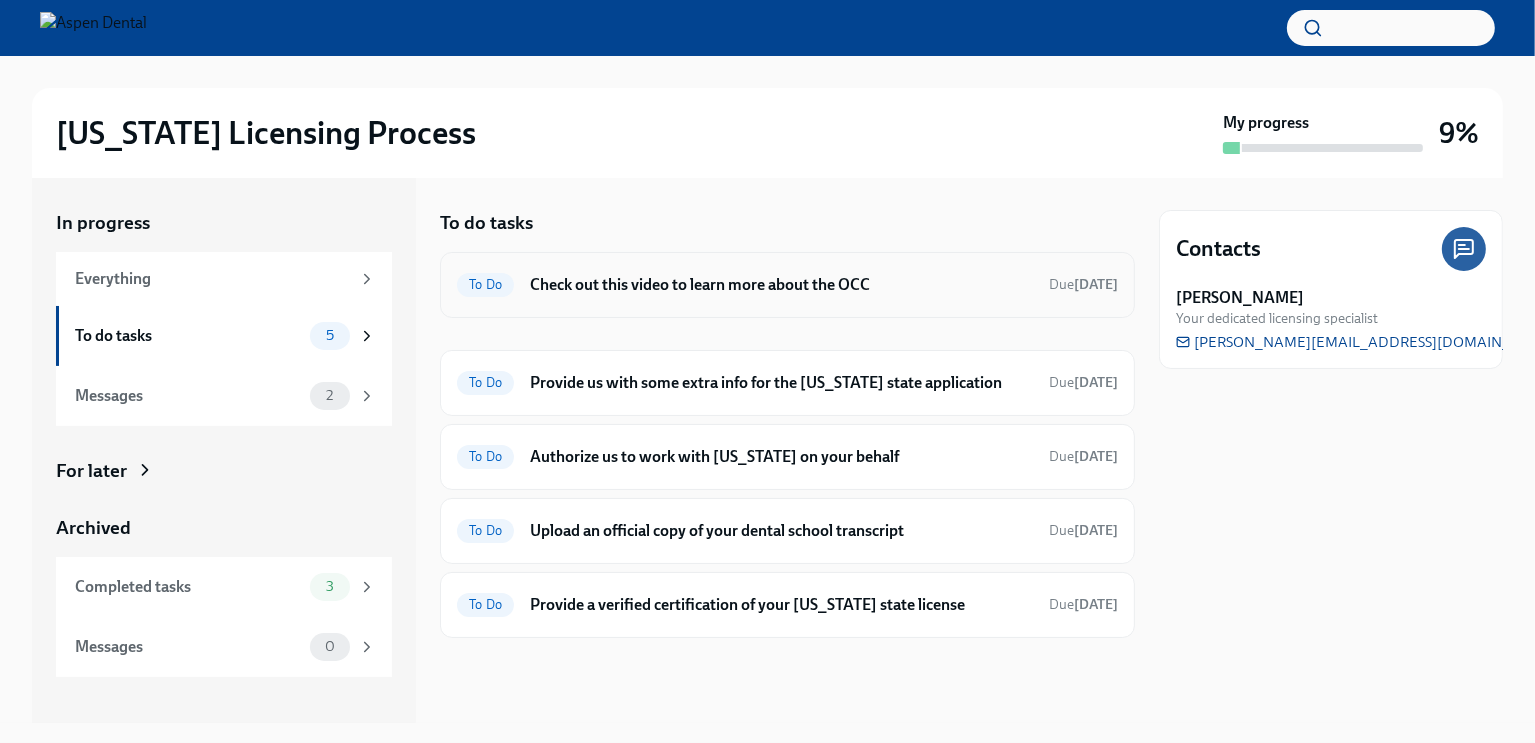 click on "Check out this video to learn more about the OCC" at bounding box center [781, 285] 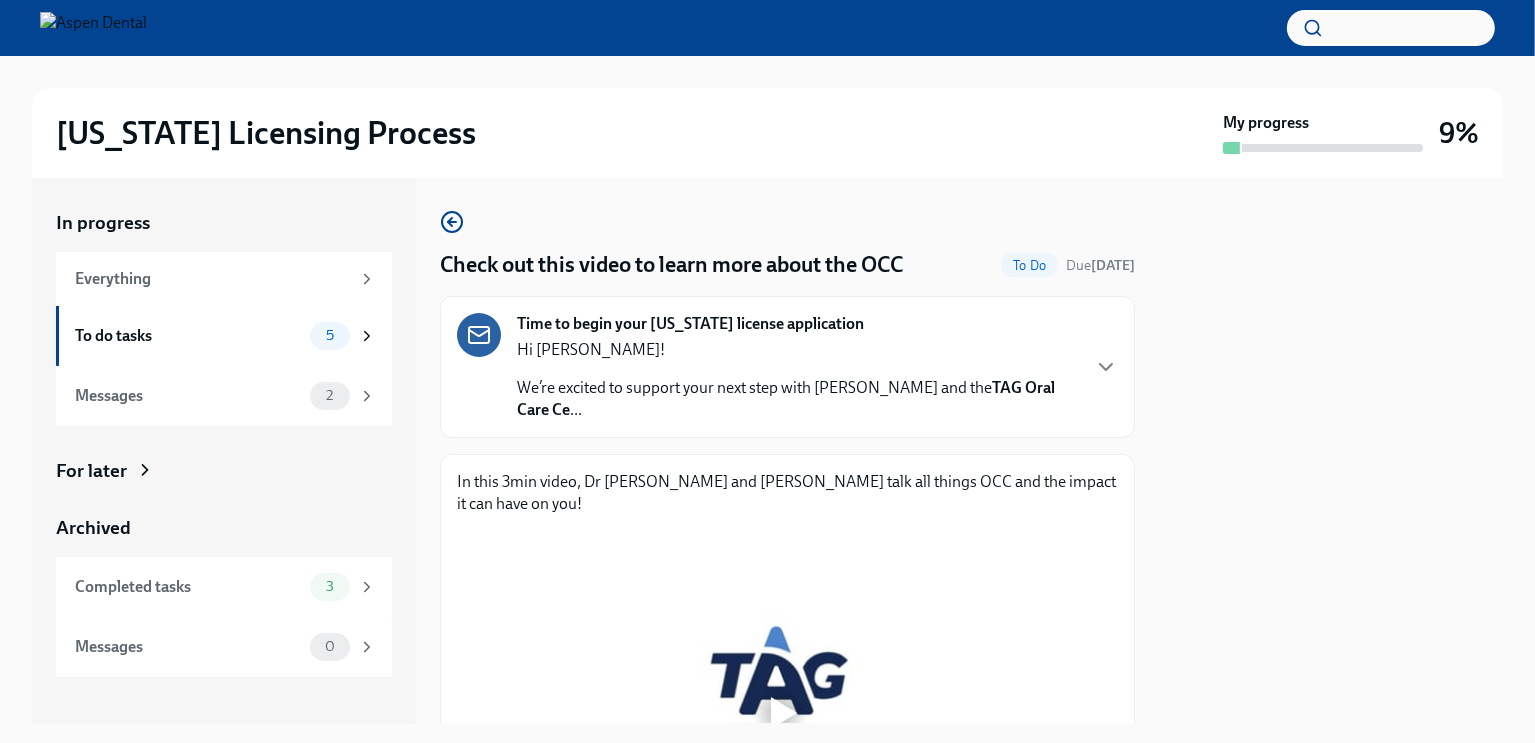 scroll, scrollTop: 293, scrollLeft: 0, axis: vertical 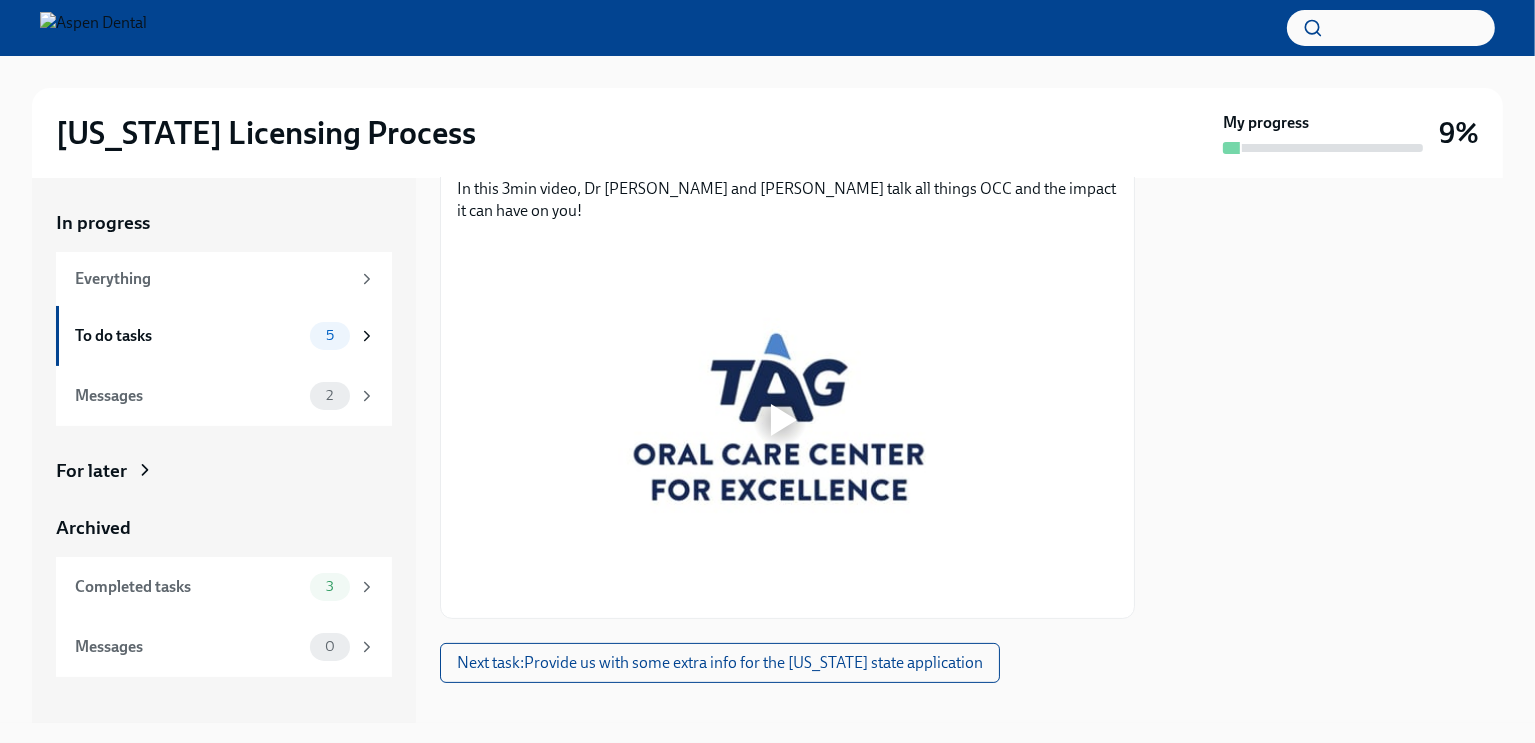 type 